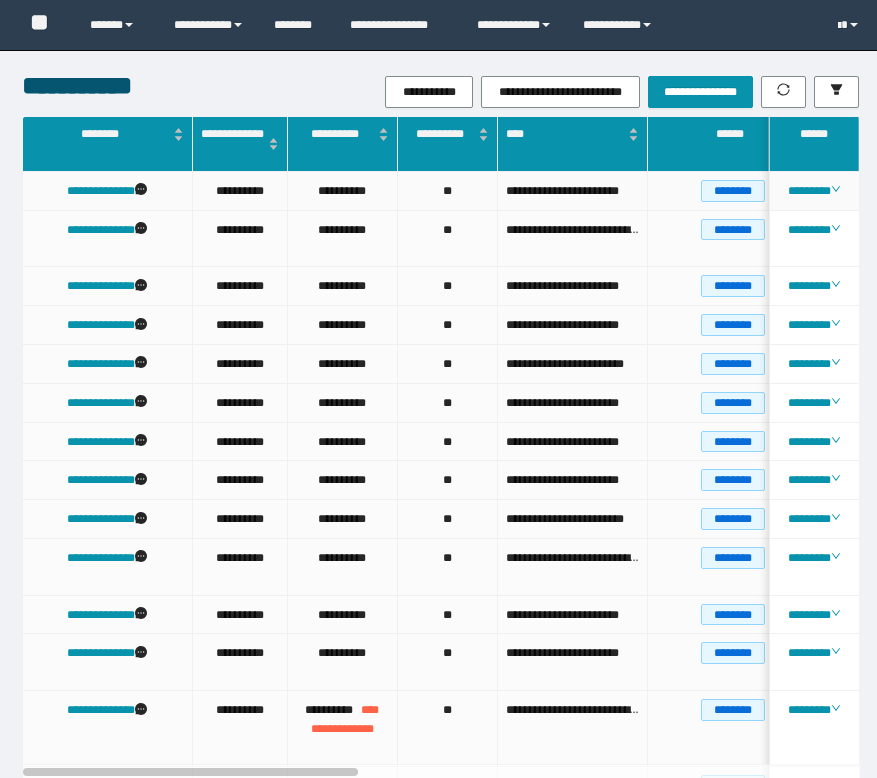 scroll, scrollTop: 0, scrollLeft: 0, axis: both 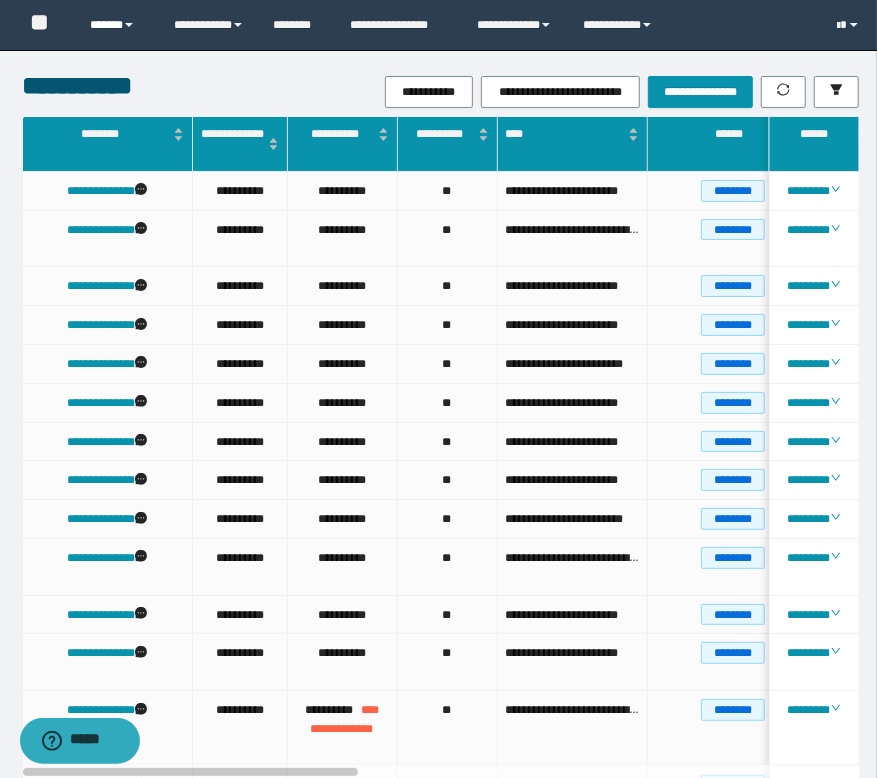 drag, startPoint x: 104, startPoint y: 24, endPoint x: 136, endPoint y: 85, distance: 68.88396 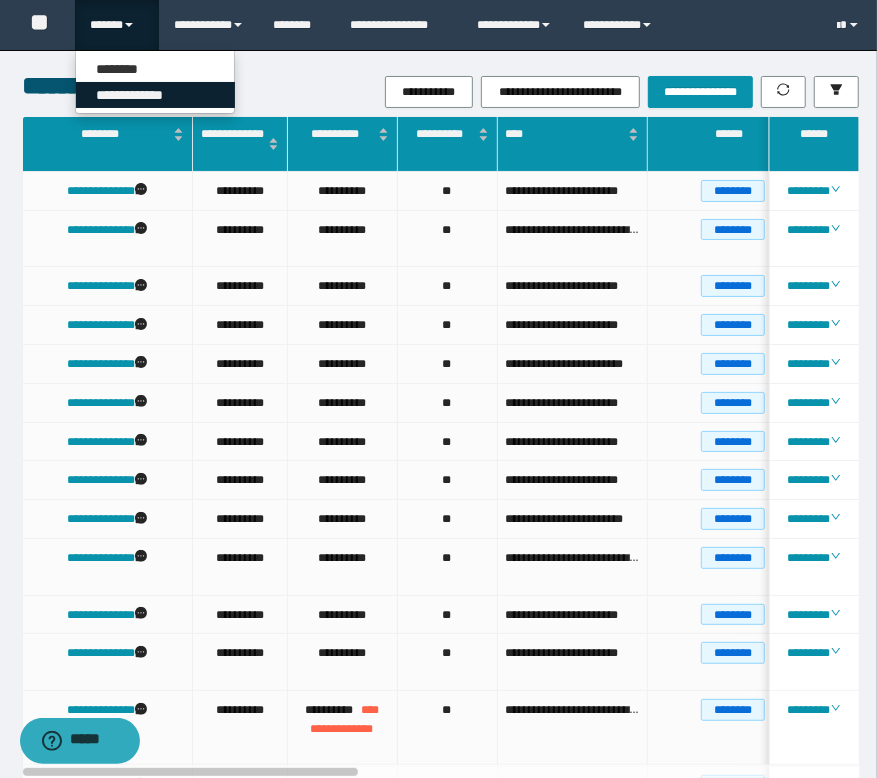 click on "**********" at bounding box center [155, 95] 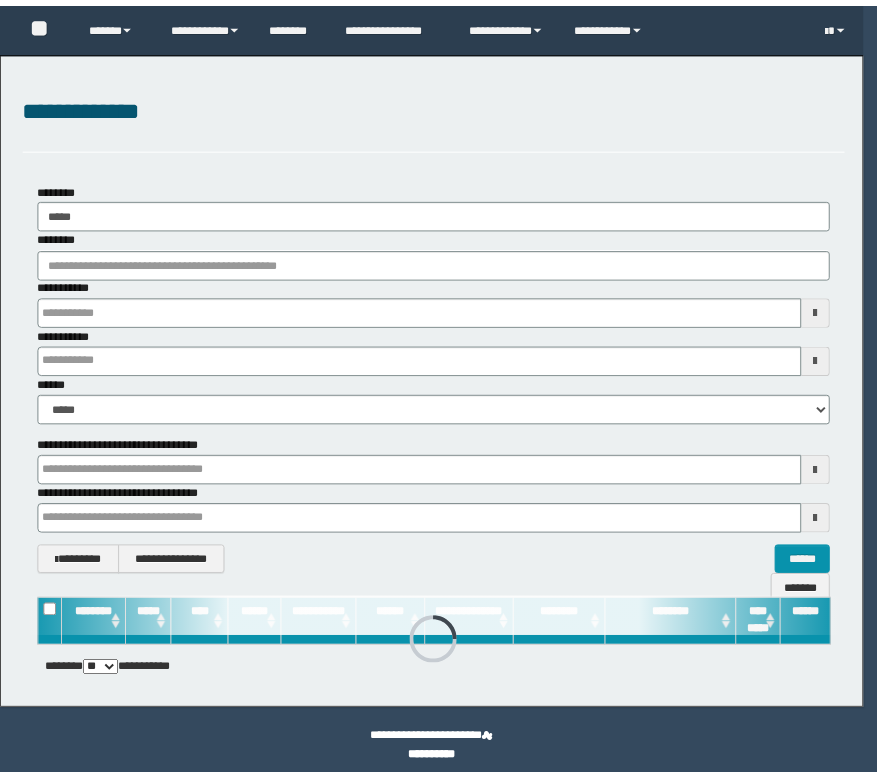 scroll, scrollTop: 0, scrollLeft: 0, axis: both 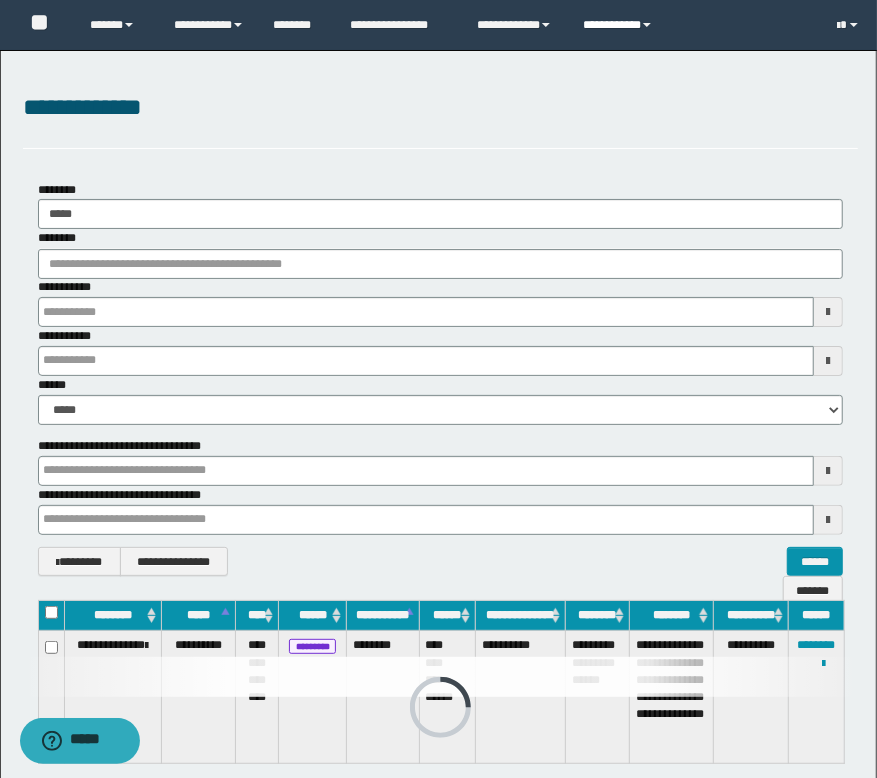 click on "**********" at bounding box center (620, 25) 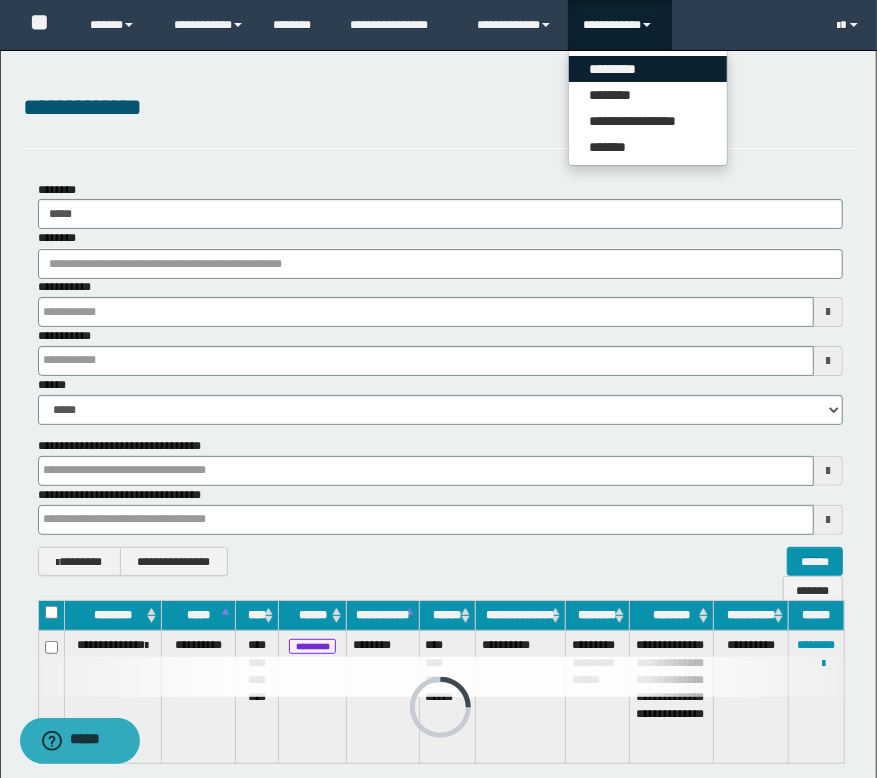 click on "*********" at bounding box center (648, 69) 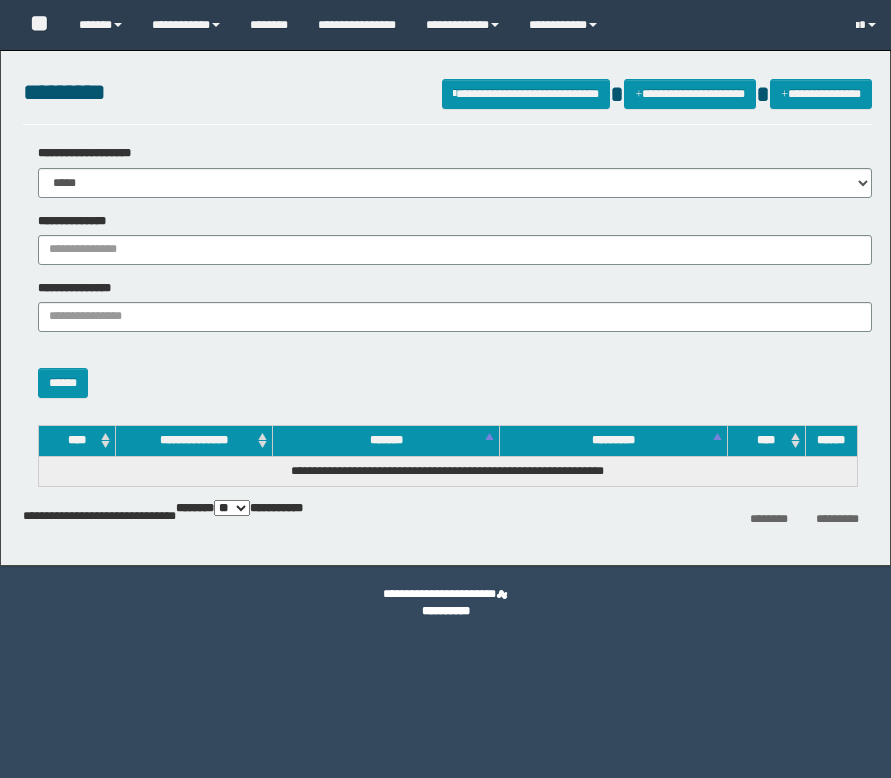 scroll, scrollTop: 0, scrollLeft: 0, axis: both 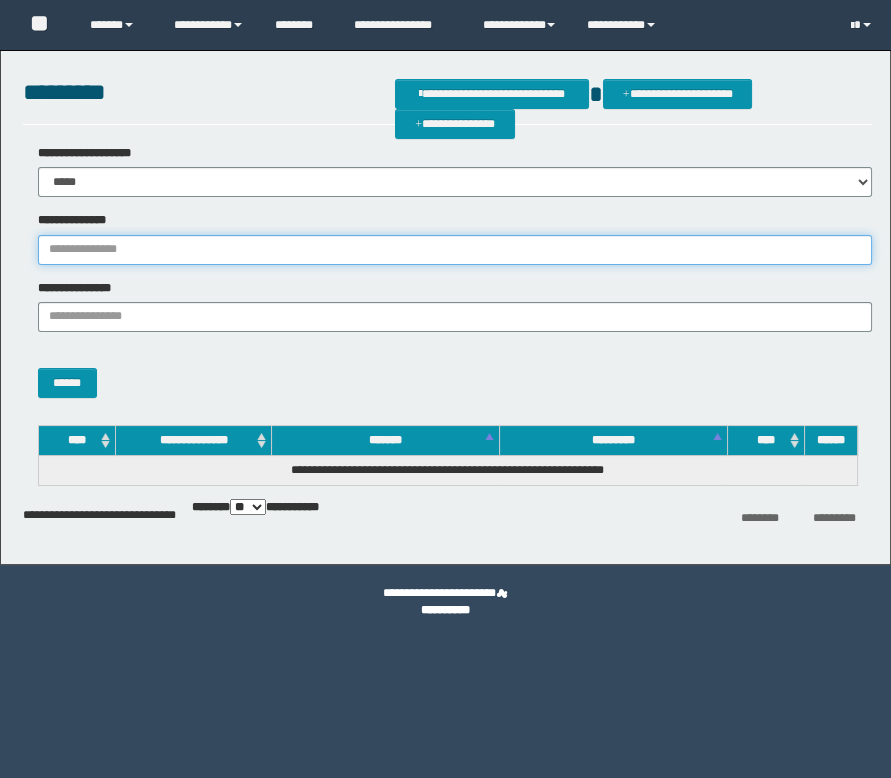 click on "**********" at bounding box center [455, 250] 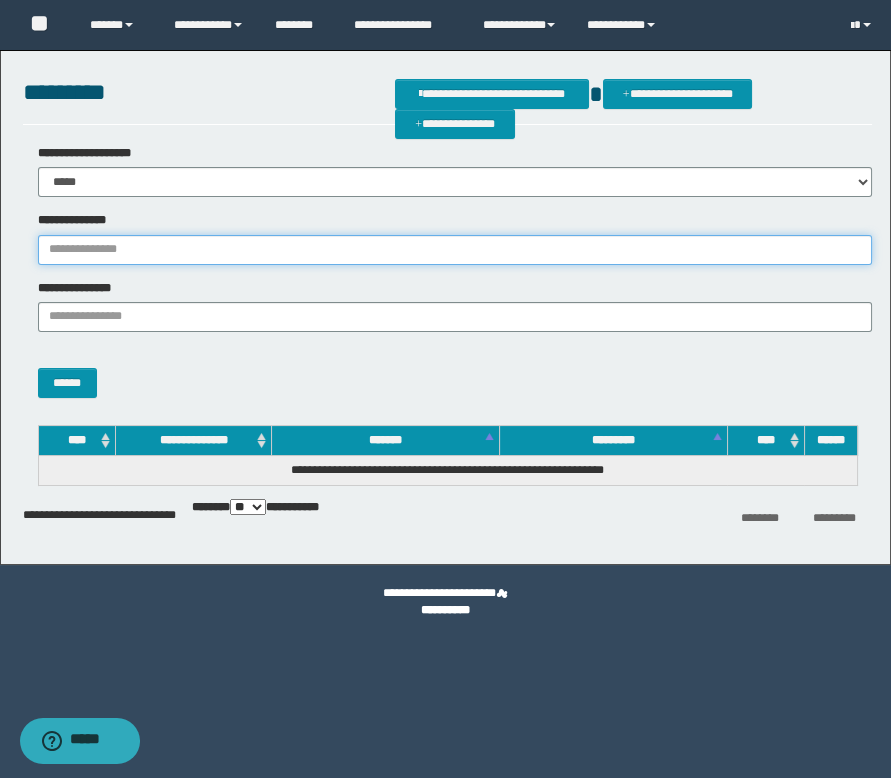 paste on "**********" 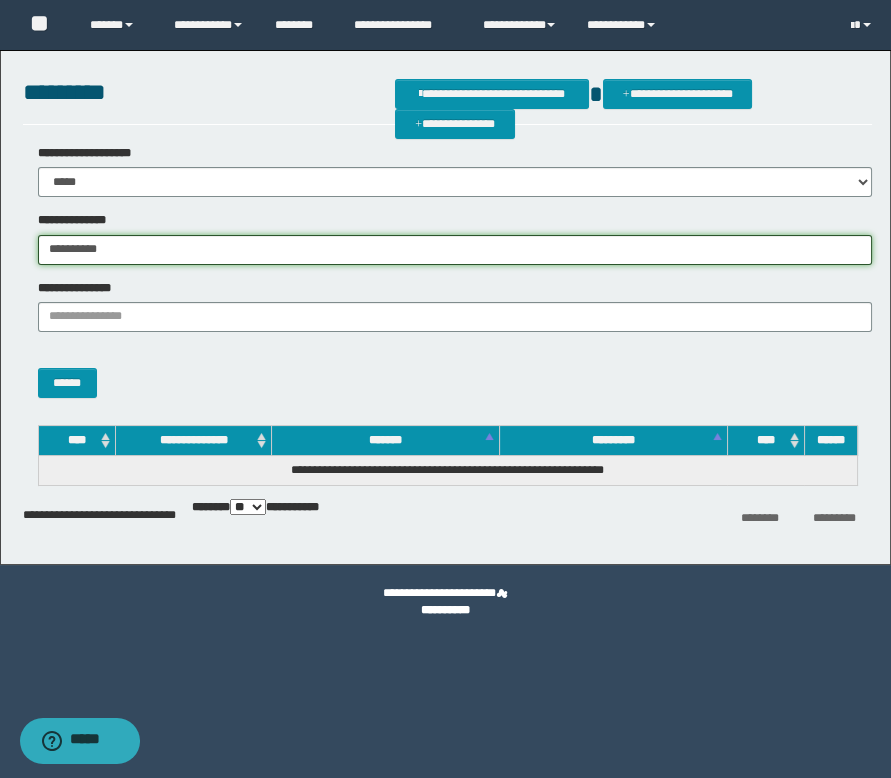 type on "**********" 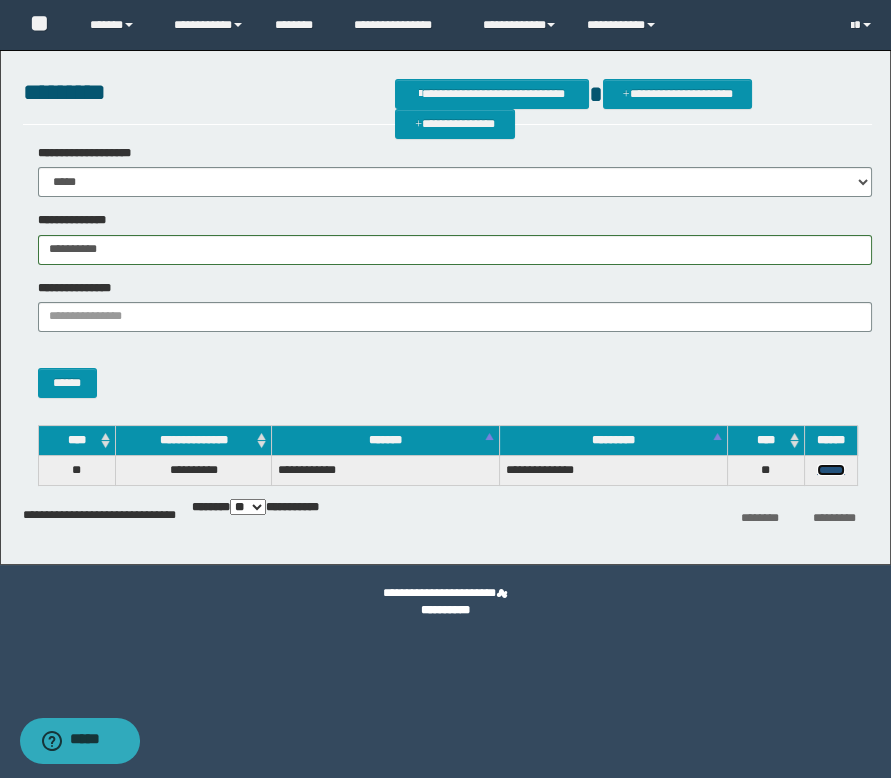 click on "******" at bounding box center [831, 470] 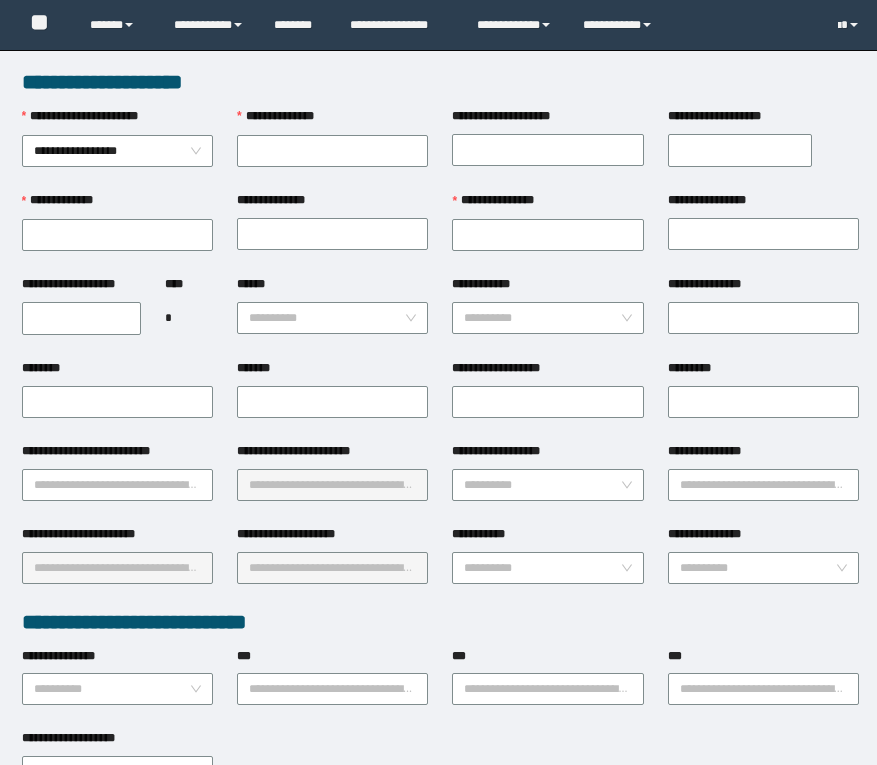 scroll, scrollTop: 0, scrollLeft: 0, axis: both 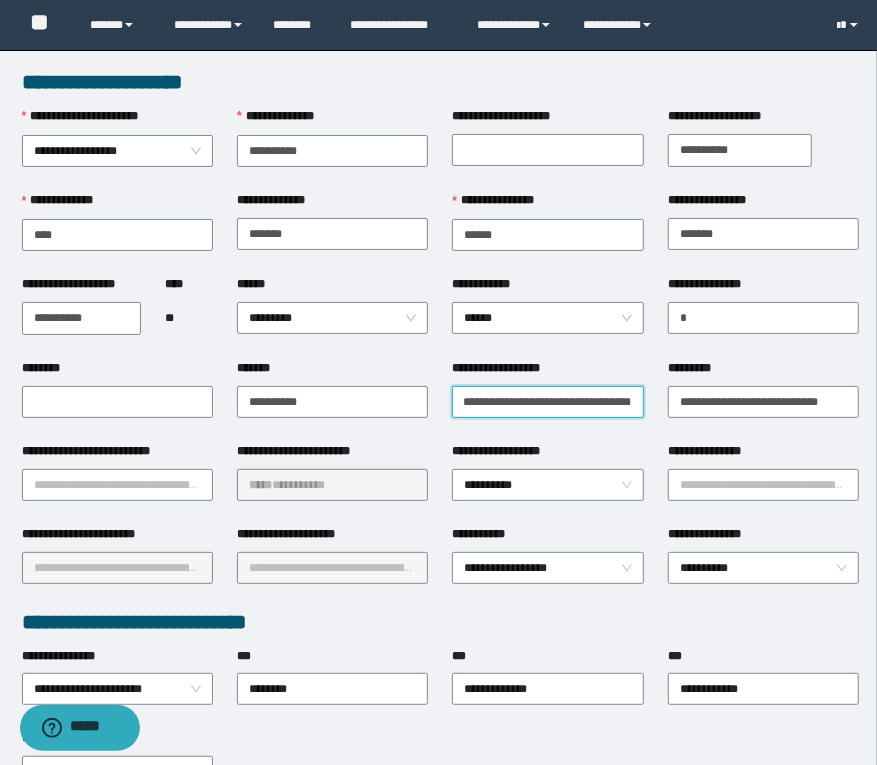 drag, startPoint x: 459, startPoint y: 403, endPoint x: 733, endPoint y: 416, distance: 274.30823 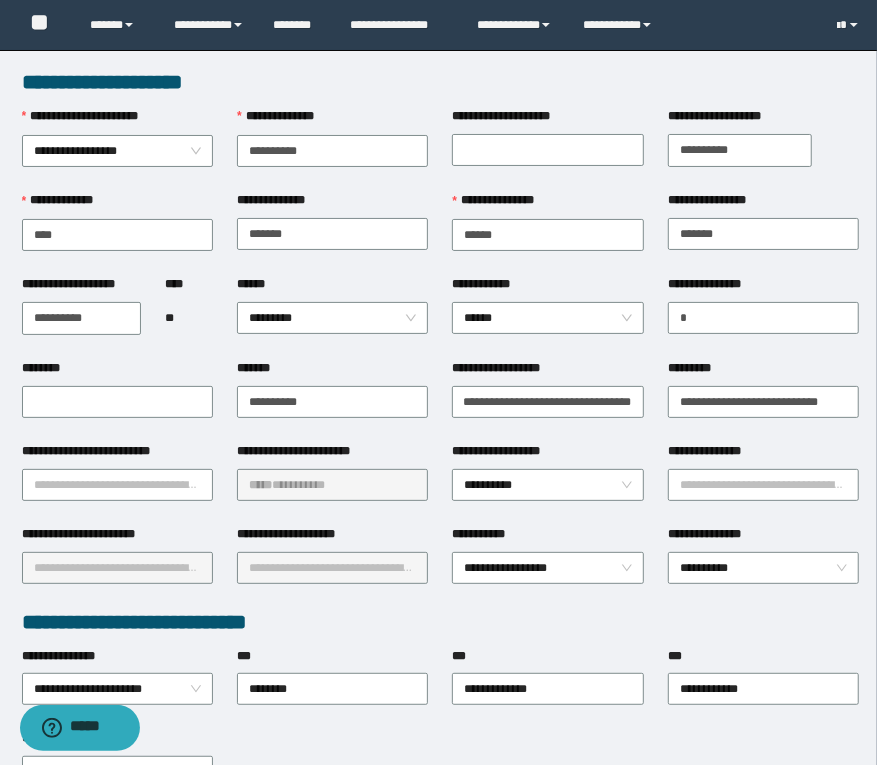scroll, scrollTop: 0, scrollLeft: 0, axis: both 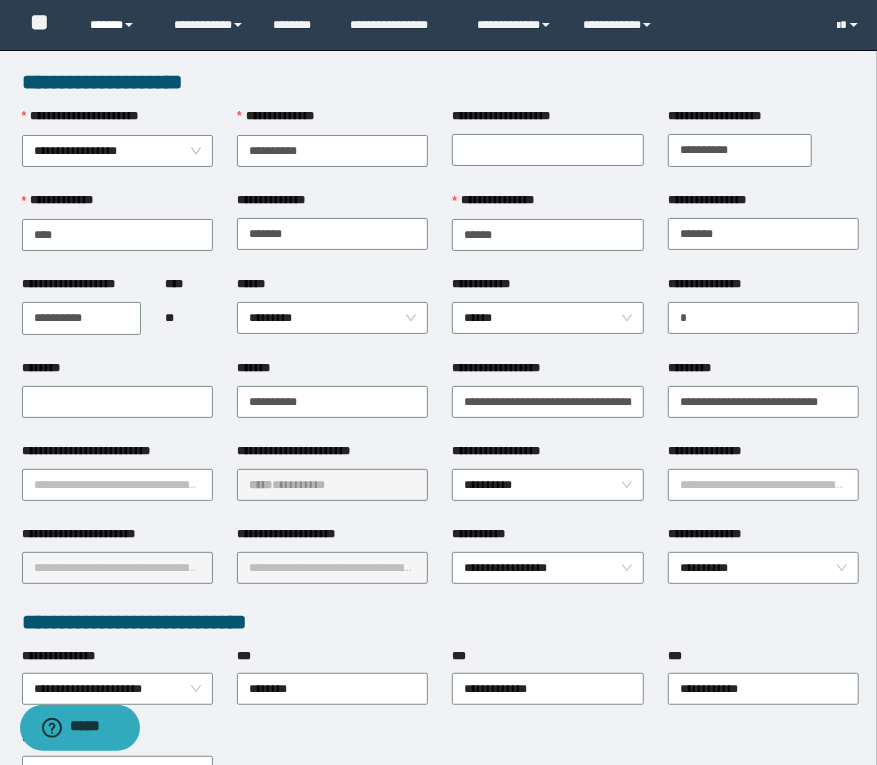 click on "******" at bounding box center [117, 25] 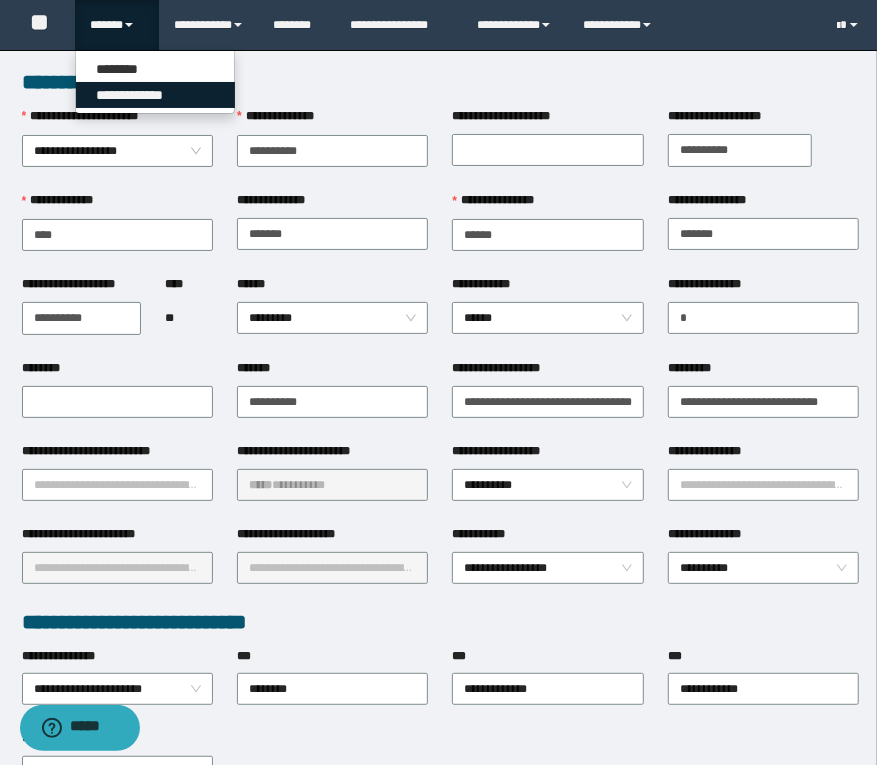 click on "**********" at bounding box center (155, 95) 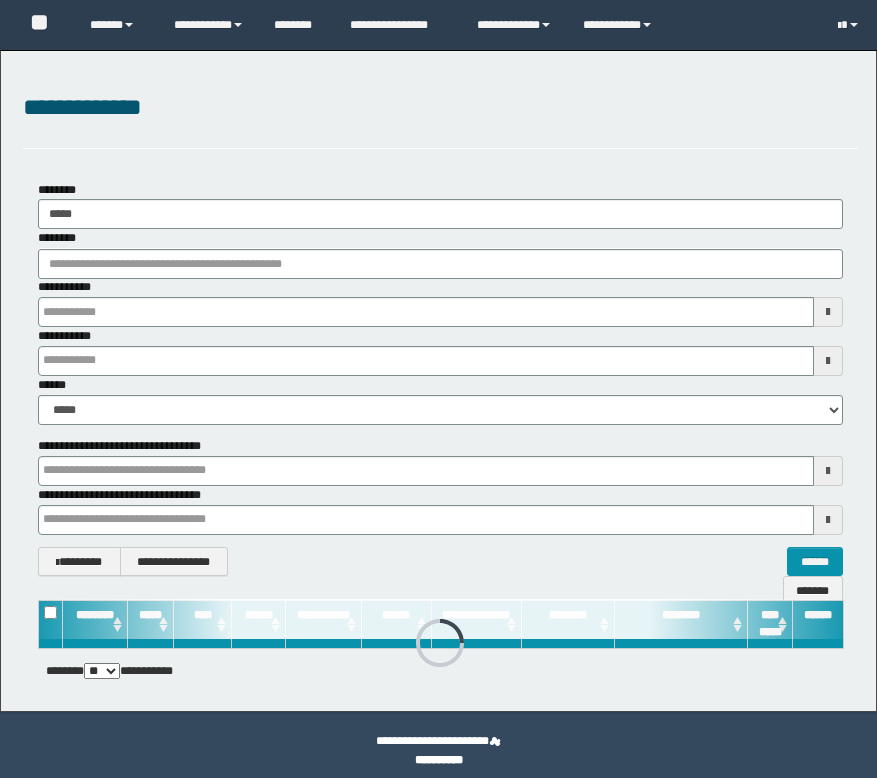 scroll, scrollTop: 0, scrollLeft: 0, axis: both 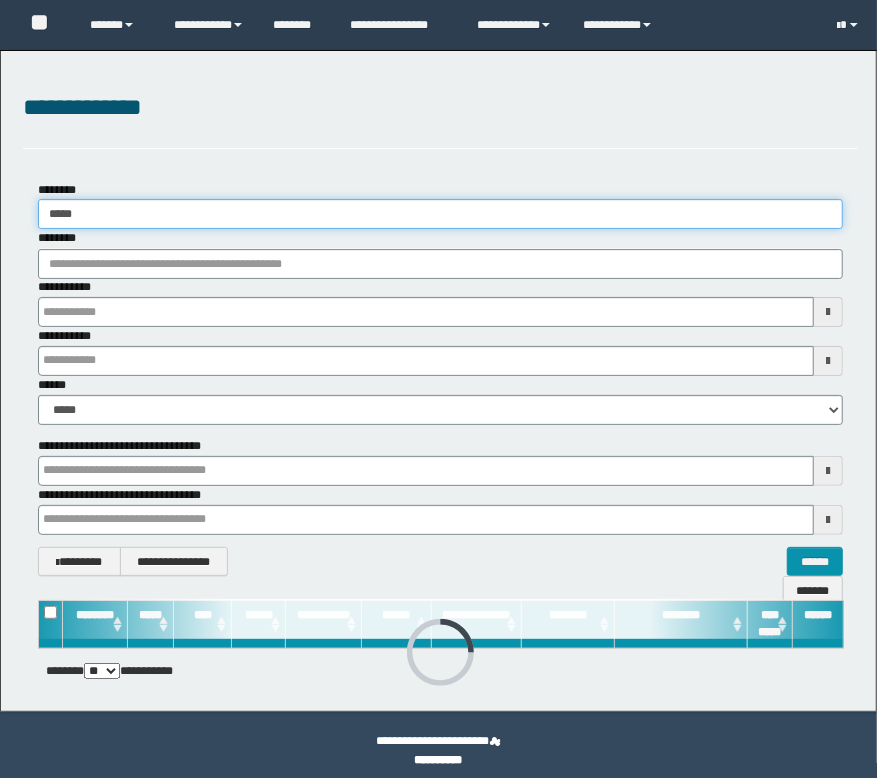 drag, startPoint x: 175, startPoint y: 210, endPoint x: 22, endPoint y: 198, distance: 153.46986 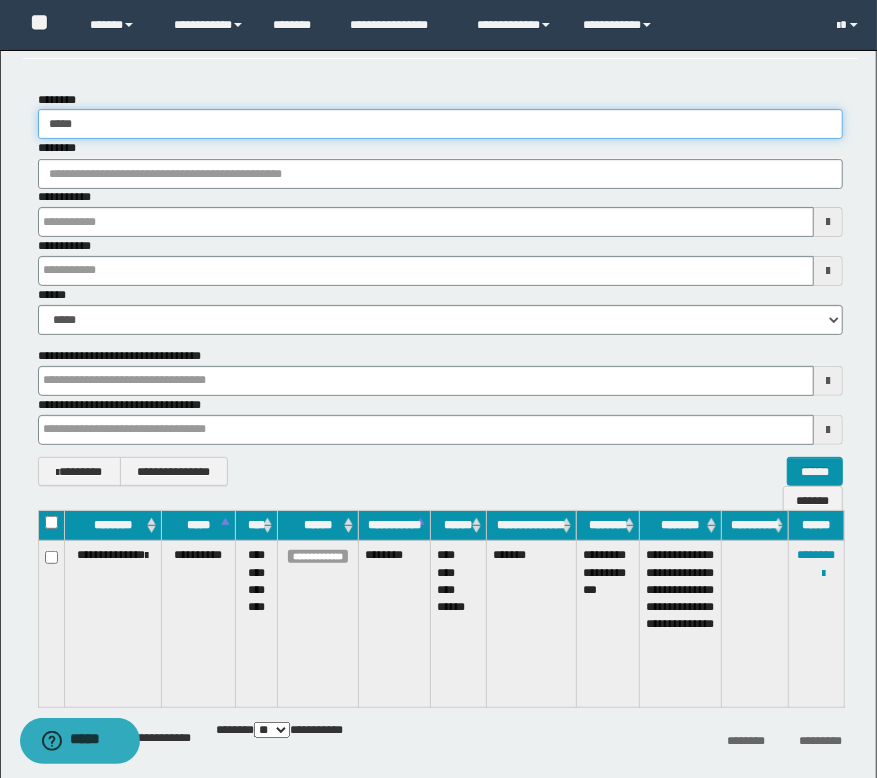 scroll, scrollTop: 178, scrollLeft: 0, axis: vertical 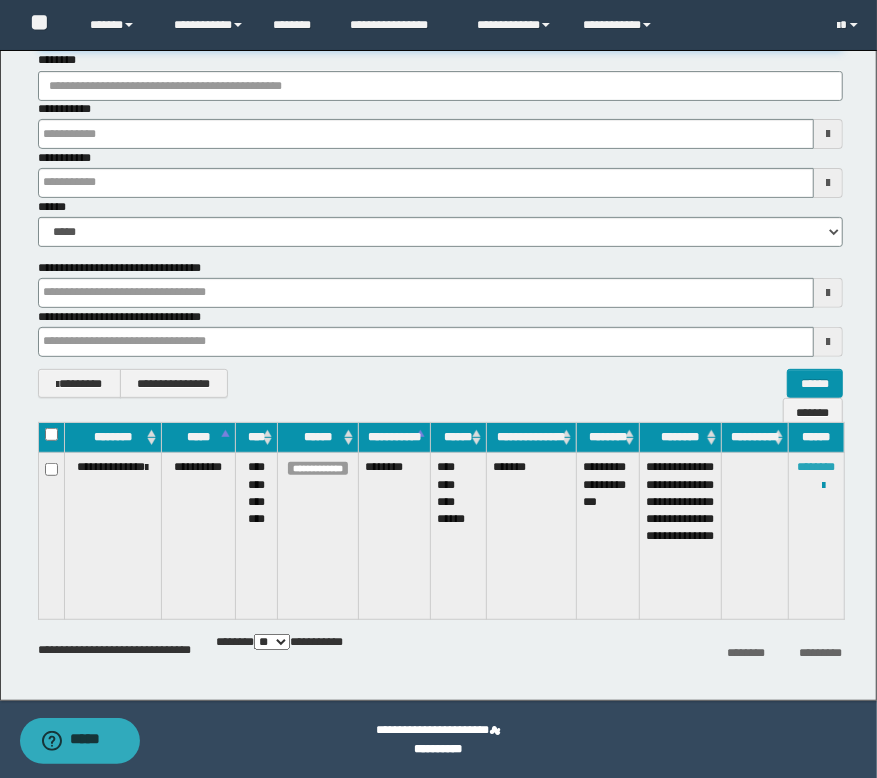 type on "*****" 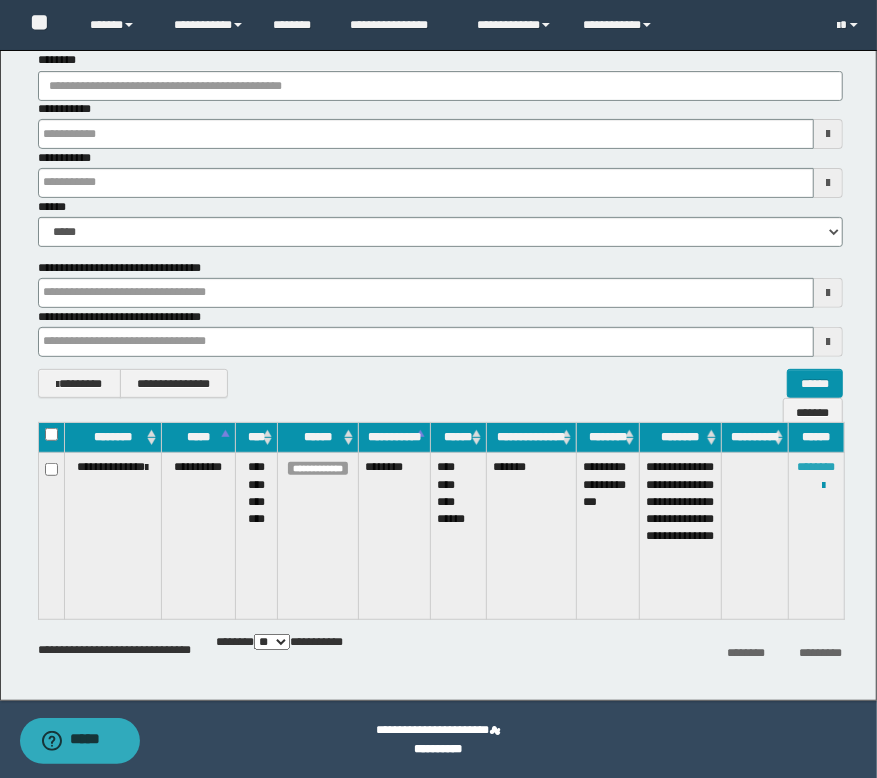 click on "********" at bounding box center [816, 467] 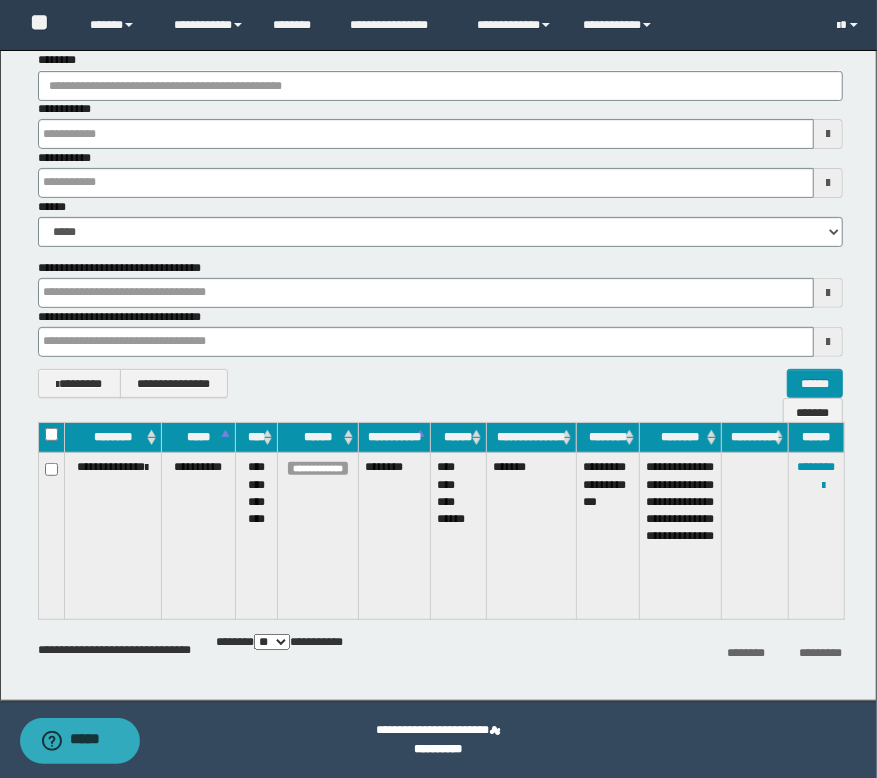 scroll, scrollTop: 0, scrollLeft: 0, axis: both 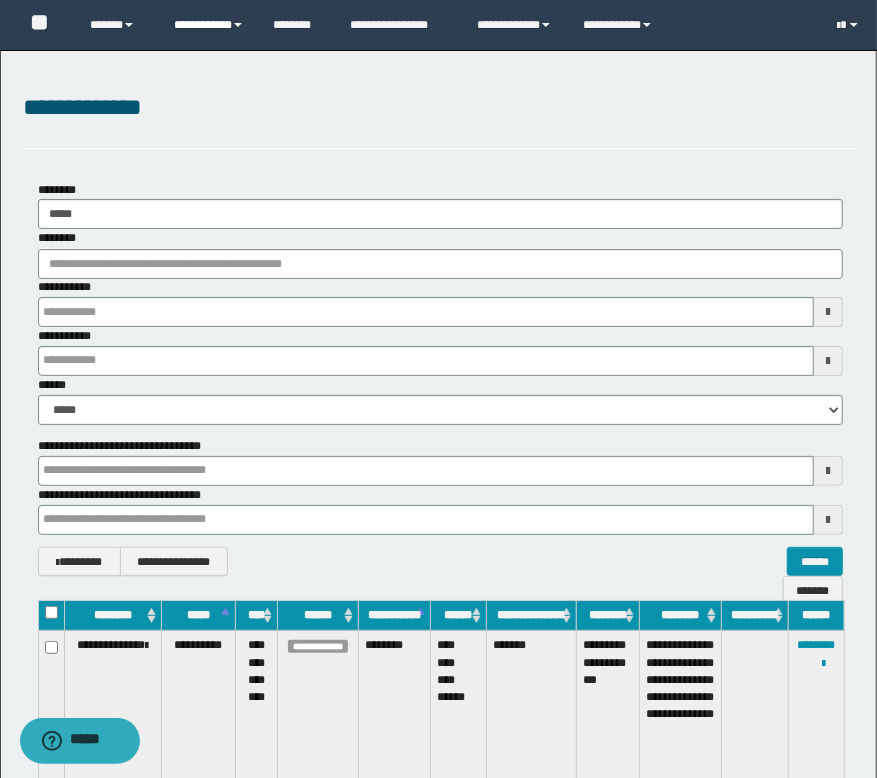 click on "**********" at bounding box center [209, 25] 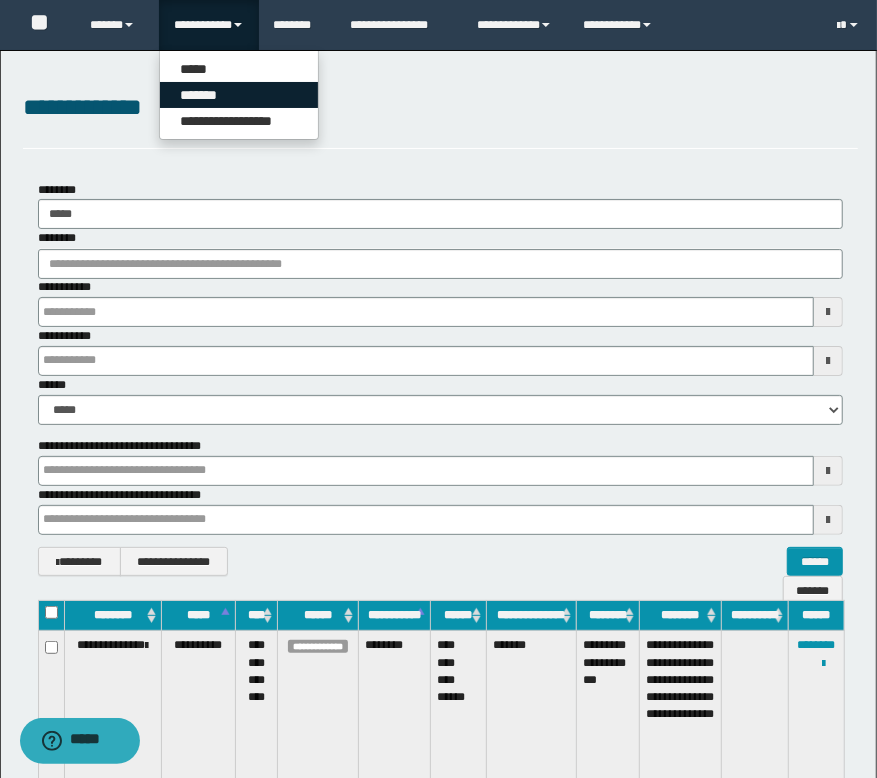 click on "*******" at bounding box center (239, 95) 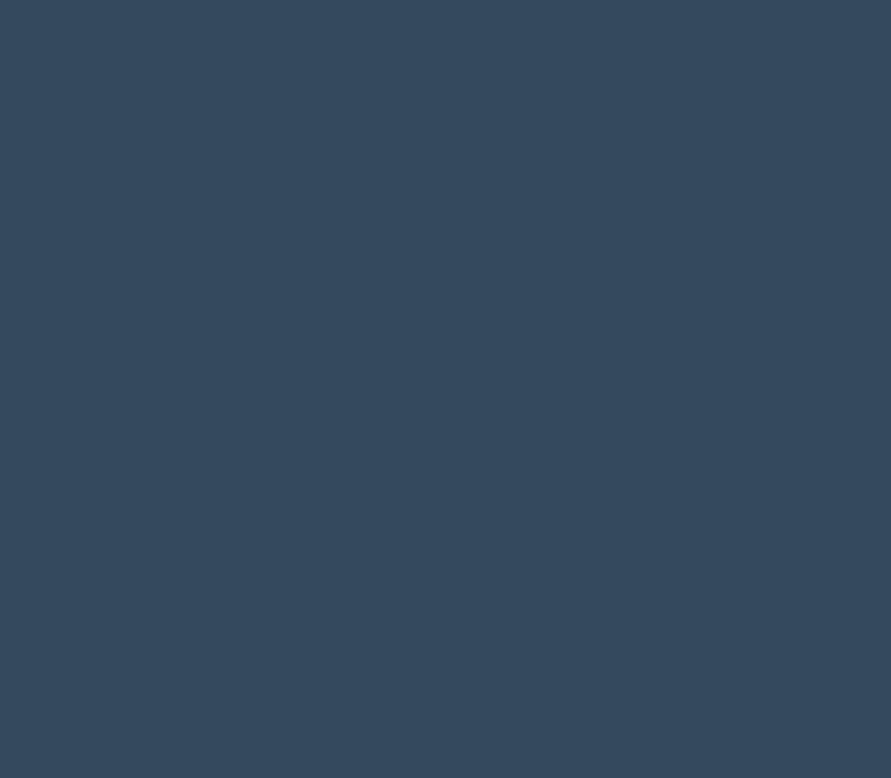 scroll, scrollTop: 0, scrollLeft: 0, axis: both 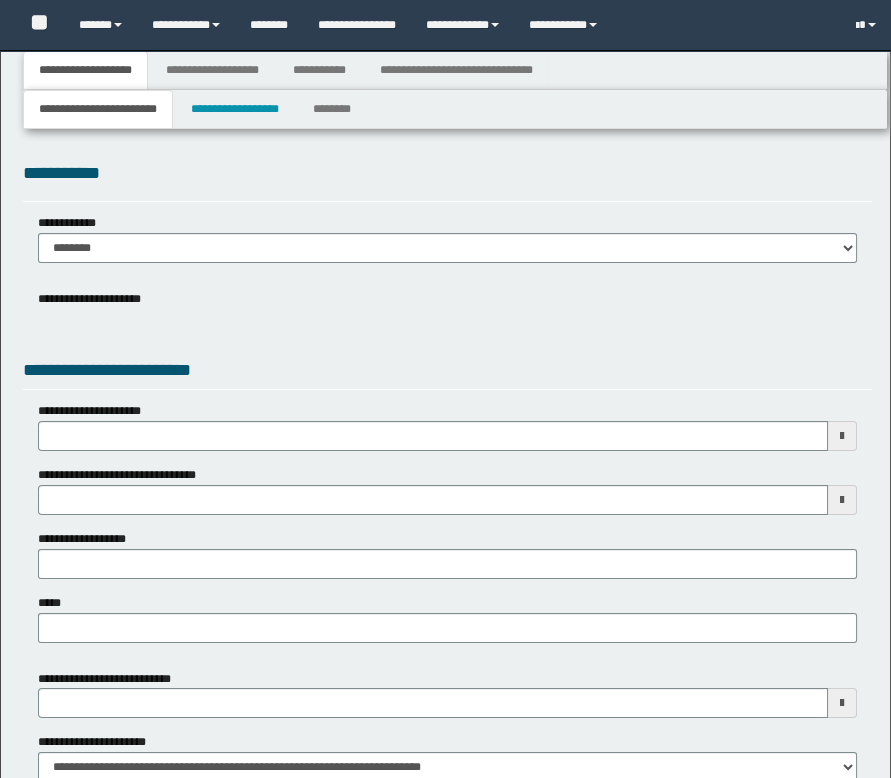 type 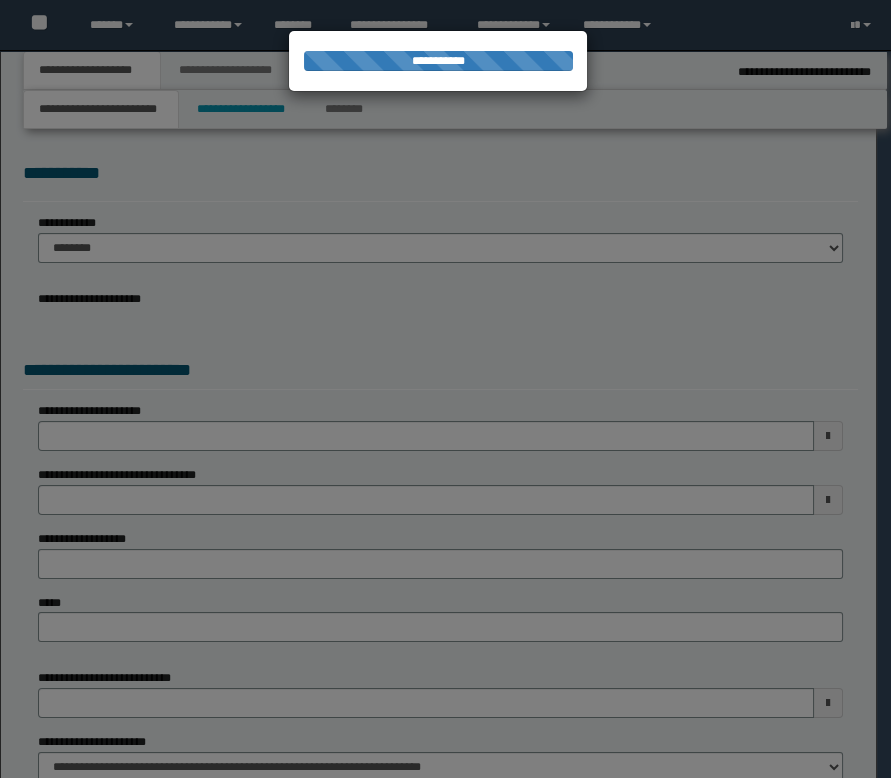 scroll, scrollTop: 0, scrollLeft: 0, axis: both 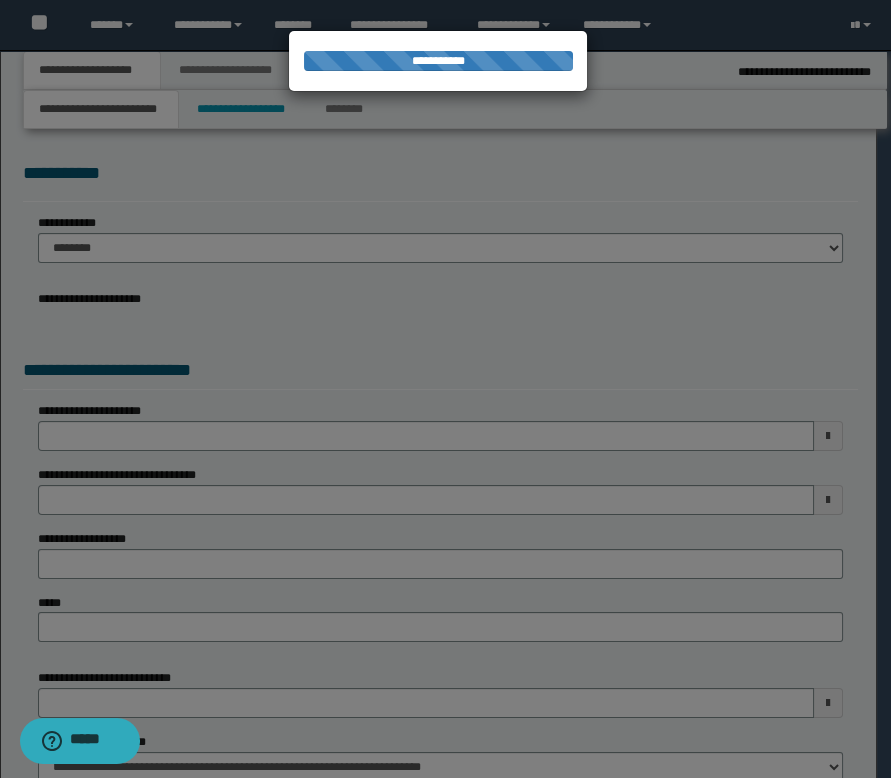 type on "**********" 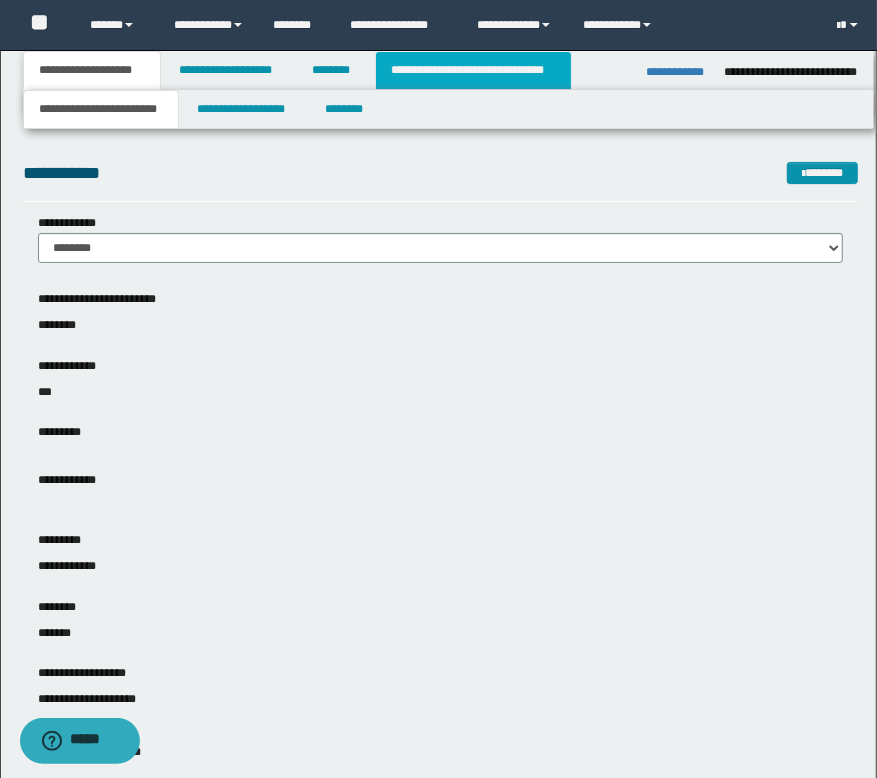 click on "**********" at bounding box center [473, 70] 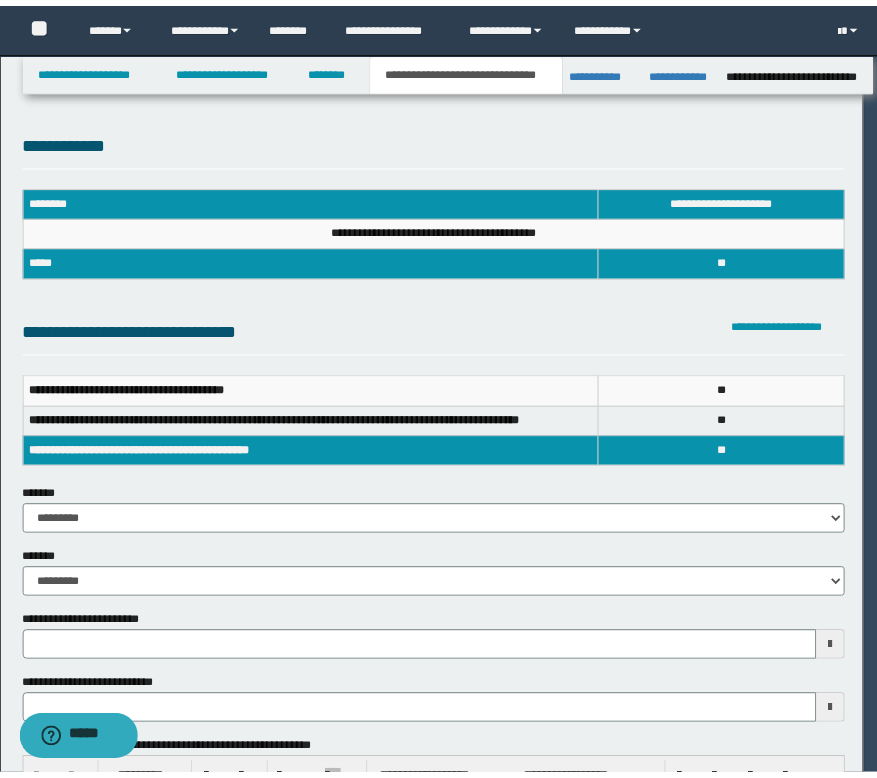 scroll, scrollTop: 0, scrollLeft: 0, axis: both 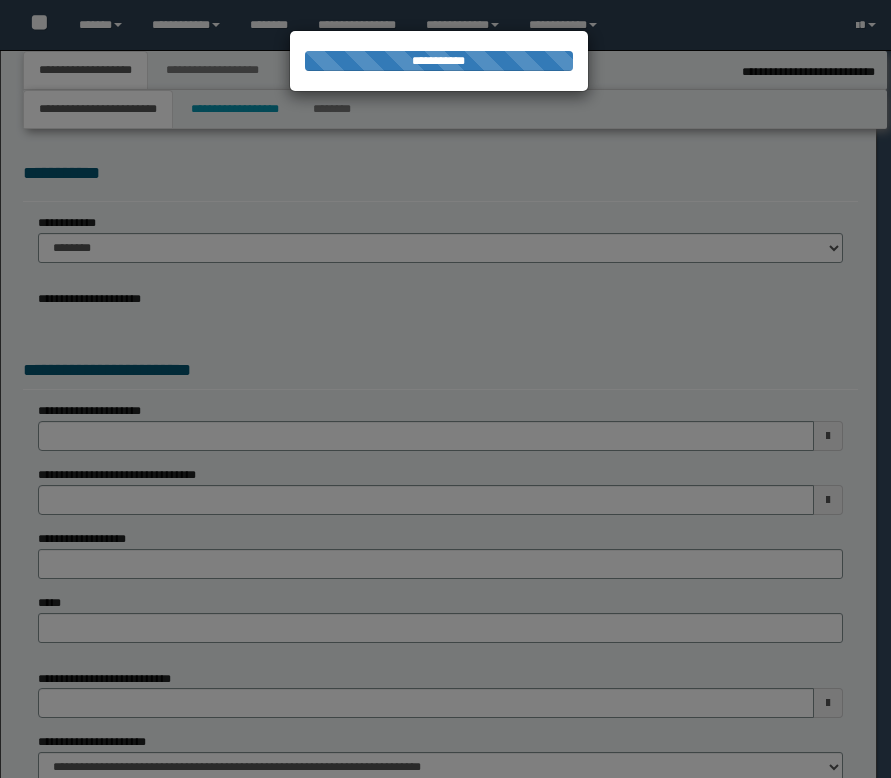 select on "**" 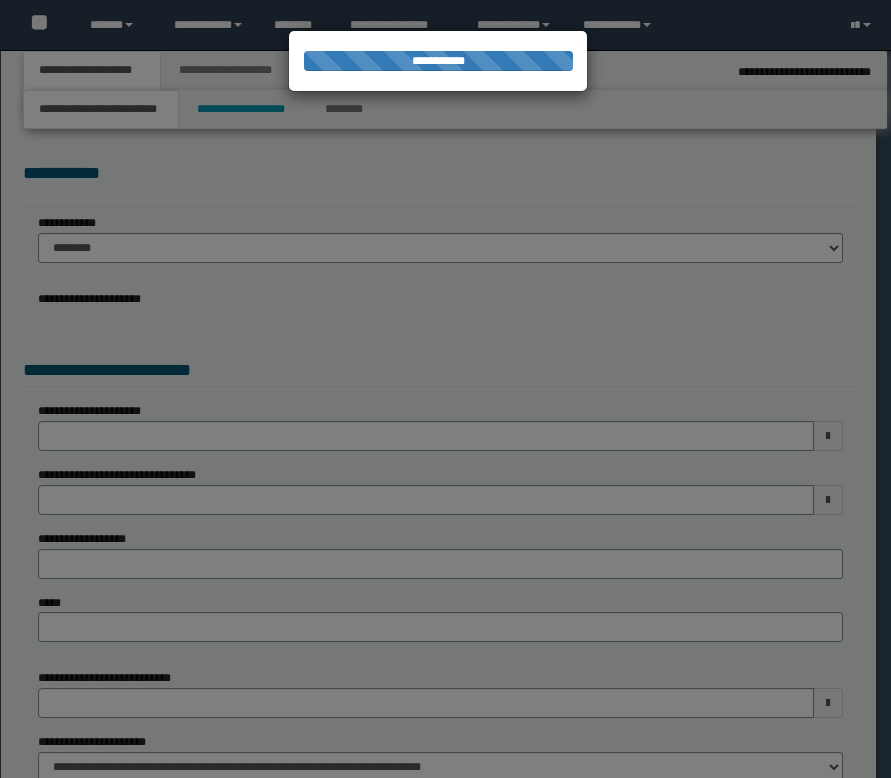scroll, scrollTop: 0, scrollLeft: 0, axis: both 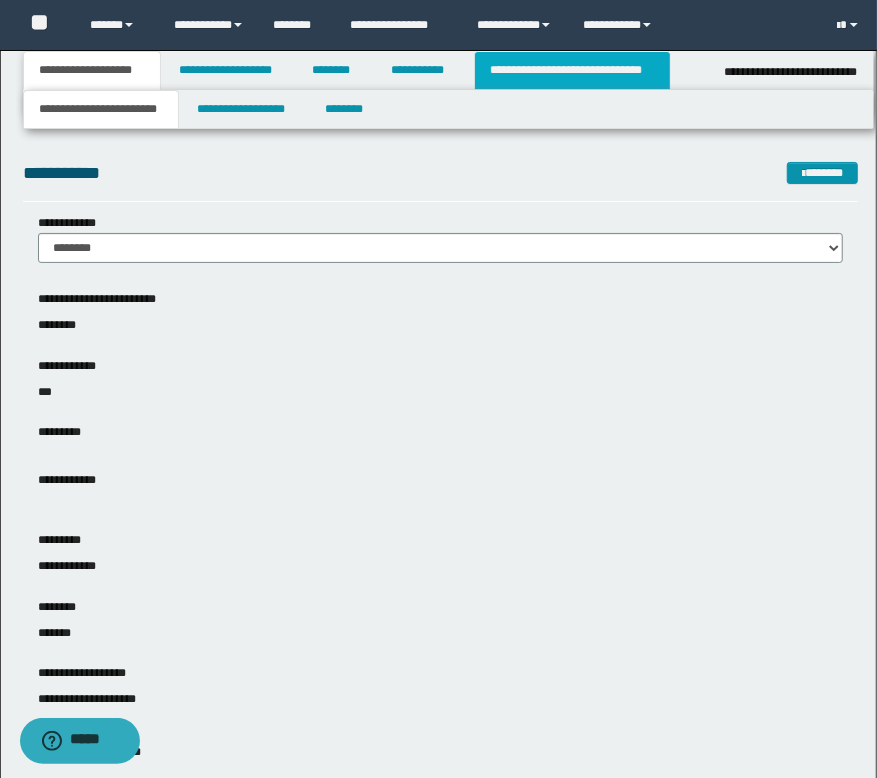 click on "**********" at bounding box center (572, 70) 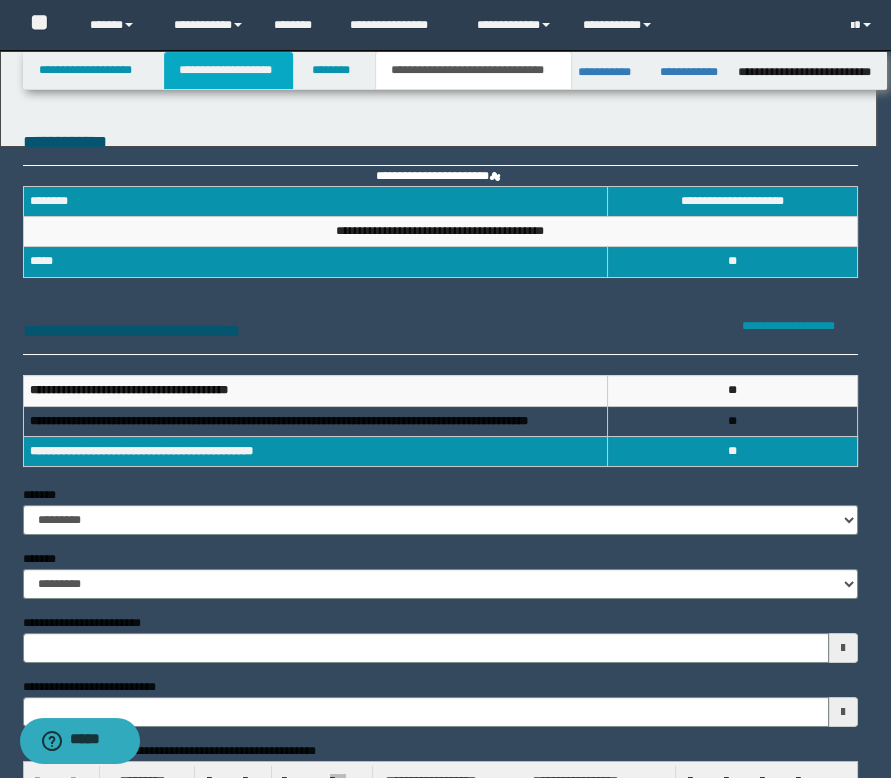 scroll, scrollTop: 0, scrollLeft: 0, axis: both 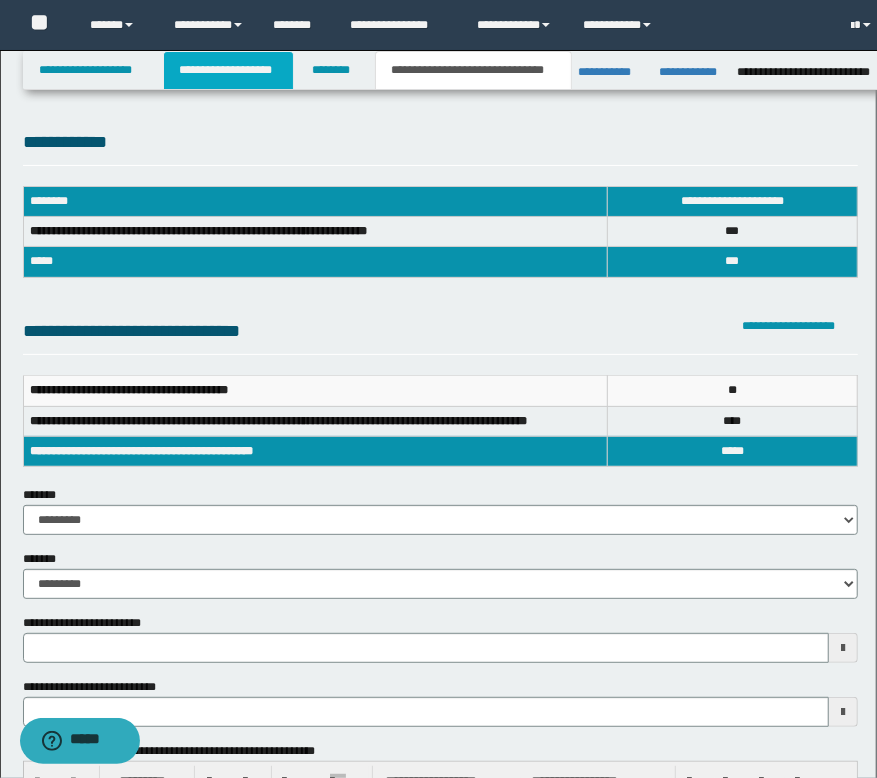 click on "**********" at bounding box center [228, 70] 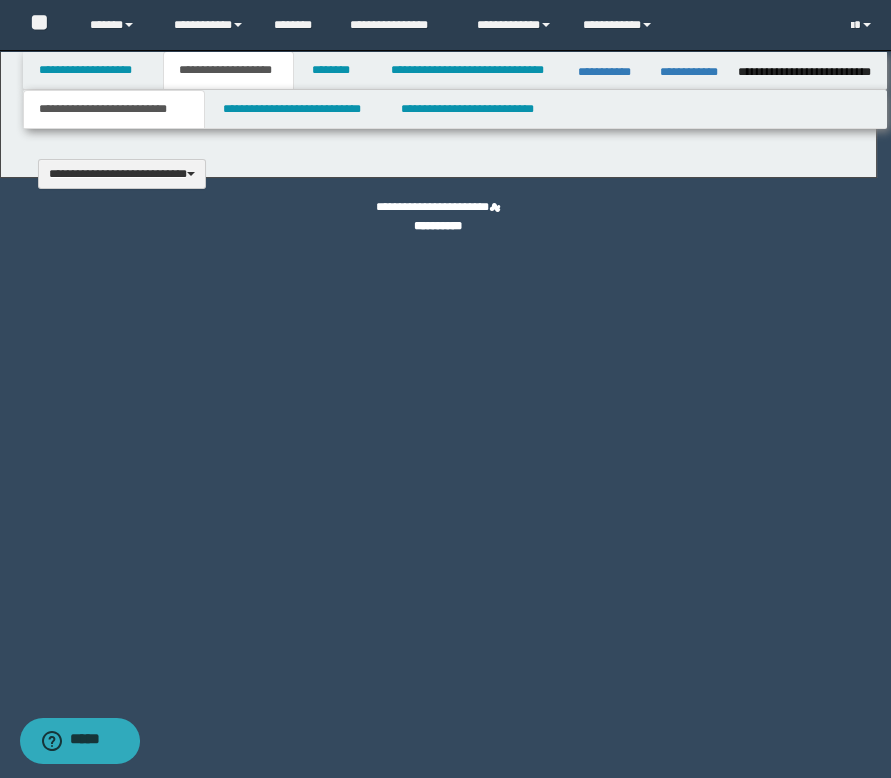 scroll, scrollTop: 0, scrollLeft: 0, axis: both 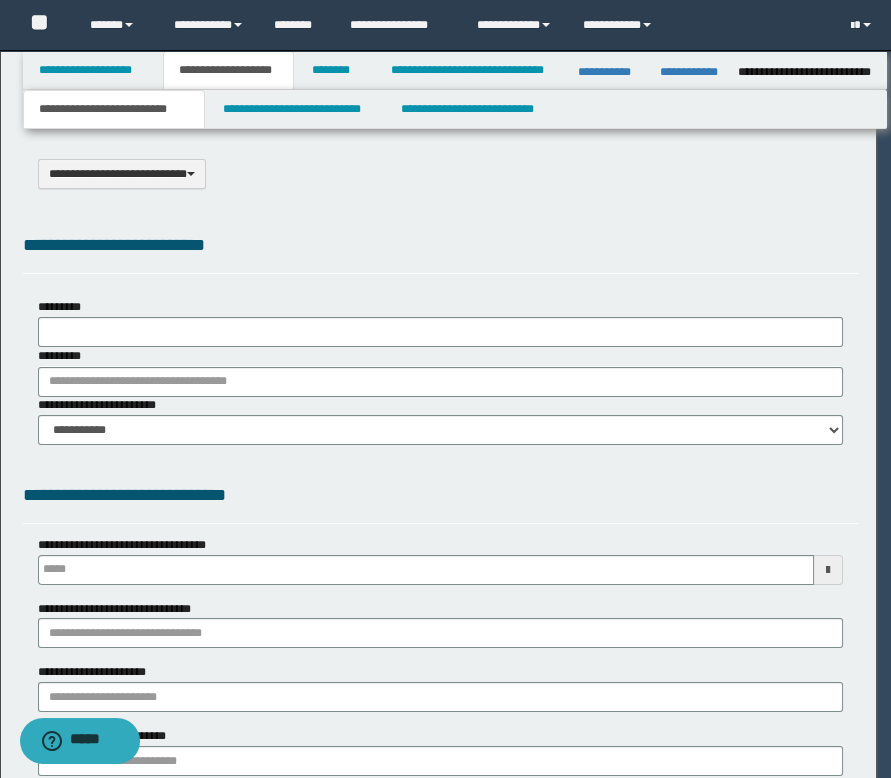type on "********" 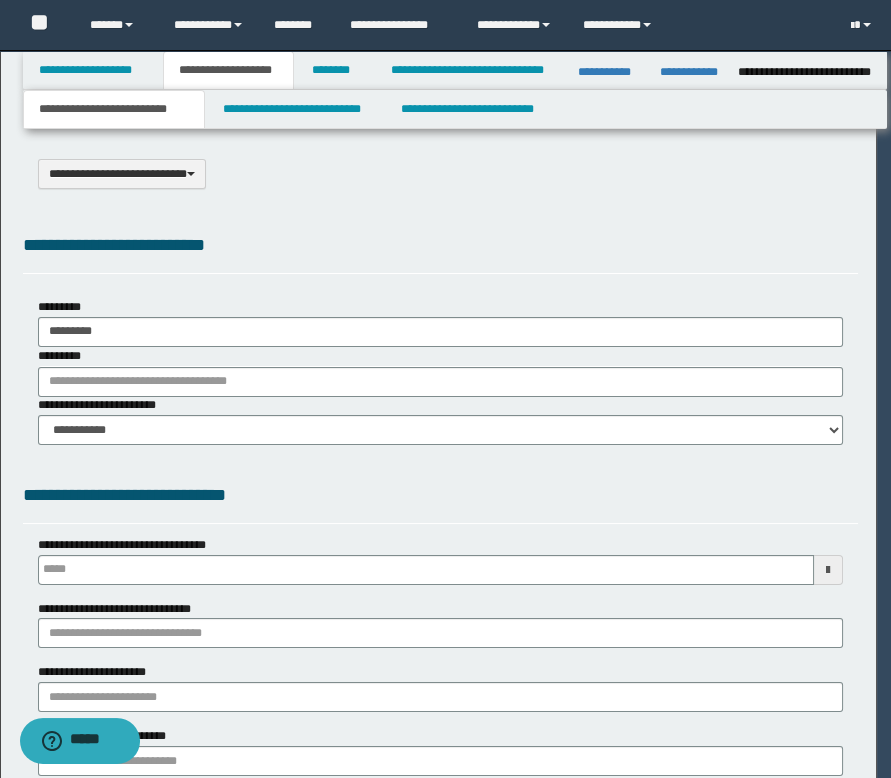 select on "*" 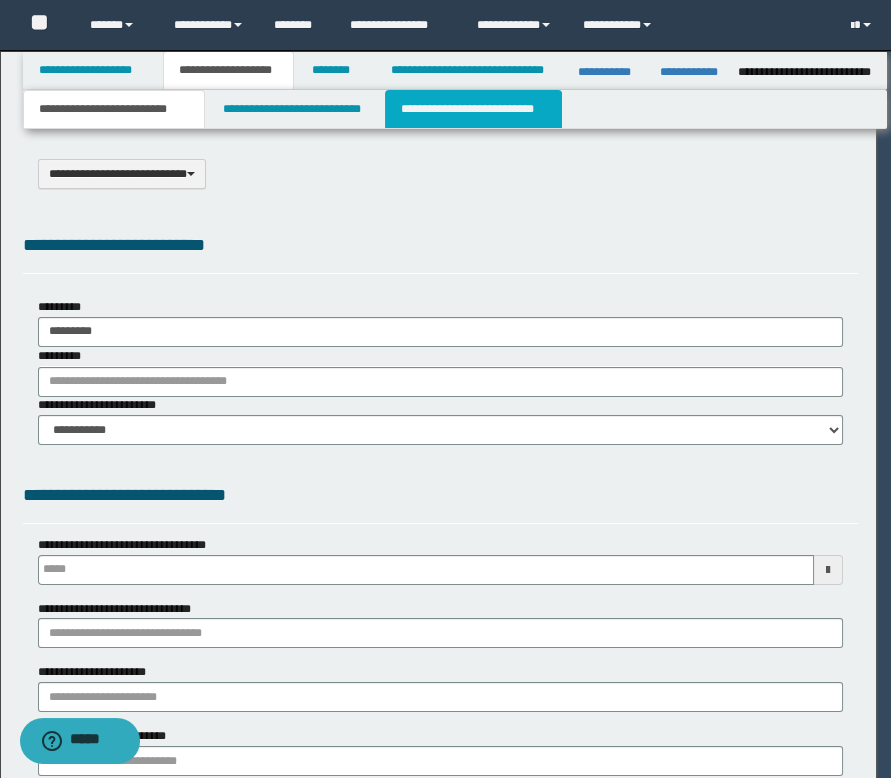 click on "**********" at bounding box center [473, 109] 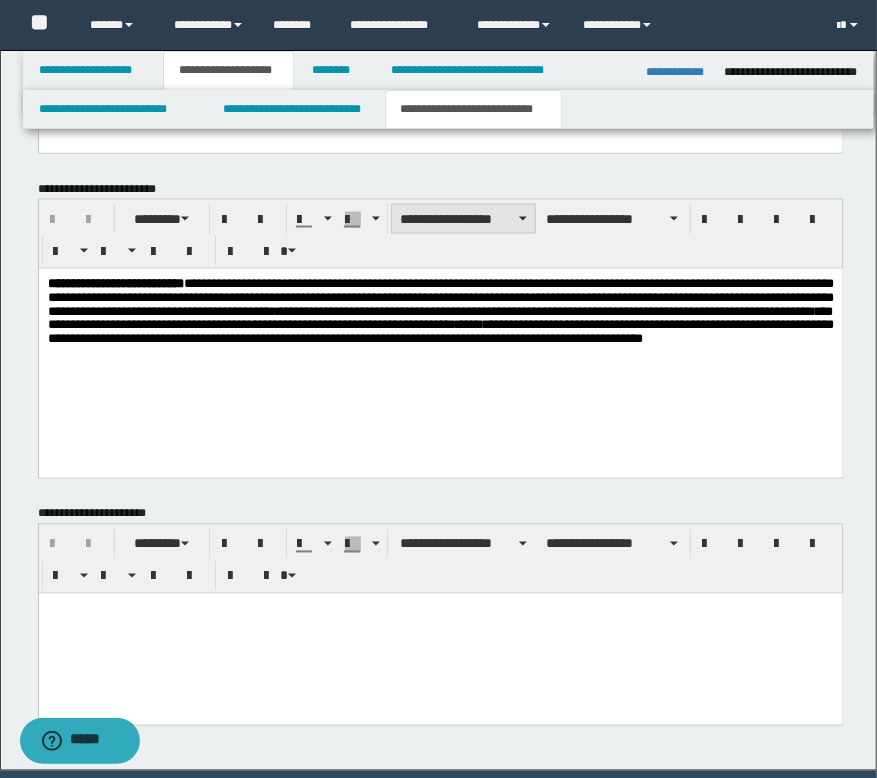 scroll, scrollTop: 1363, scrollLeft: 0, axis: vertical 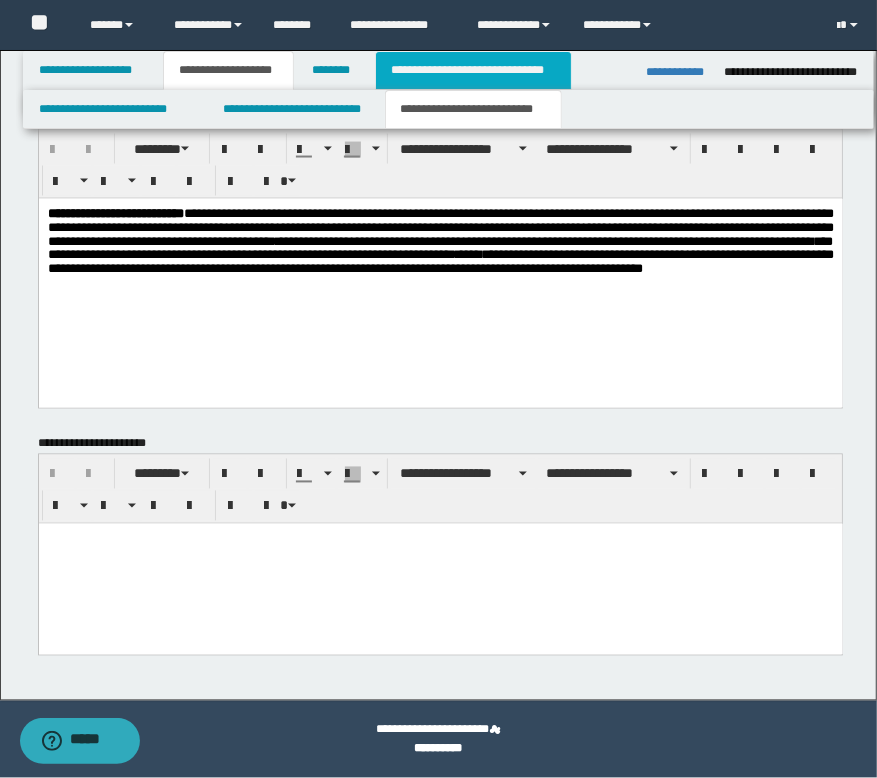click on "**********" at bounding box center (473, 70) 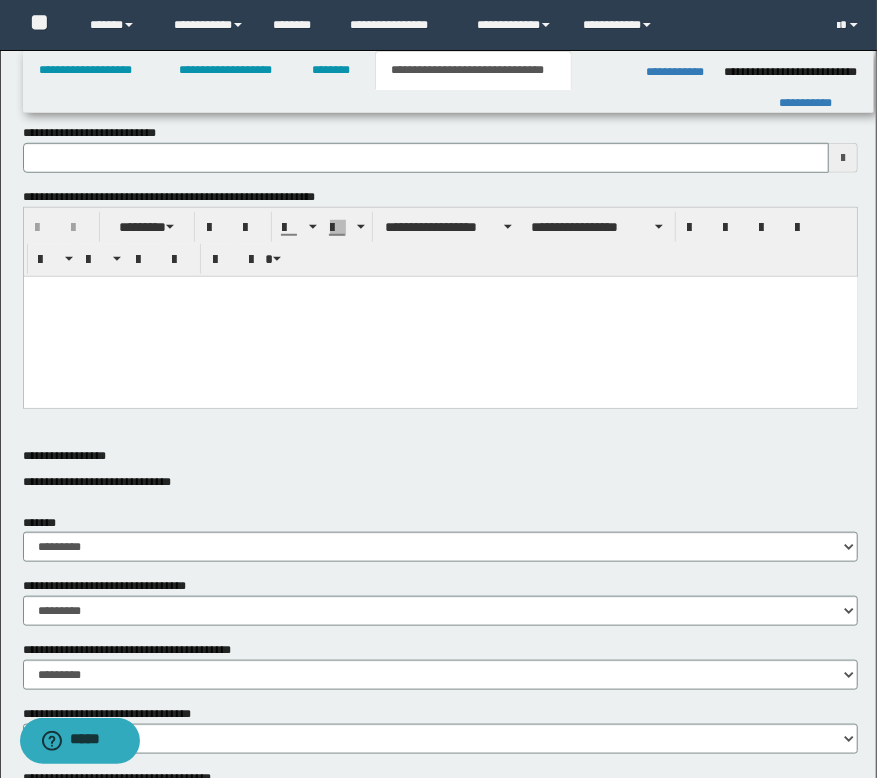 type 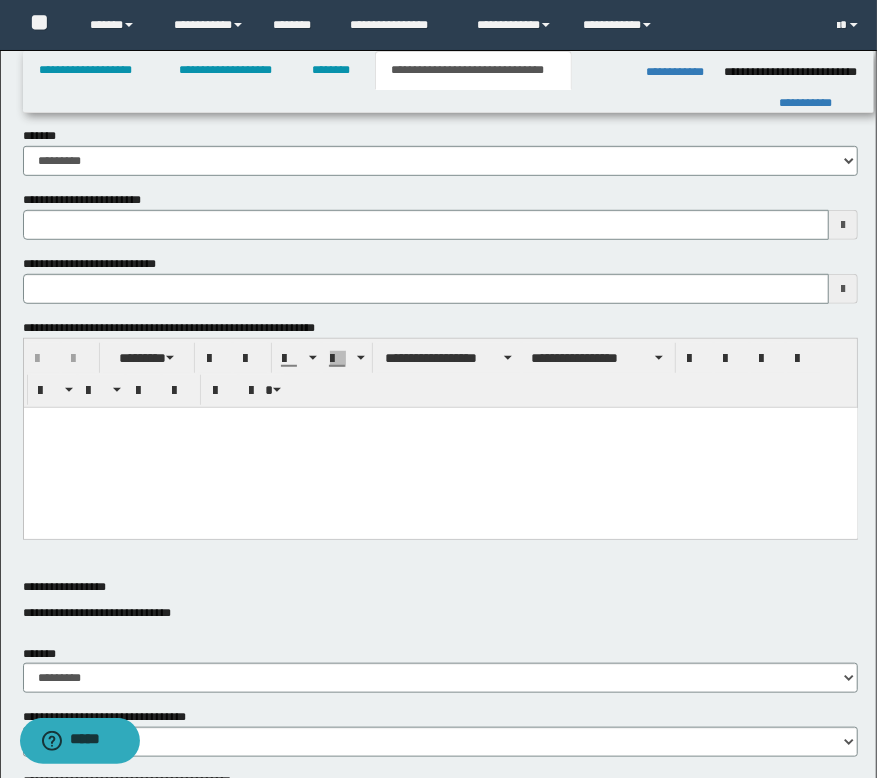 type 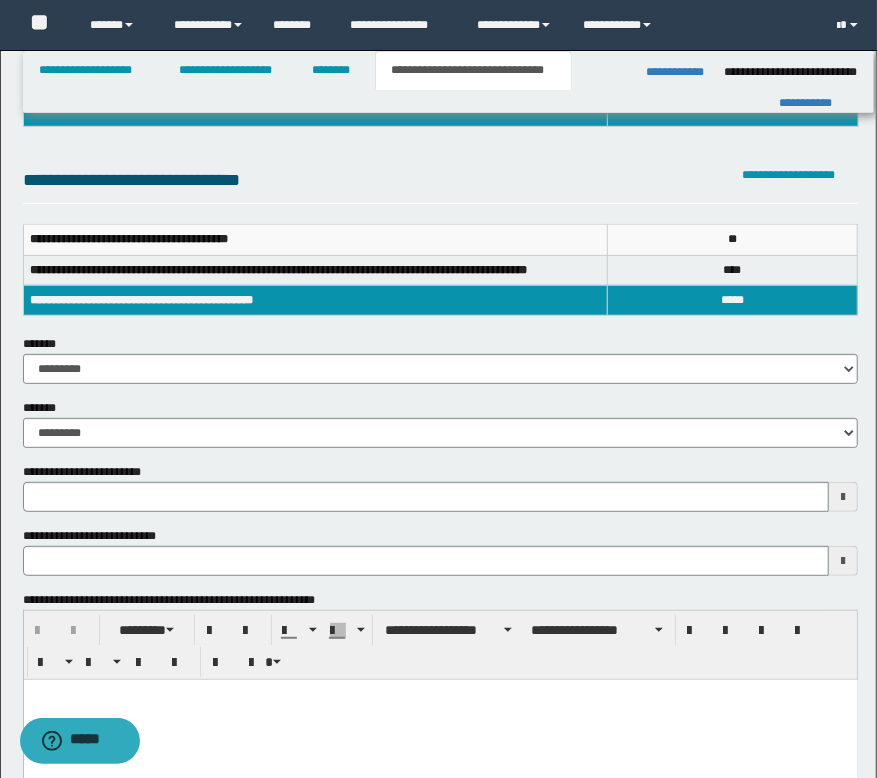 scroll, scrollTop: 0, scrollLeft: 0, axis: both 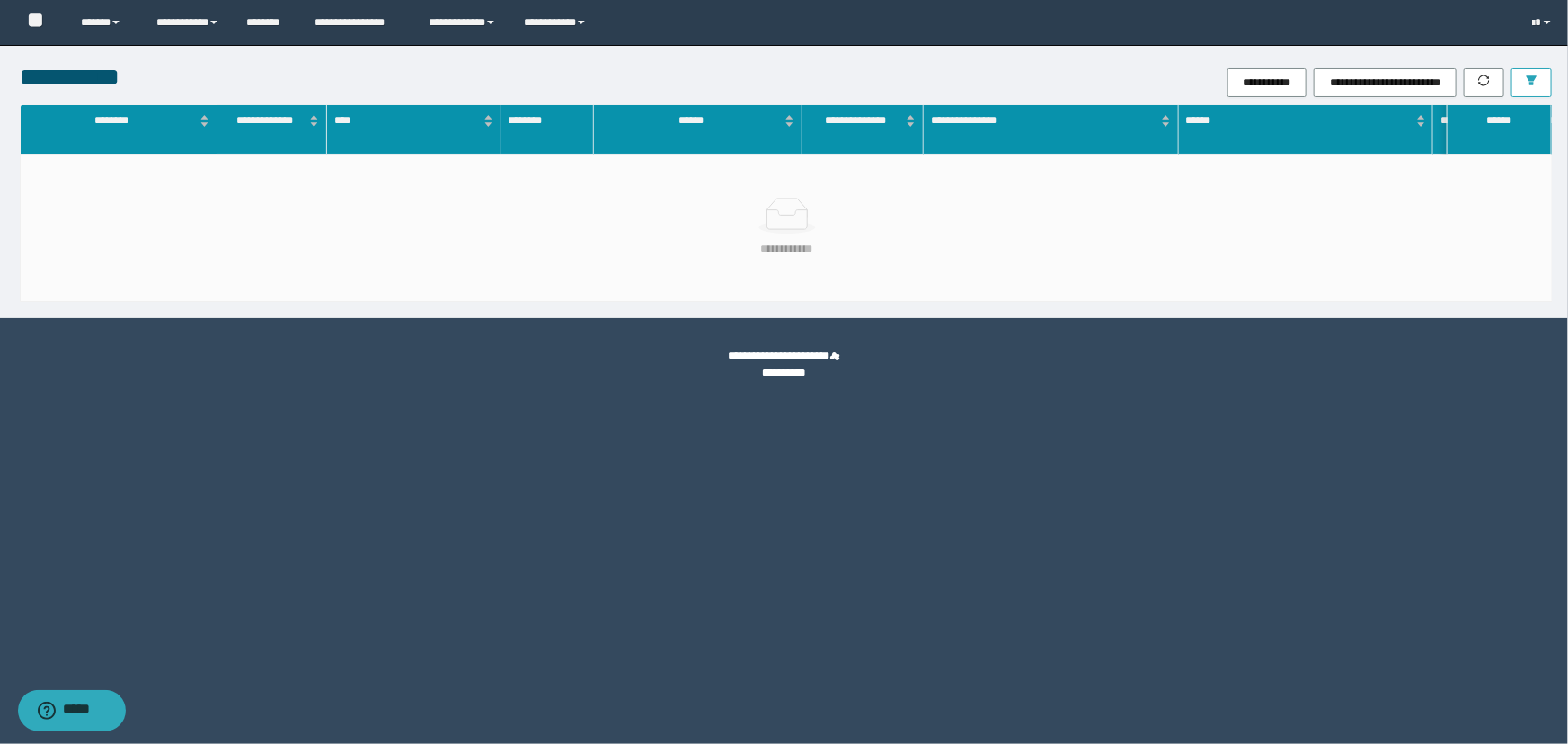click at bounding box center [1531, 83] 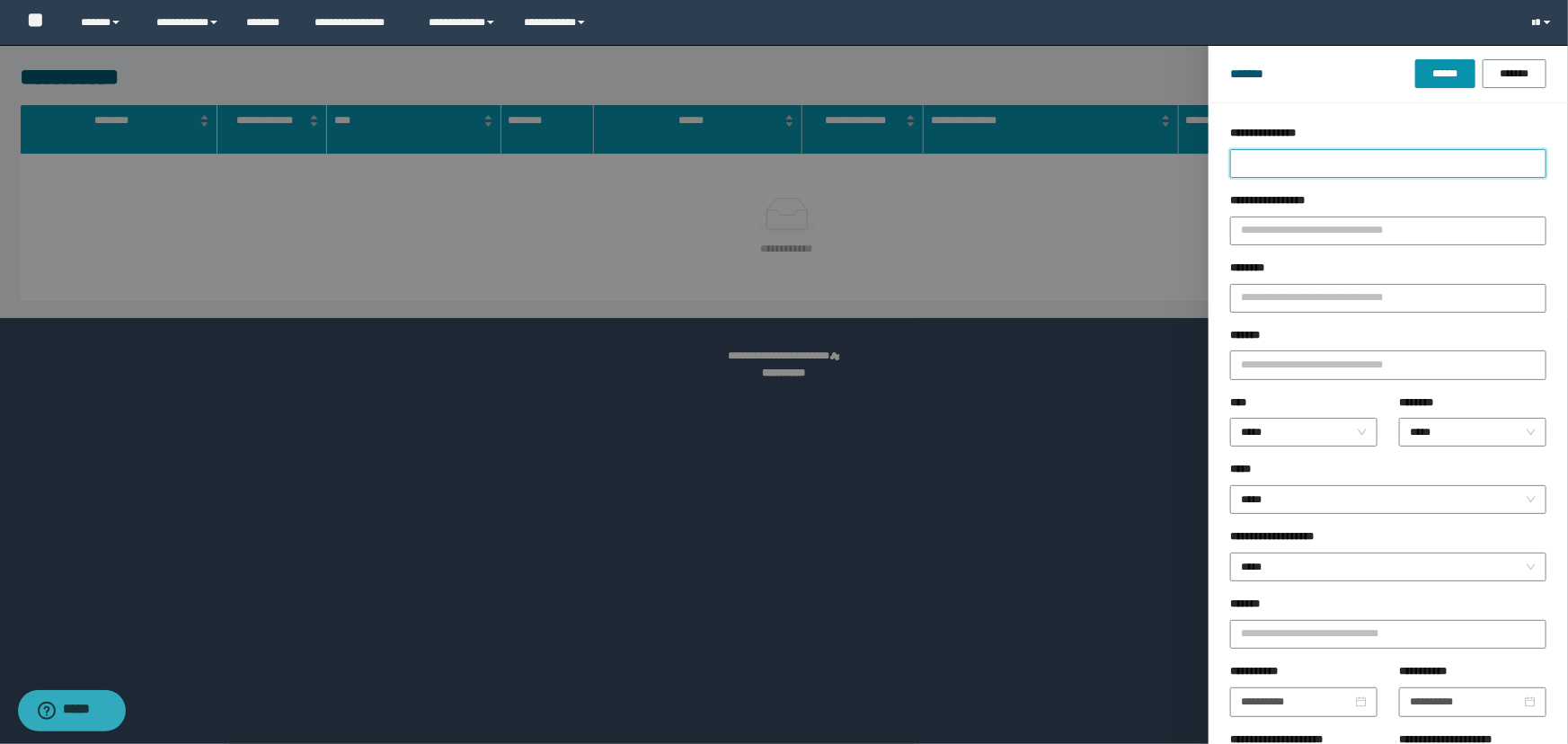 click on "**********" at bounding box center [1388, 164] 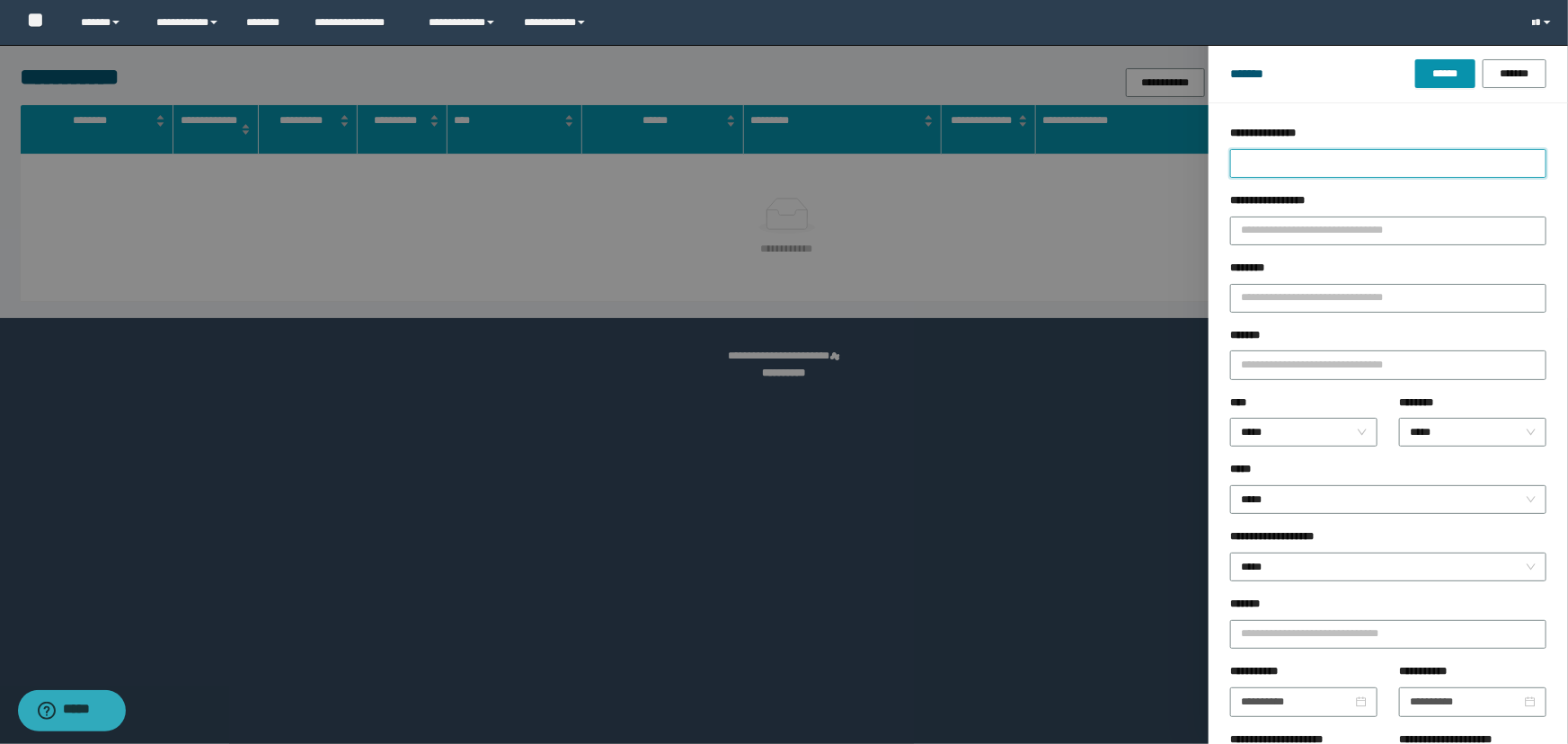 type on "*" 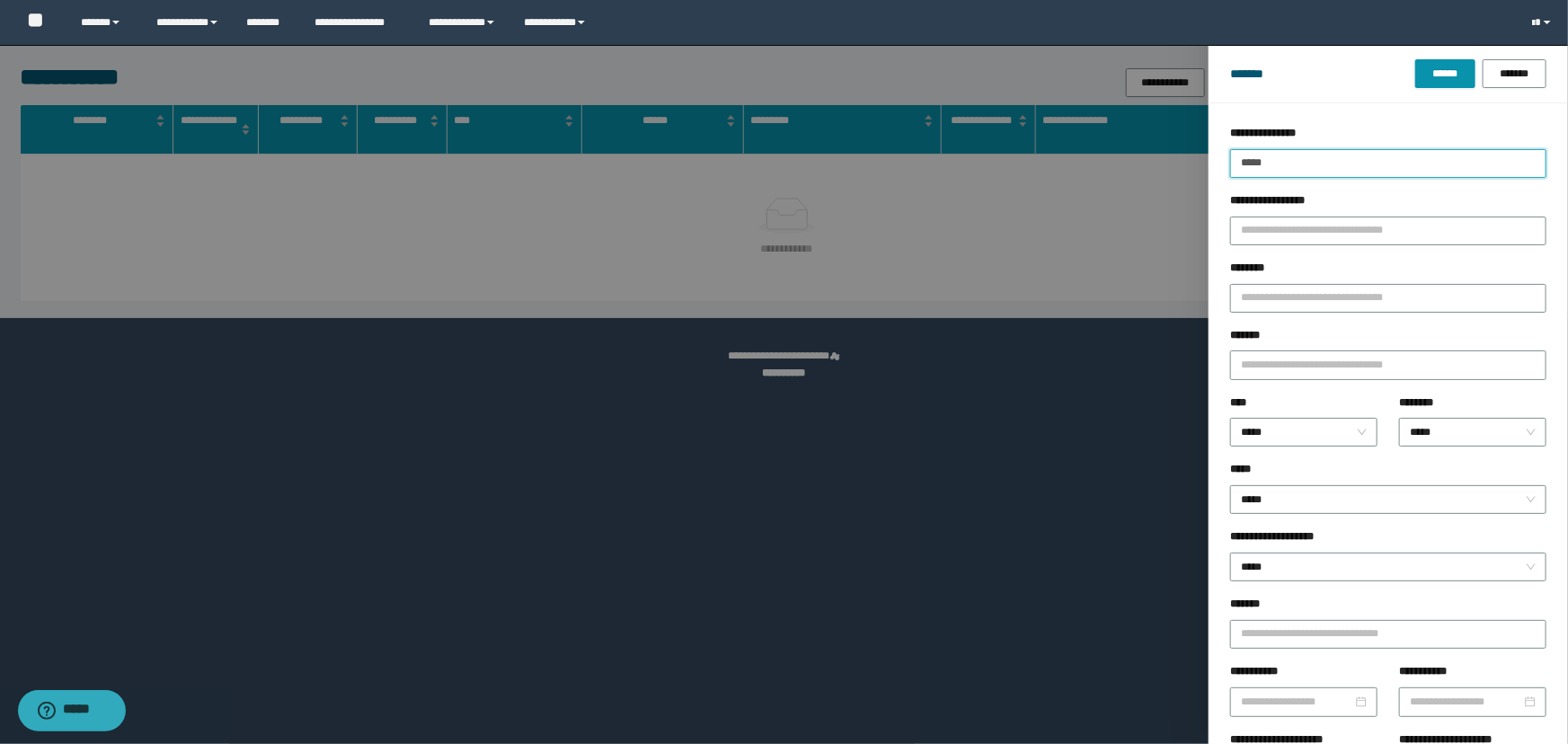 type on "*****" 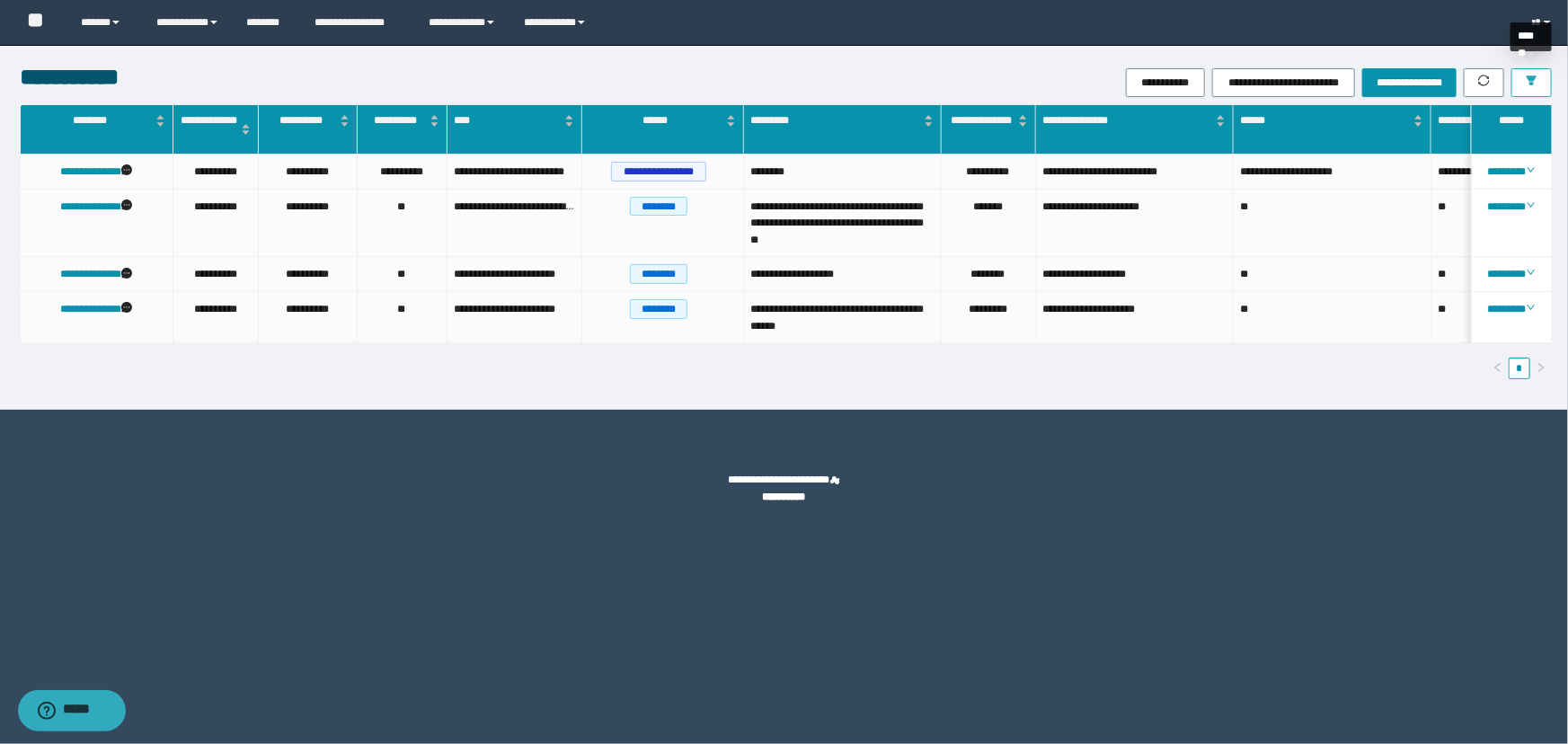 click 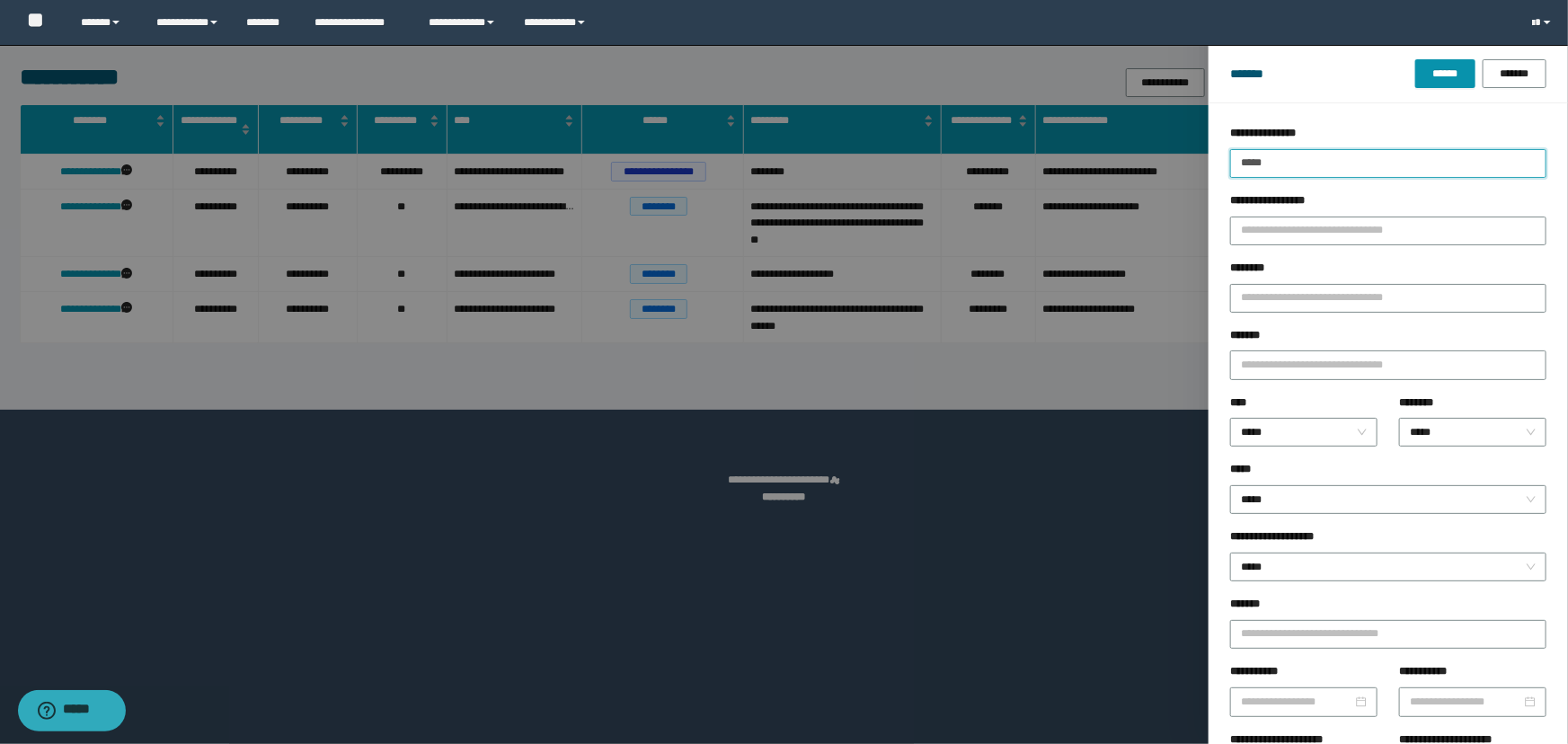 drag, startPoint x: 1262, startPoint y: 166, endPoint x: 1109, endPoint y: 164, distance: 153.01307 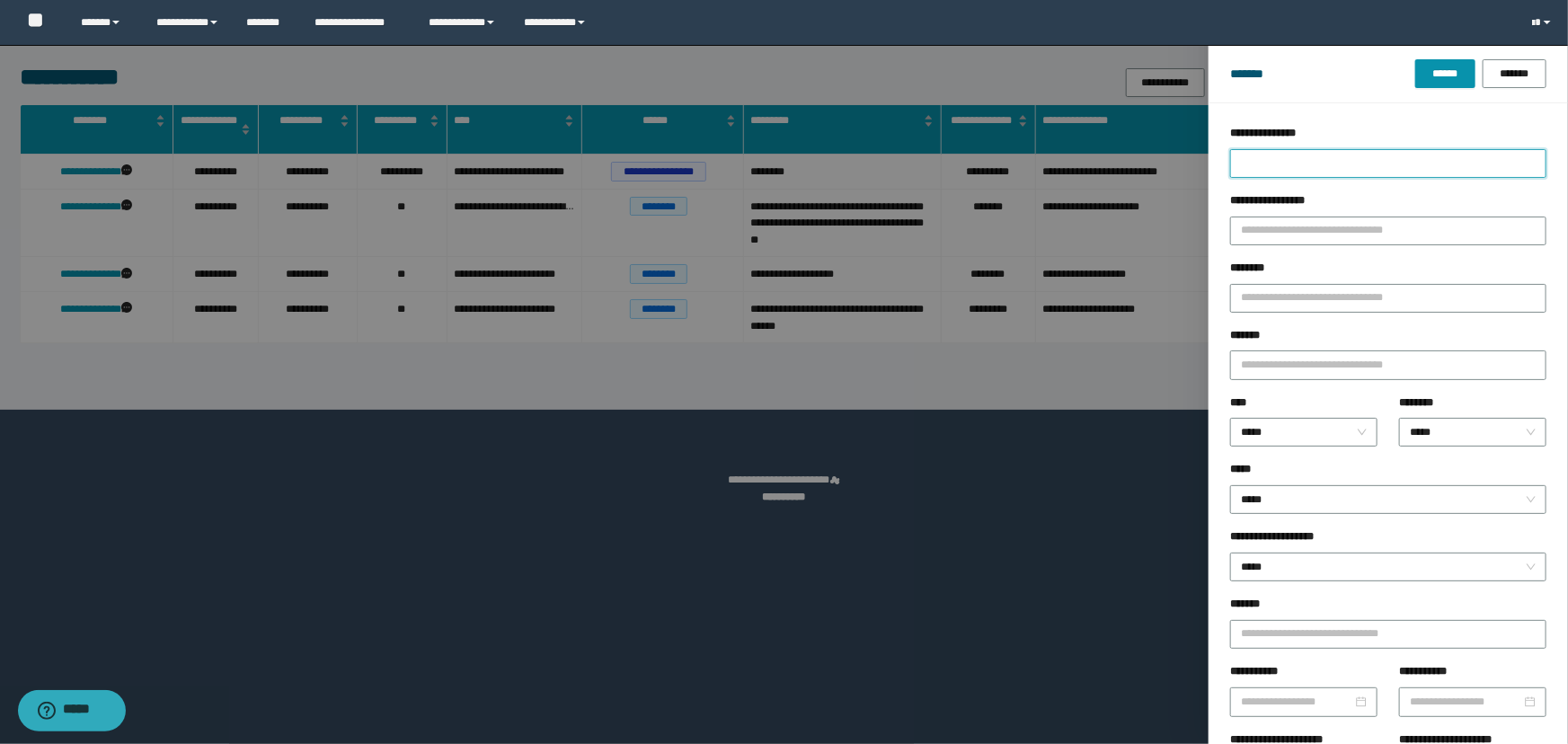 type 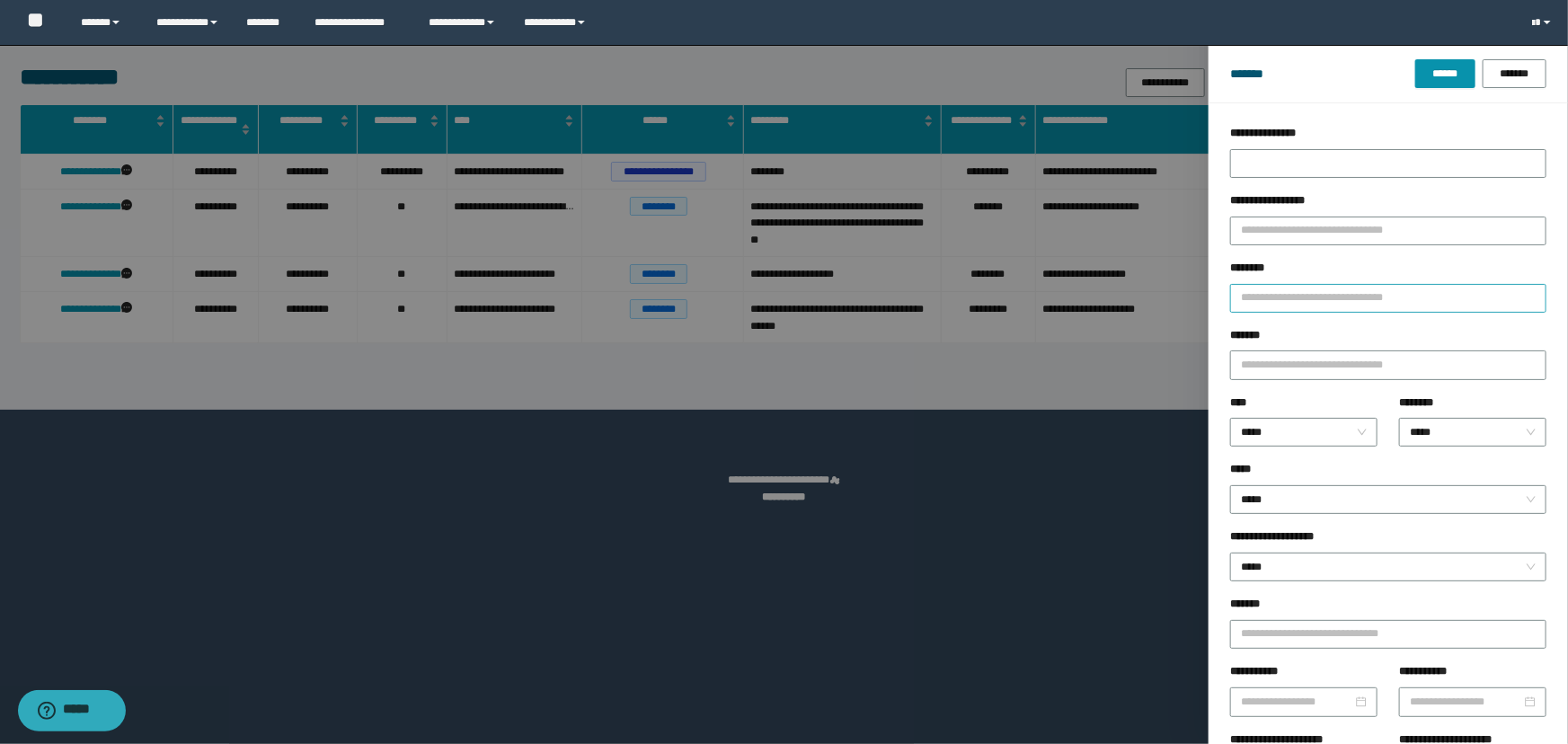 drag, startPoint x: 1262, startPoint y: 279, endPoint x: 1271, endPoint y: 293, distance: 16.643317 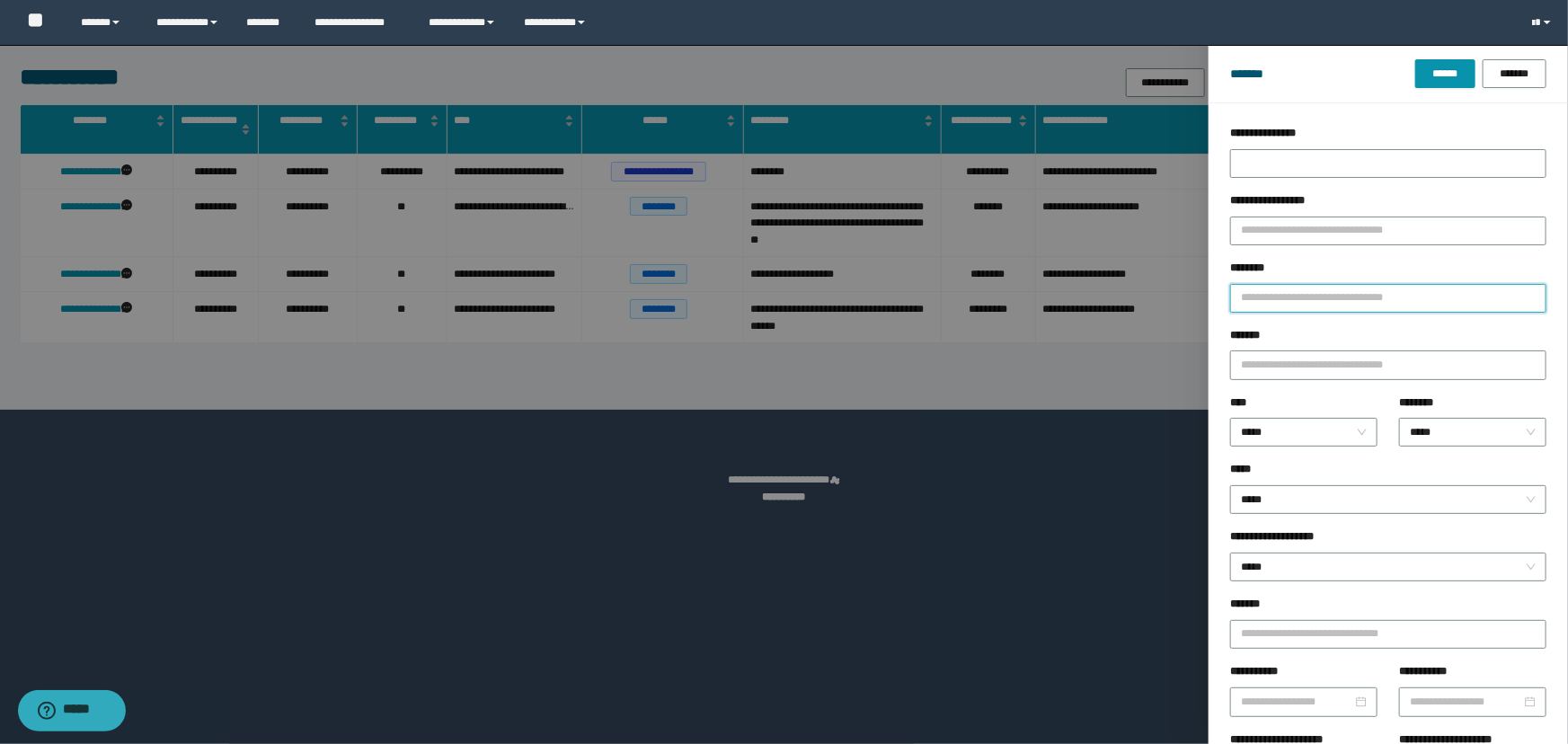 drag, startPoint x: 1271, startPoint y: 293, endPoint x: 1256, endPoint y: 288, distance: 15.811388 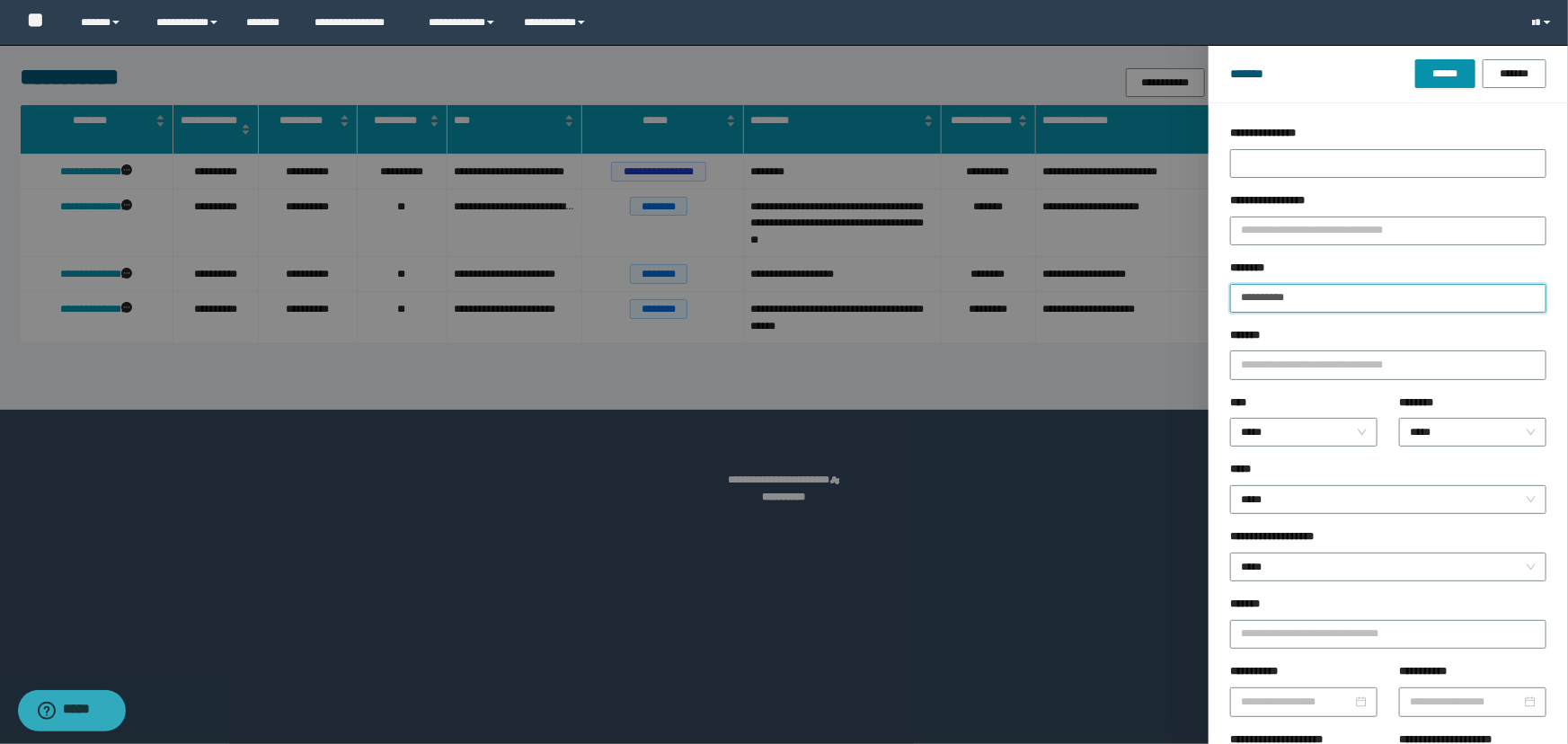 type on "**********" 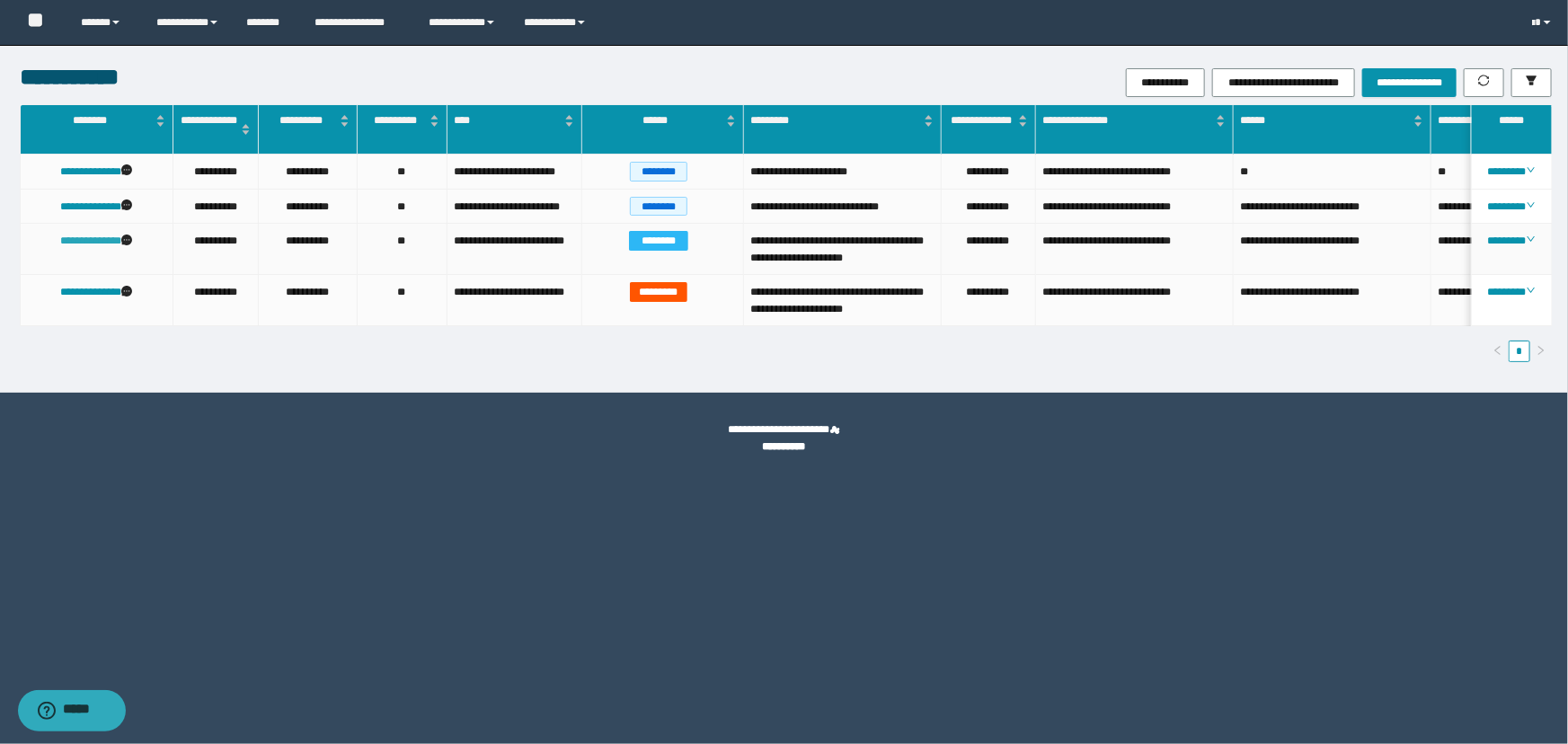 click on "**********" at bounding box center (91, 241) 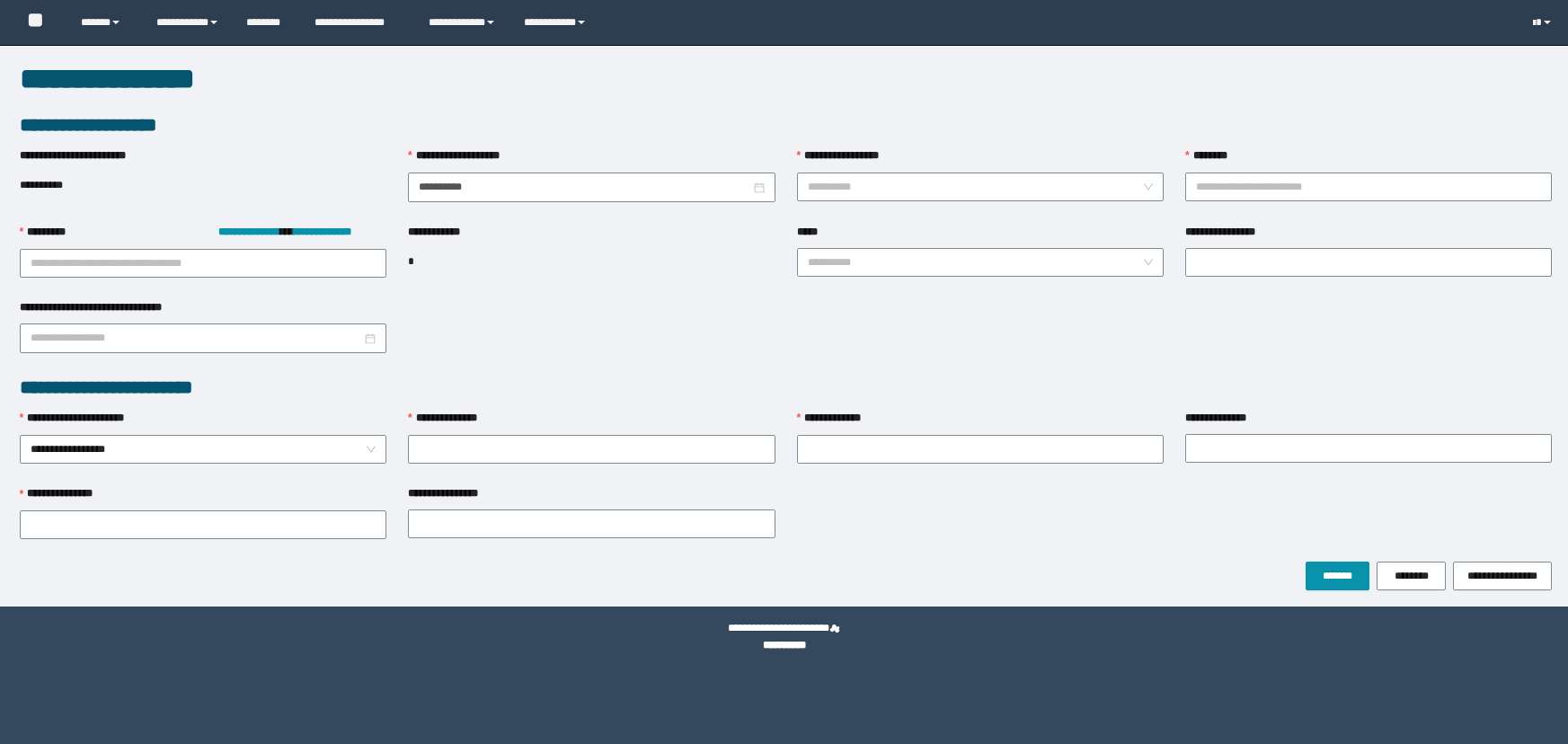 scroll, scrollTop: 0, scrollLeft: 0, axis: both 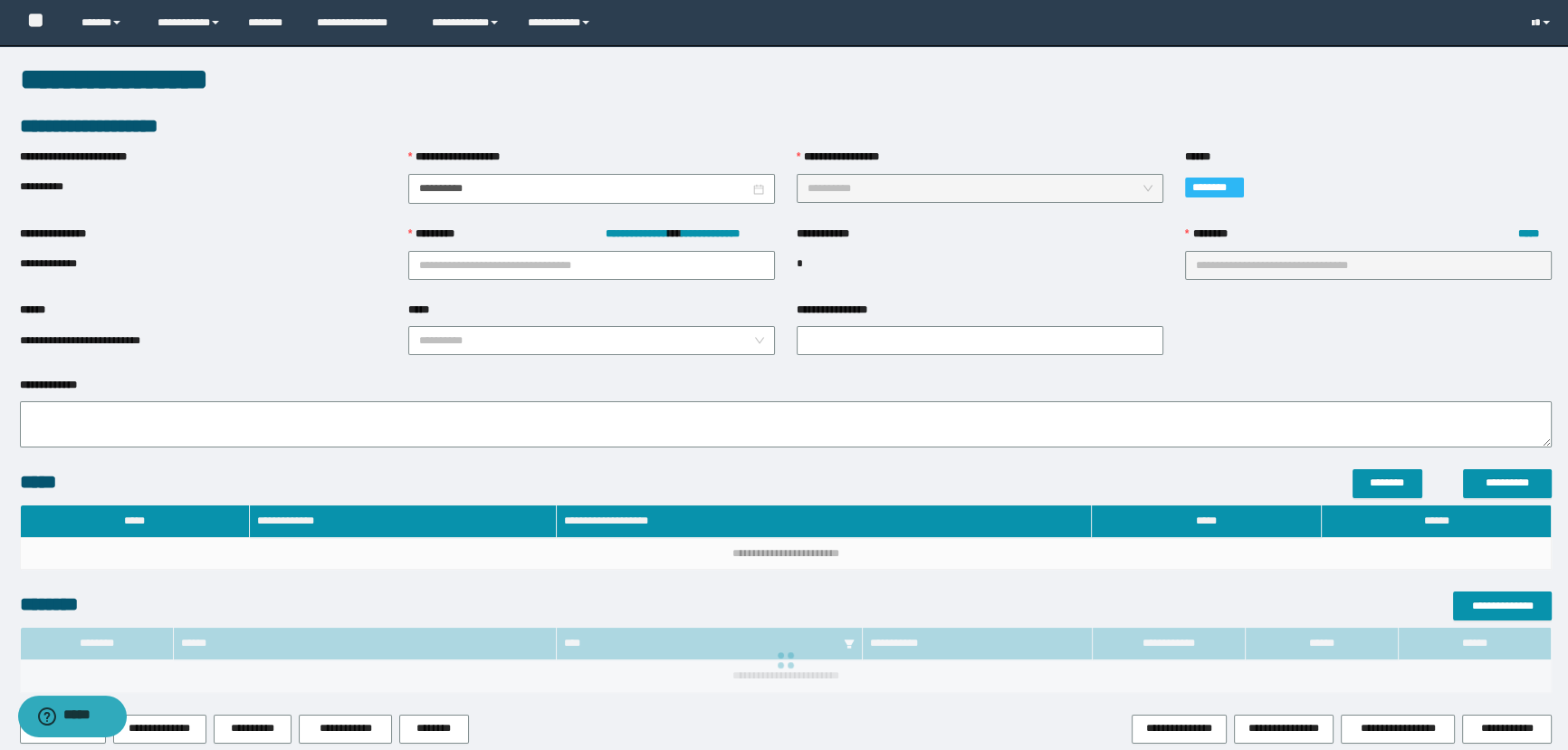 type on "**********" 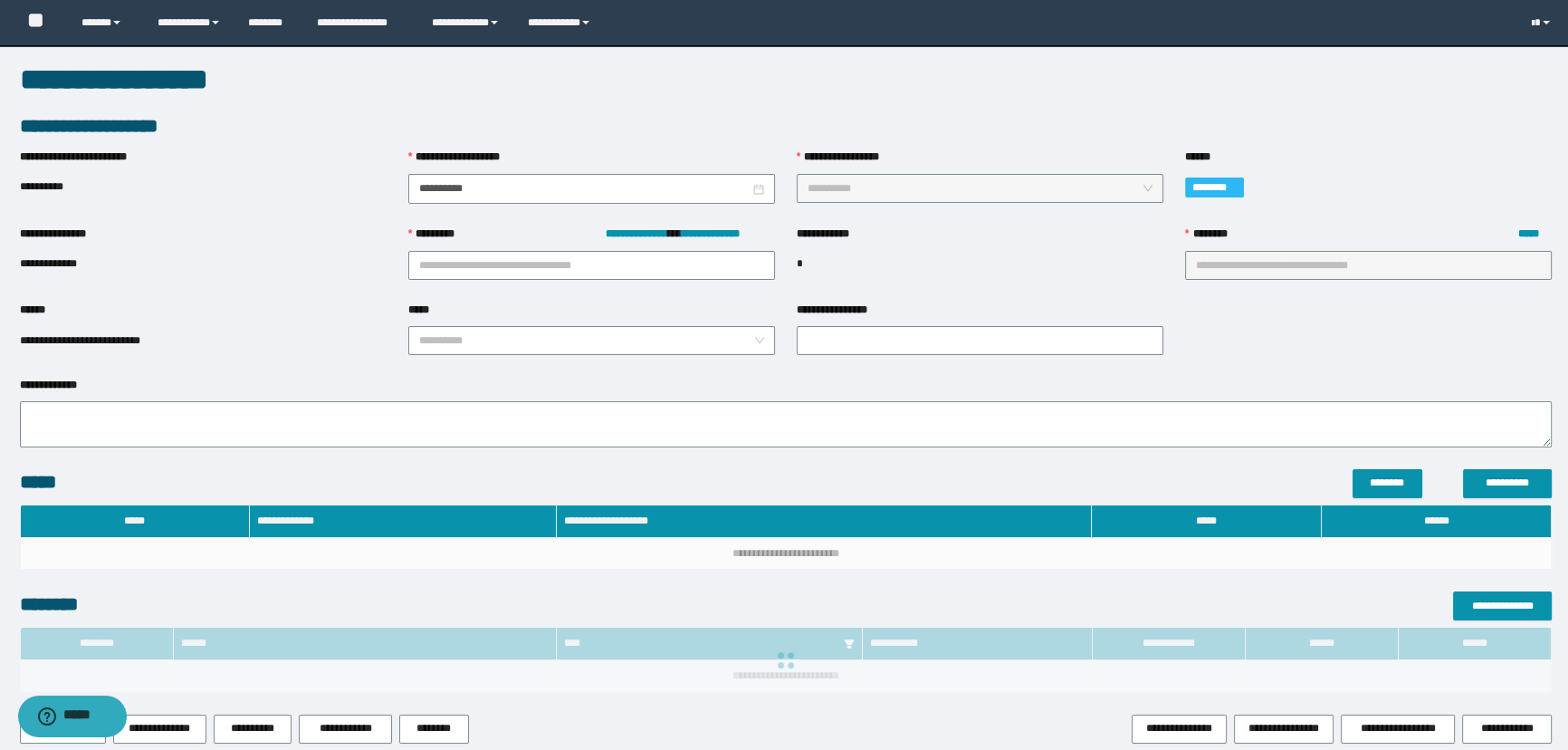 type on "***" 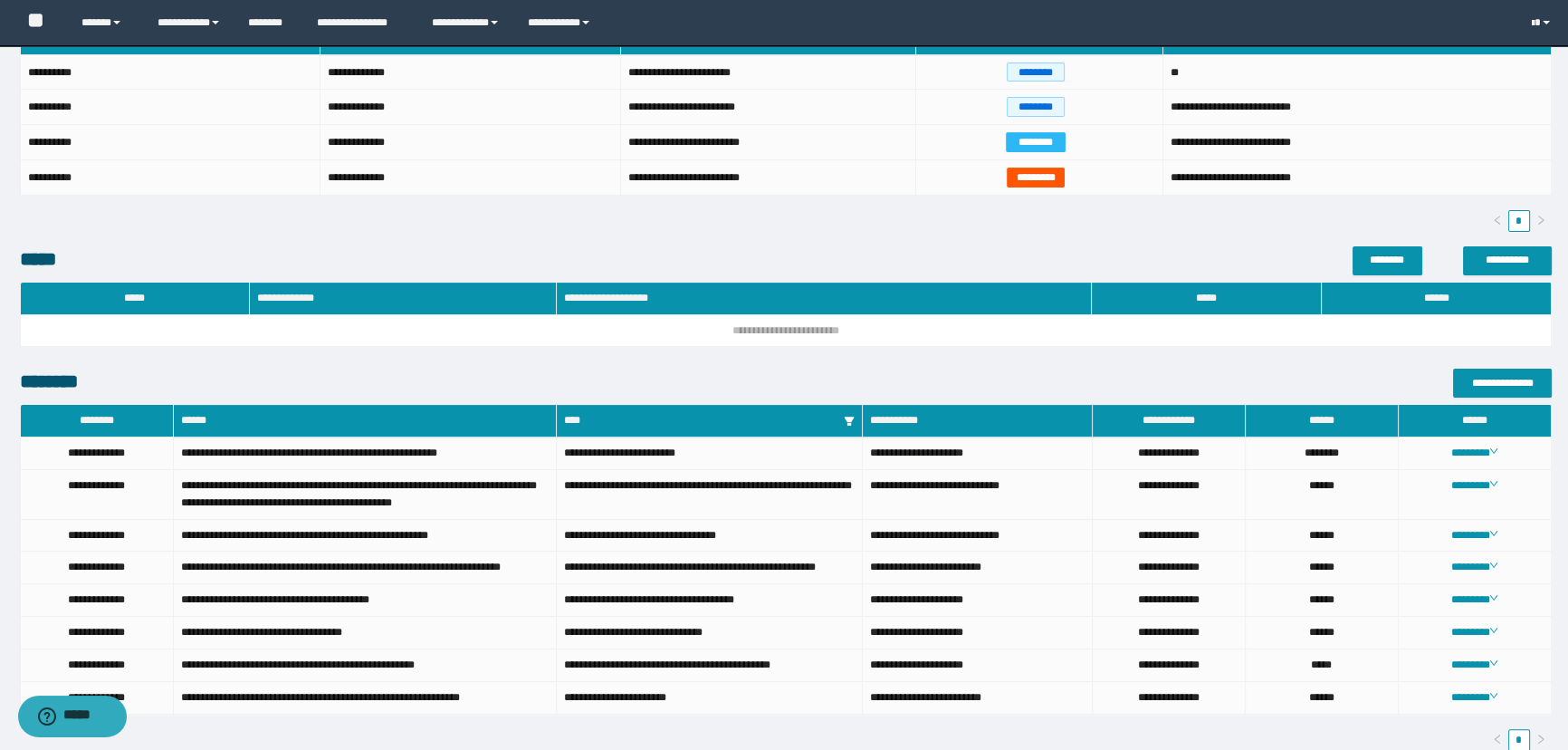 scroll, scrollTop: 740, scrollLeft: 0, axis: vertical 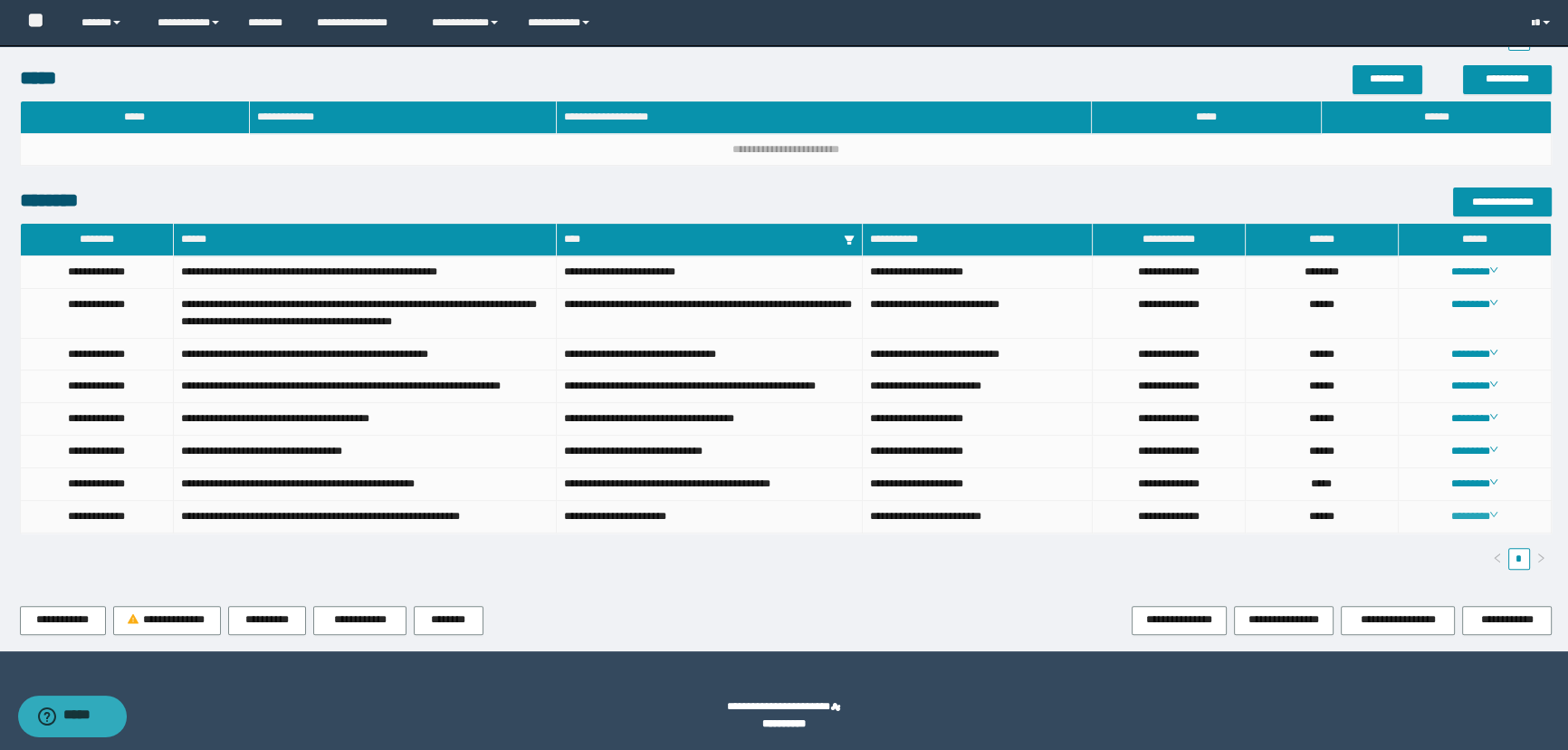 click on "********" at bounding box center [1474, 516] 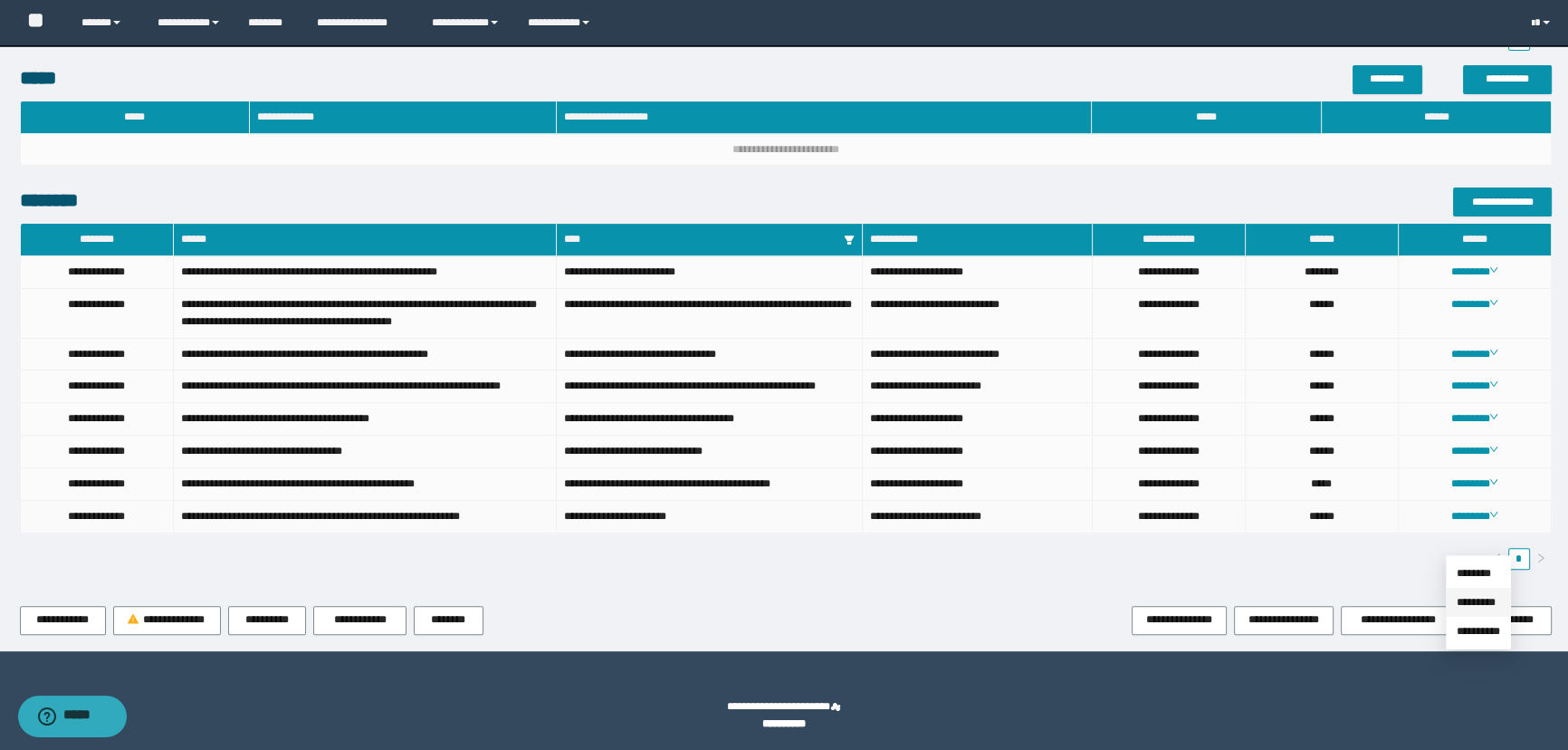 click on "*********" at bounding box center [1476, 602] 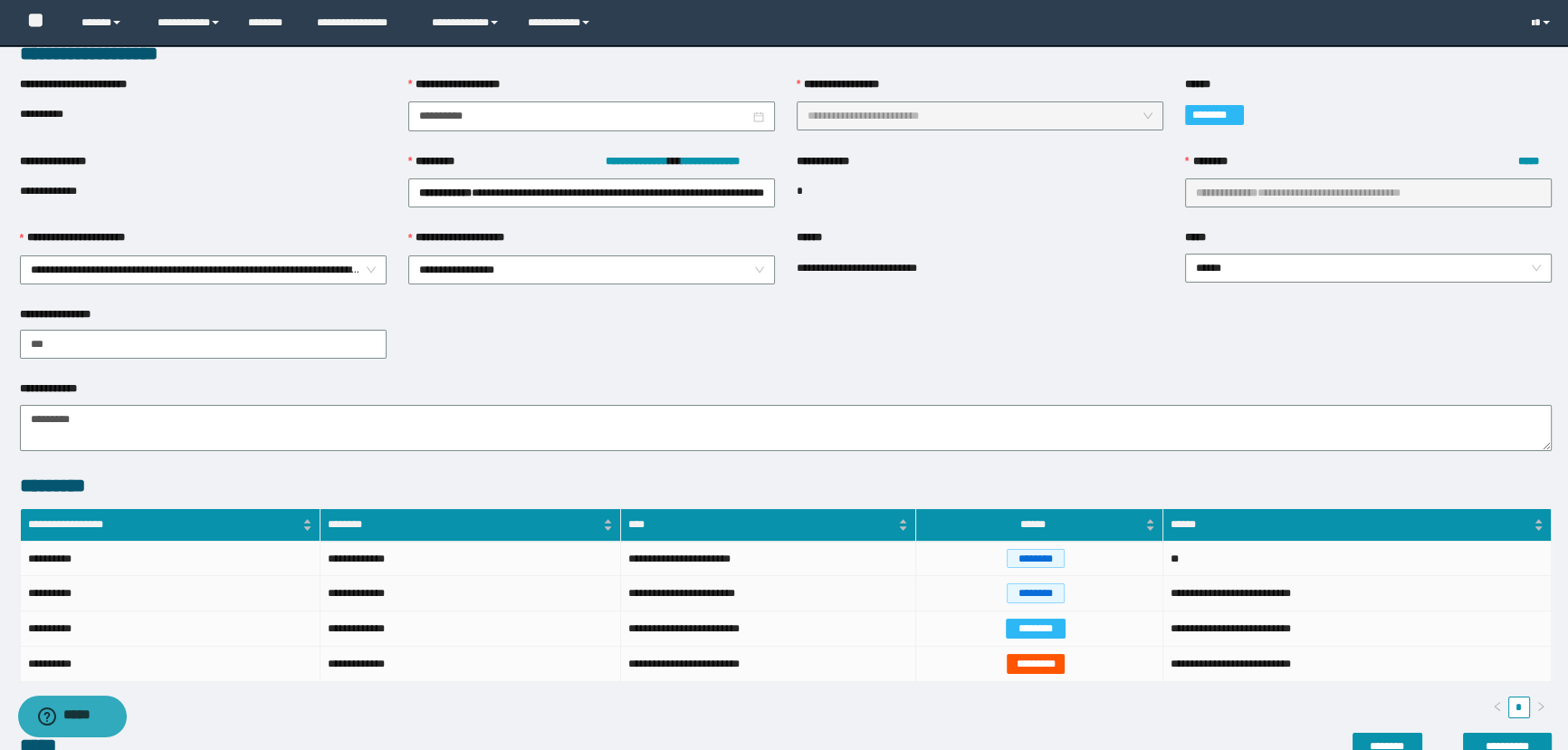 scroll, scrollTop: 0, scrollLeft: 0, axis: both 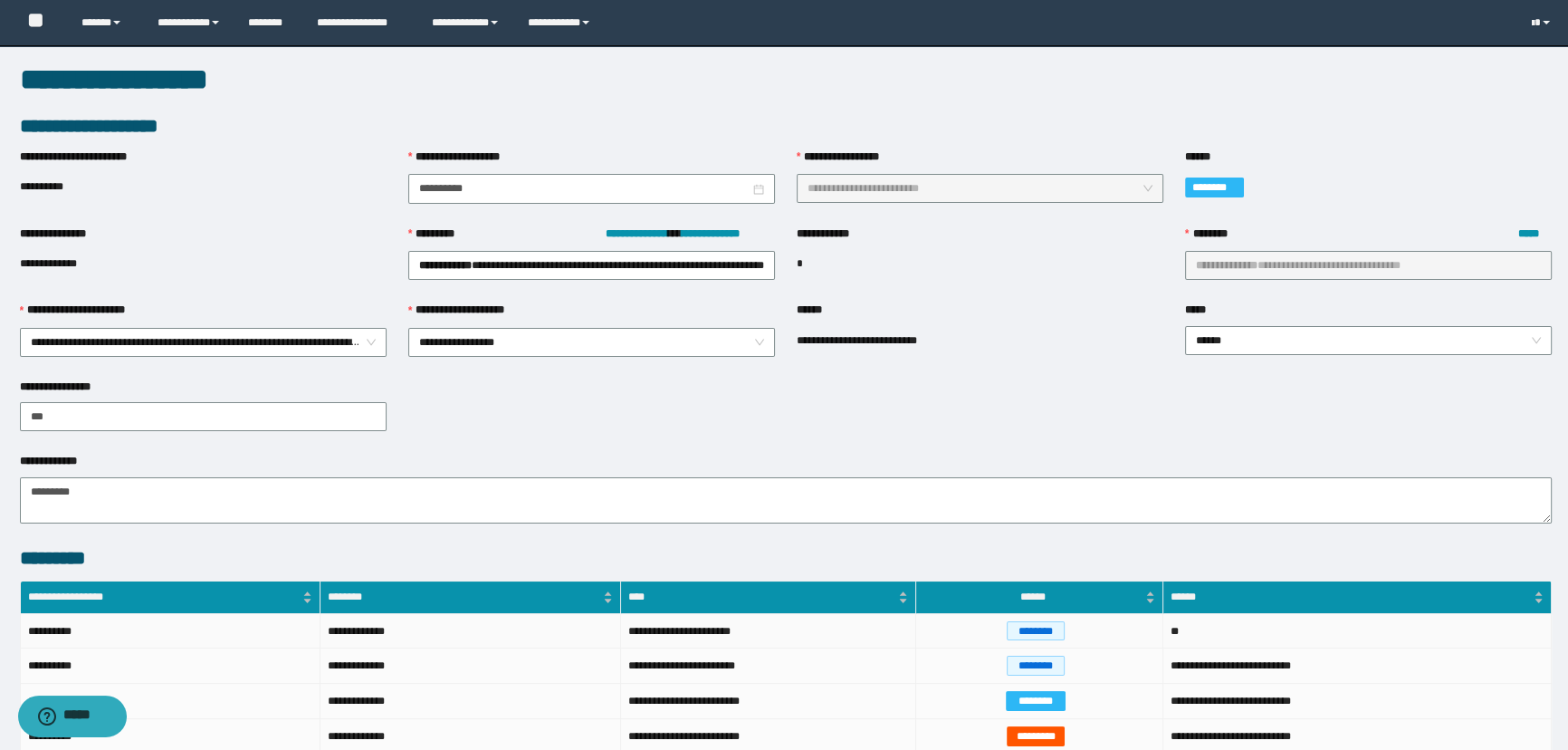 click on "**********" at bounding box center (471, 631) 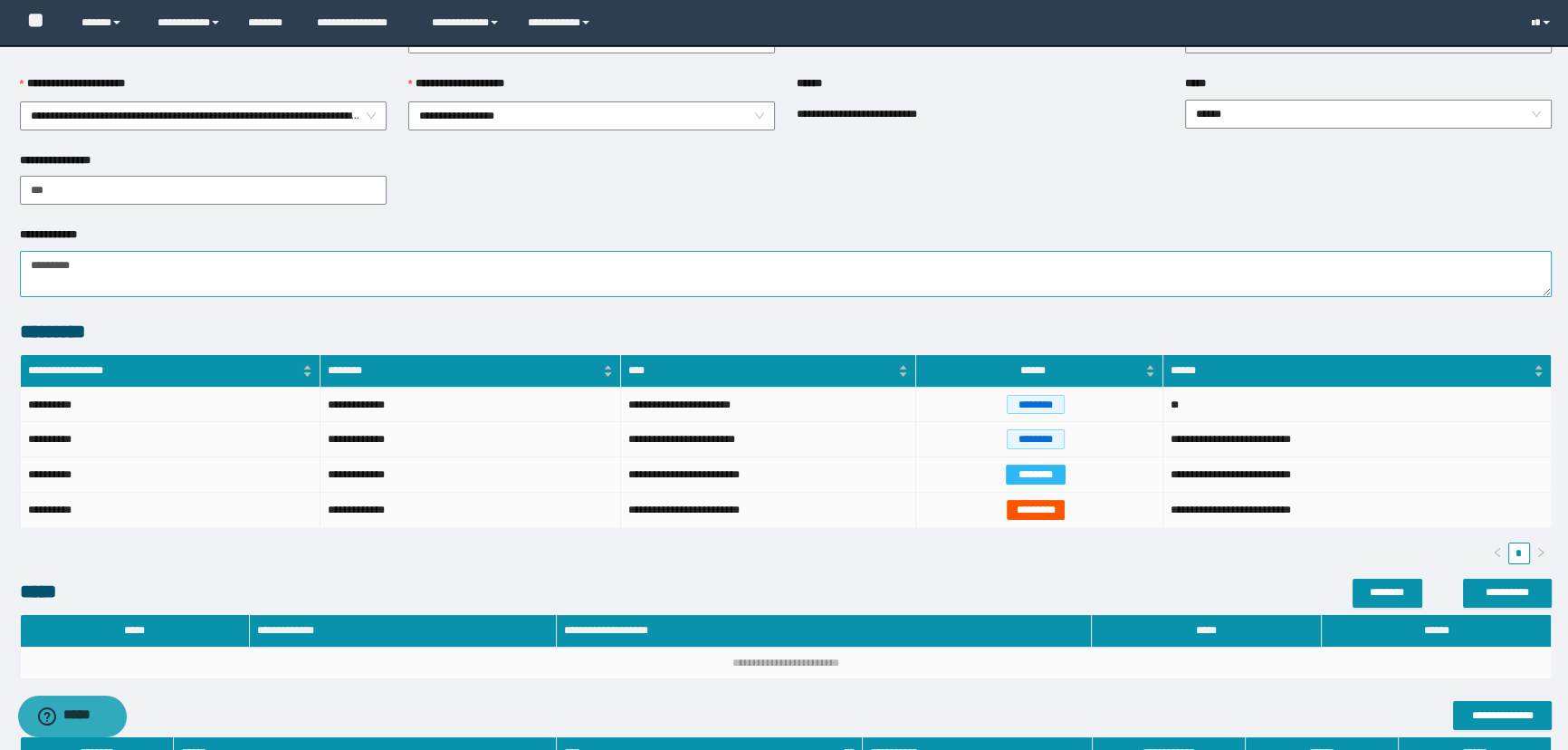 scroll, scrollTop: 494, scrollLeft: 0, axis: vertical 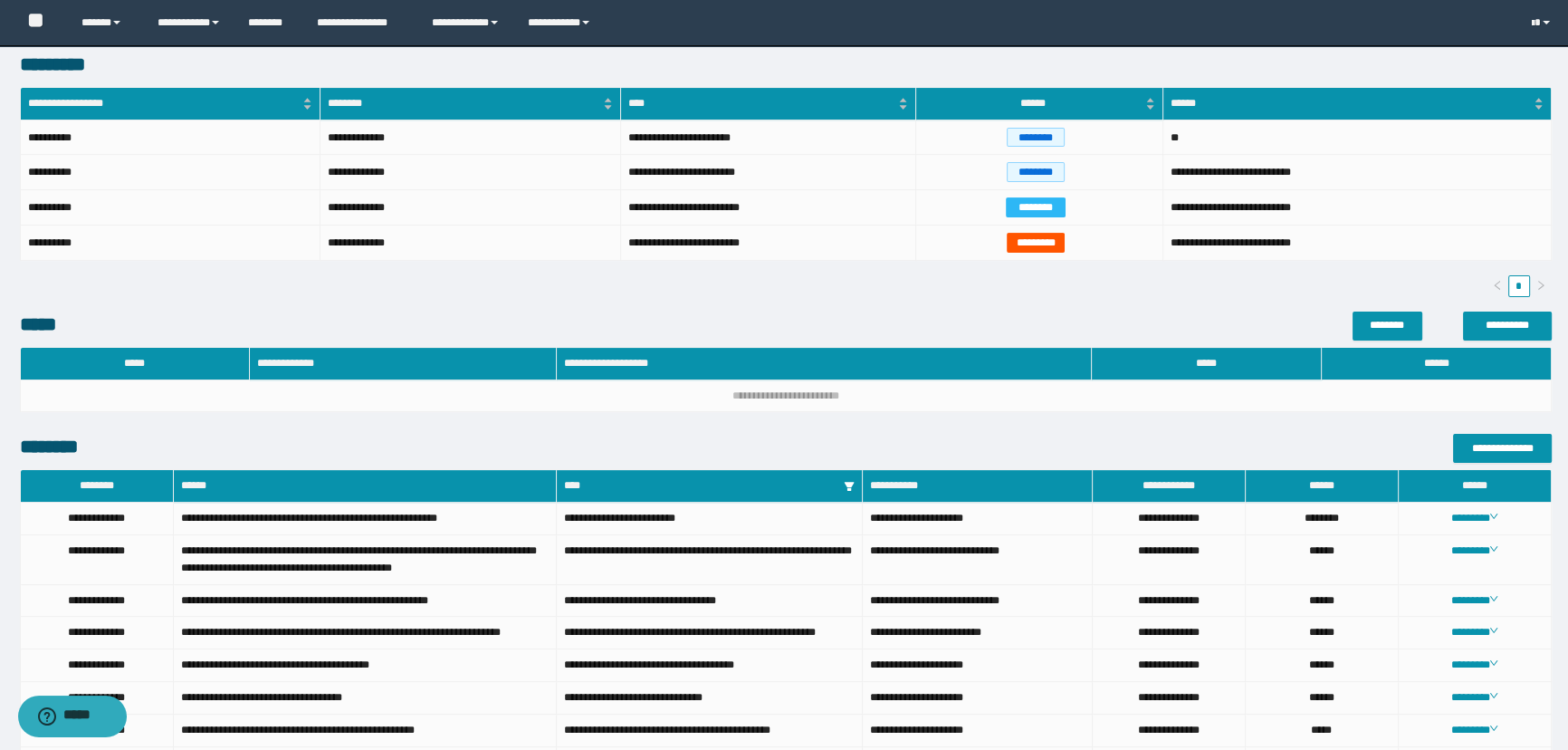 click on "**********" at bounding box center (784, 23) 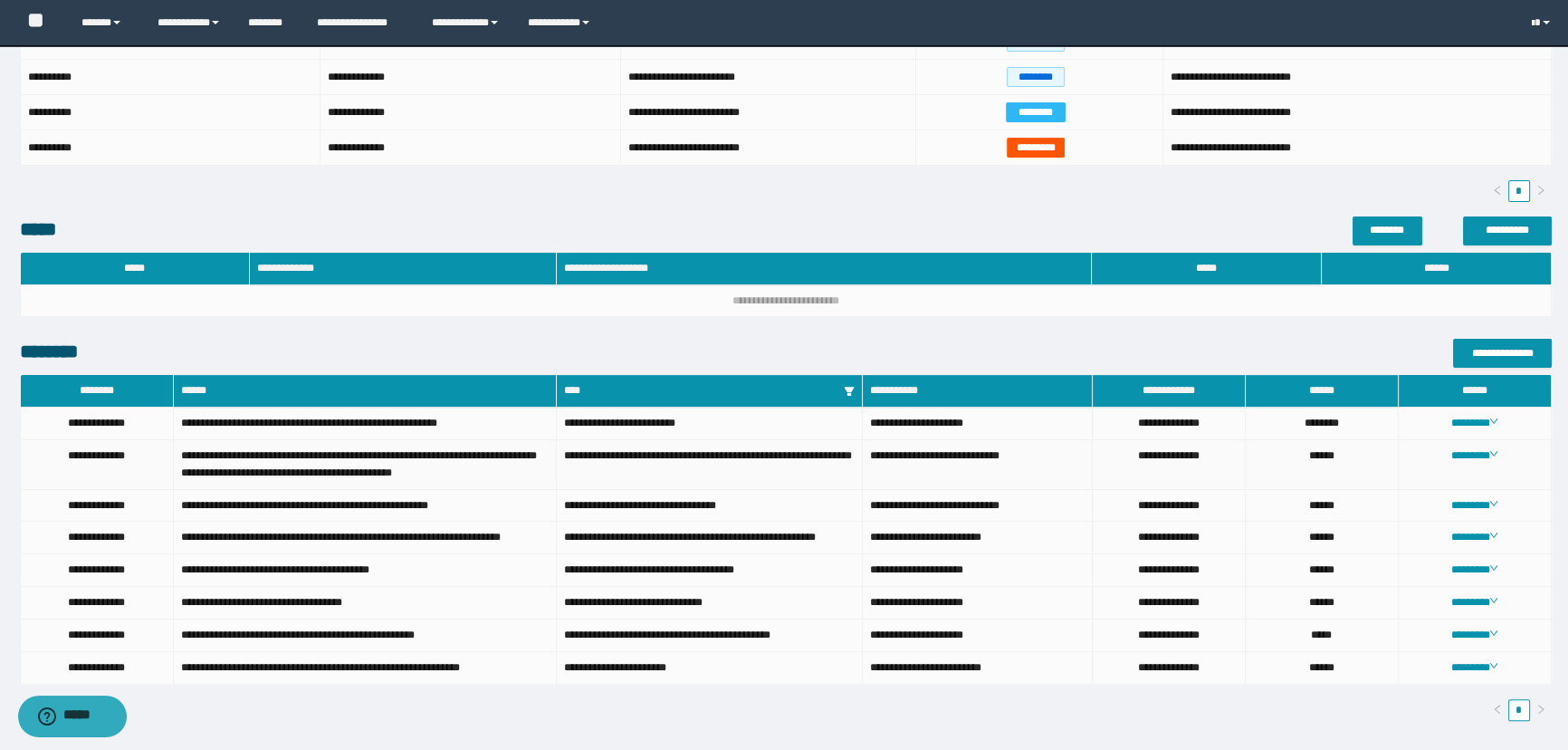 scroll, scrollTop: 740, scrollLeft: 0, axis: vertical 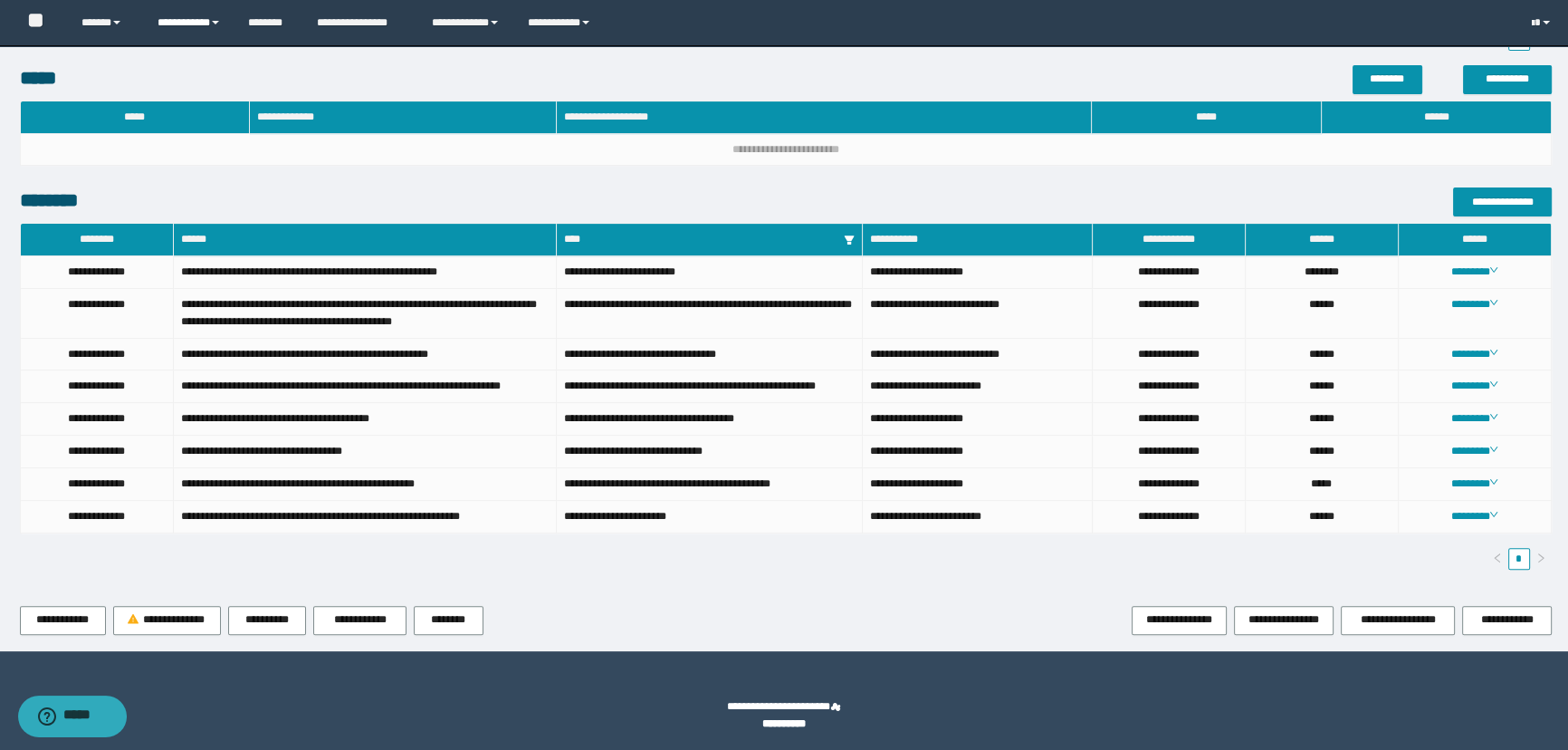 click on "**********" at bounding box center (189, 23) 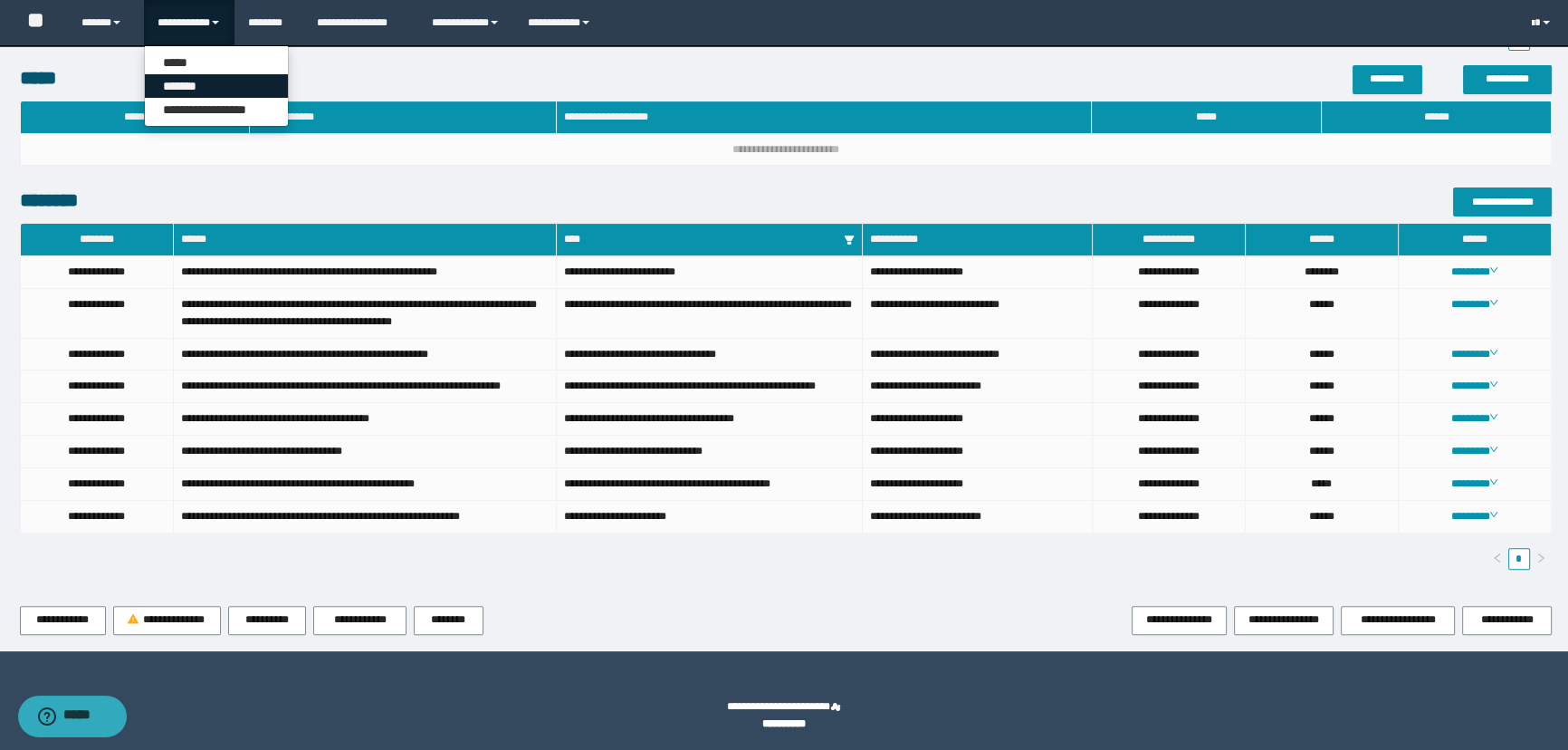 click on "*******" at bounding box center [216, 86] 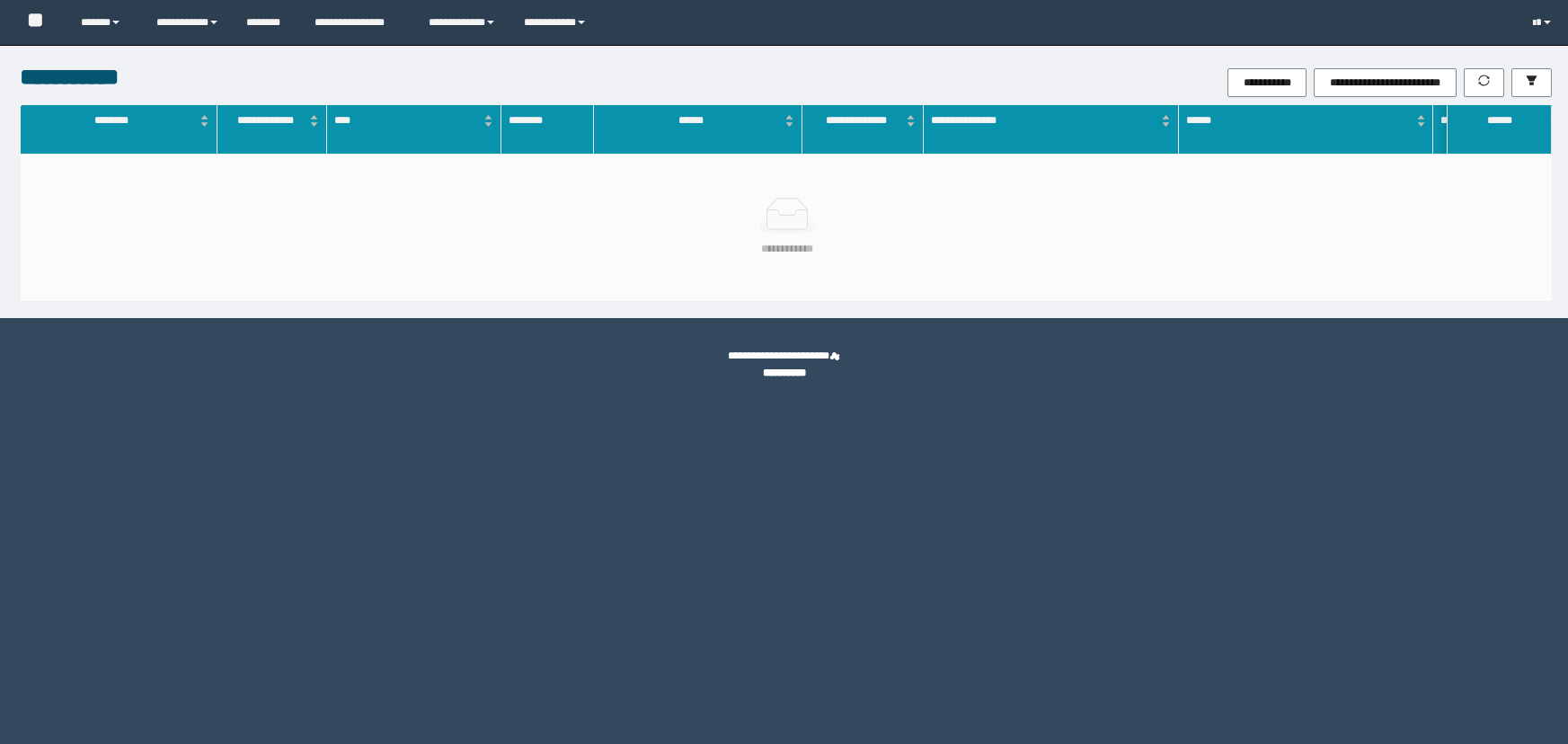 scroll, scrollTop: 0, scrollLeft: 0, axis: both 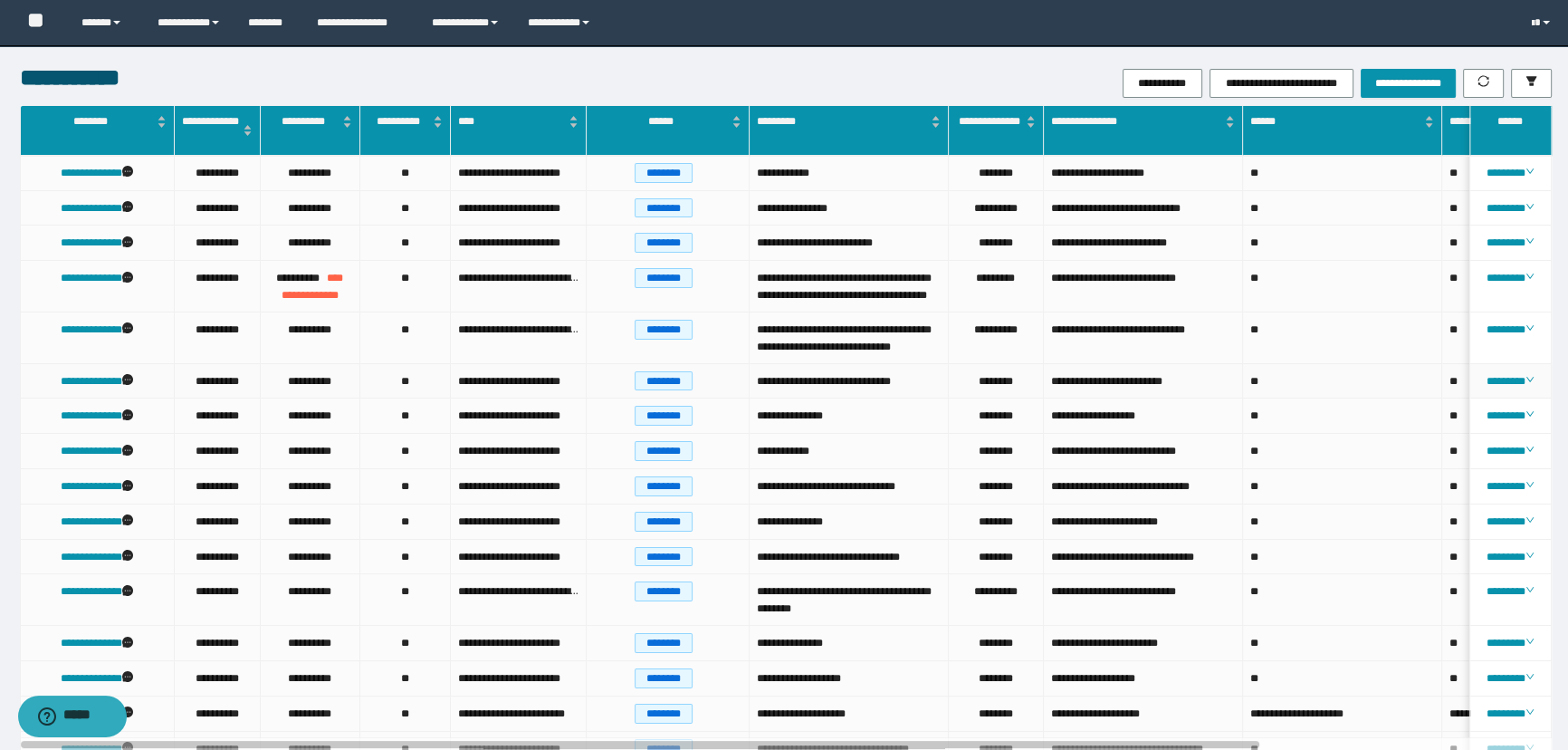 click on "**********" at bounding box center [519, 381] 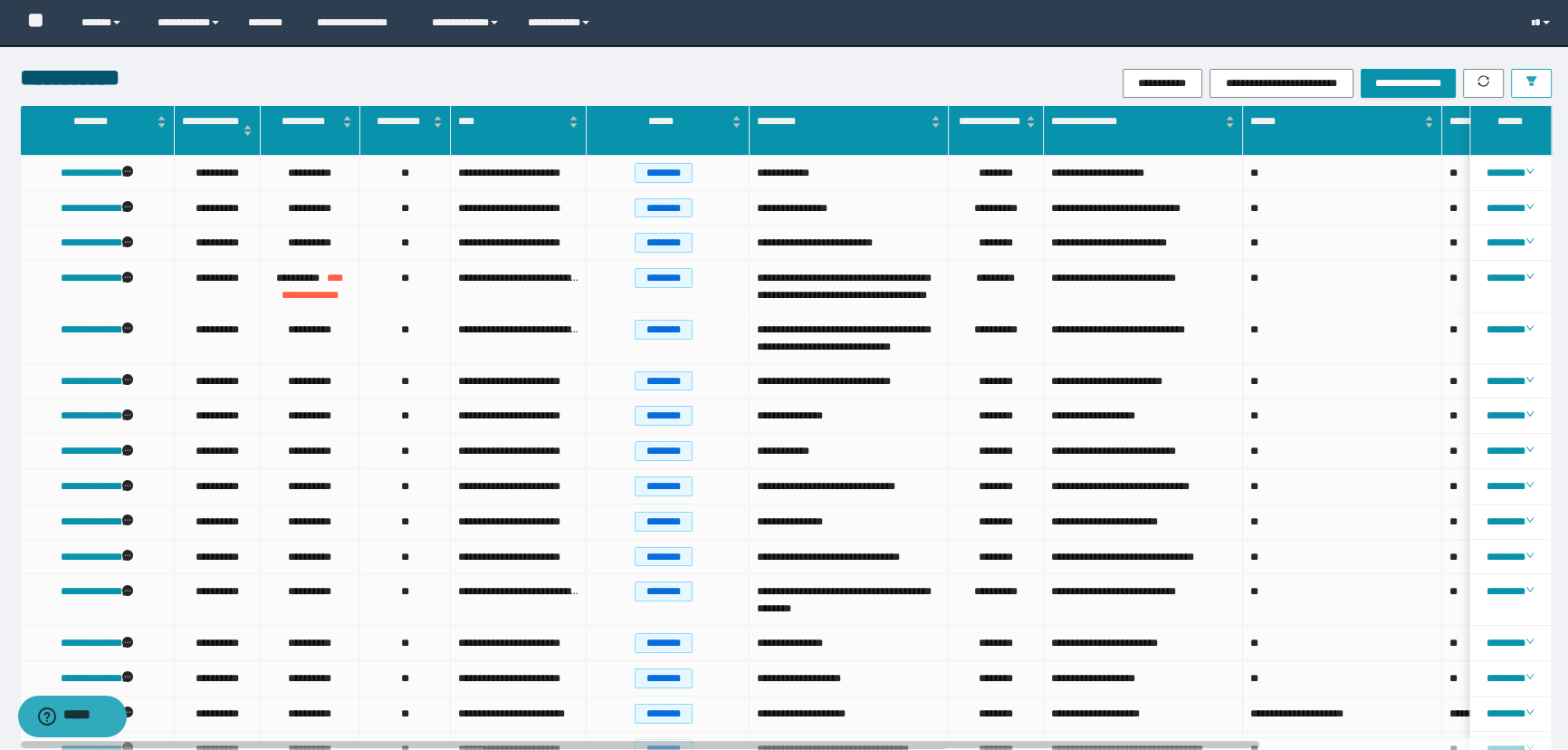 click 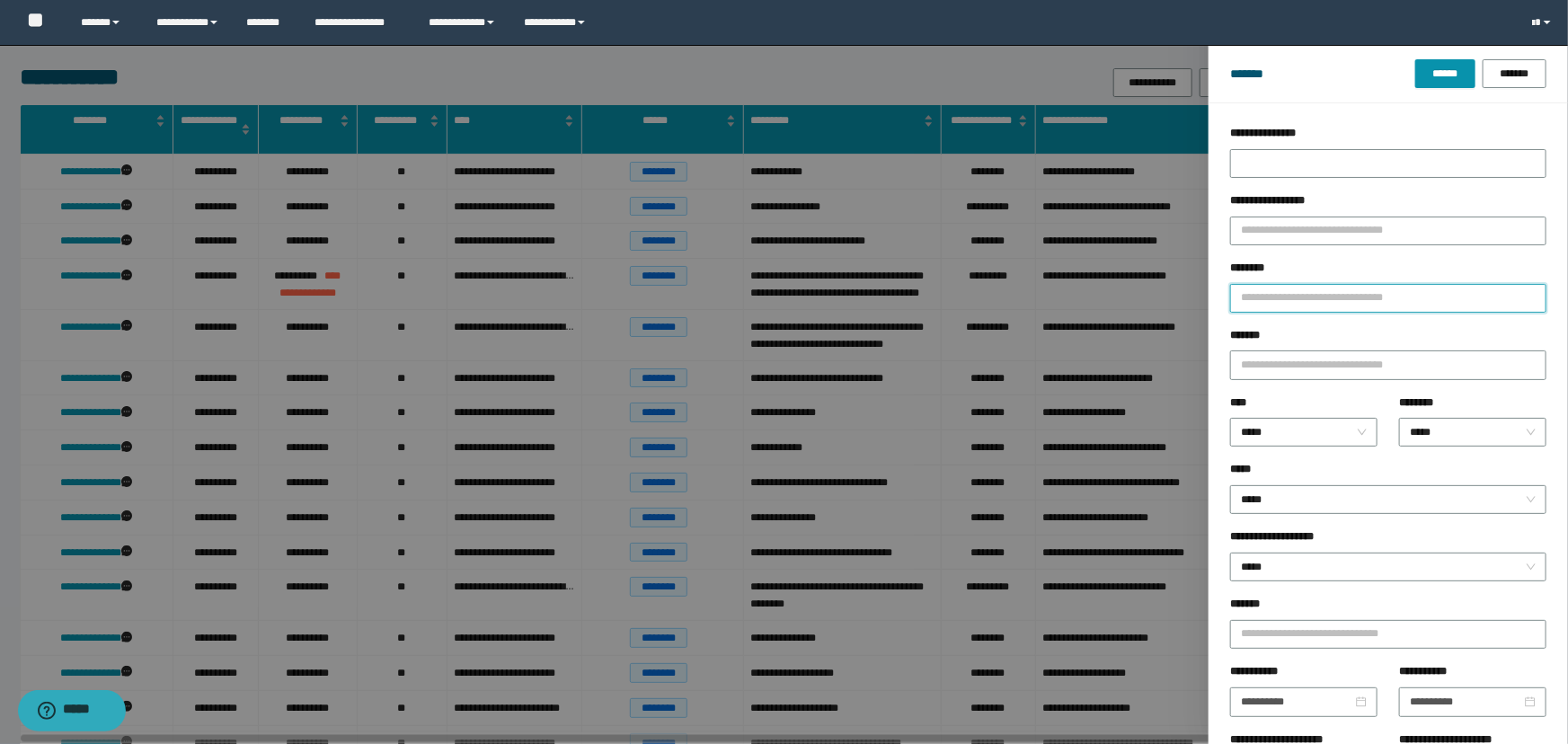 click on "********" at bounding box center [1388, 298] 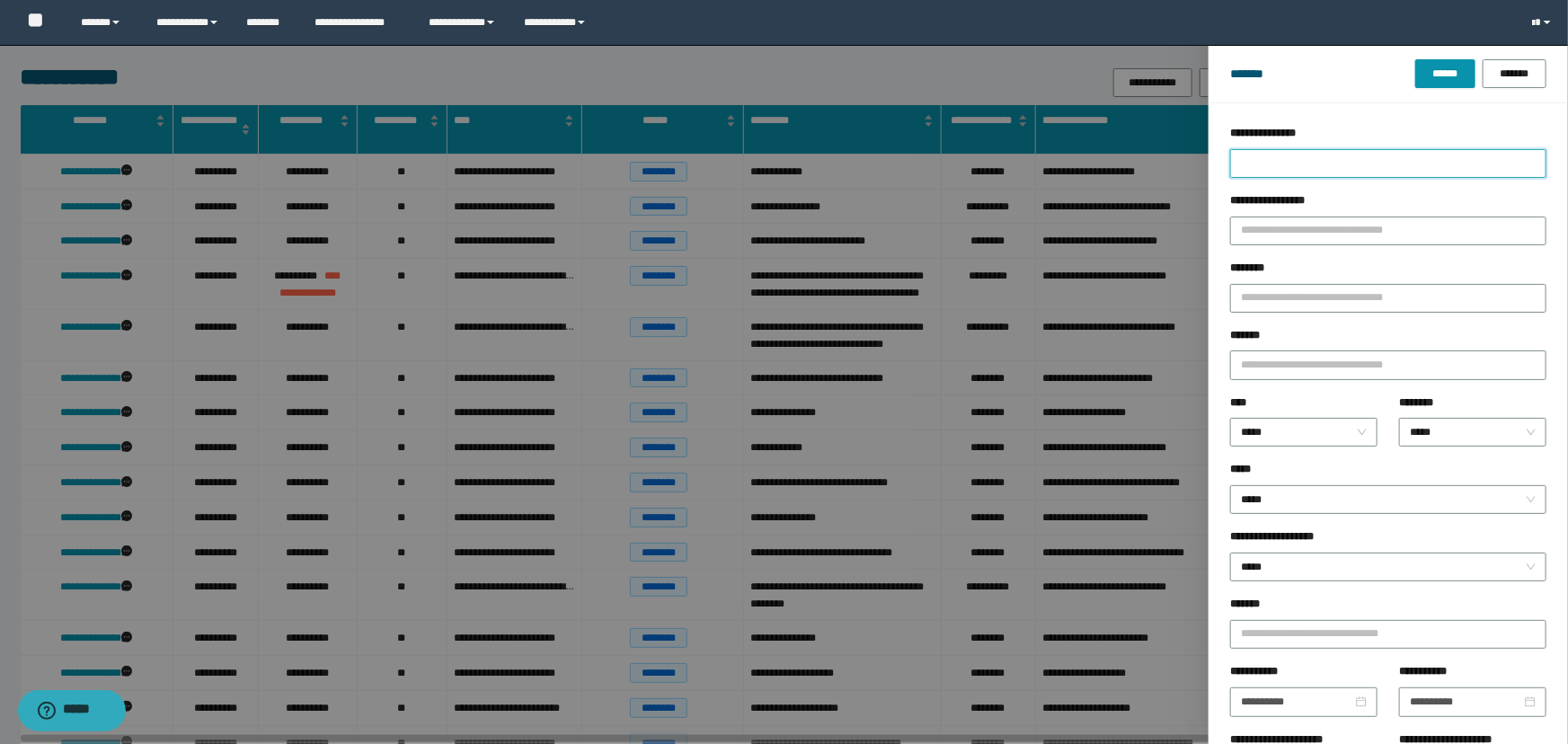 click on "**********" at bounding box center (1388, 164) 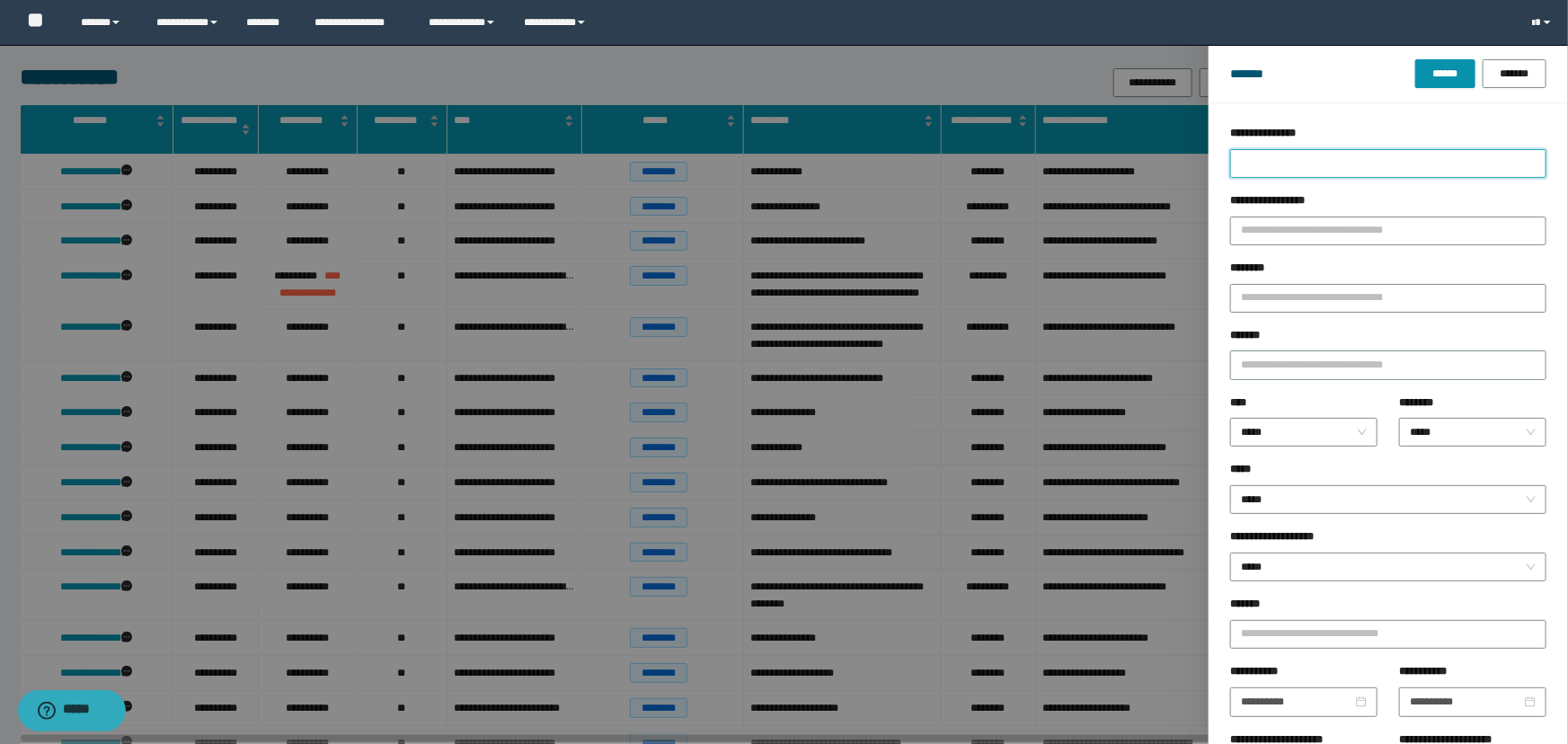 type on "*" 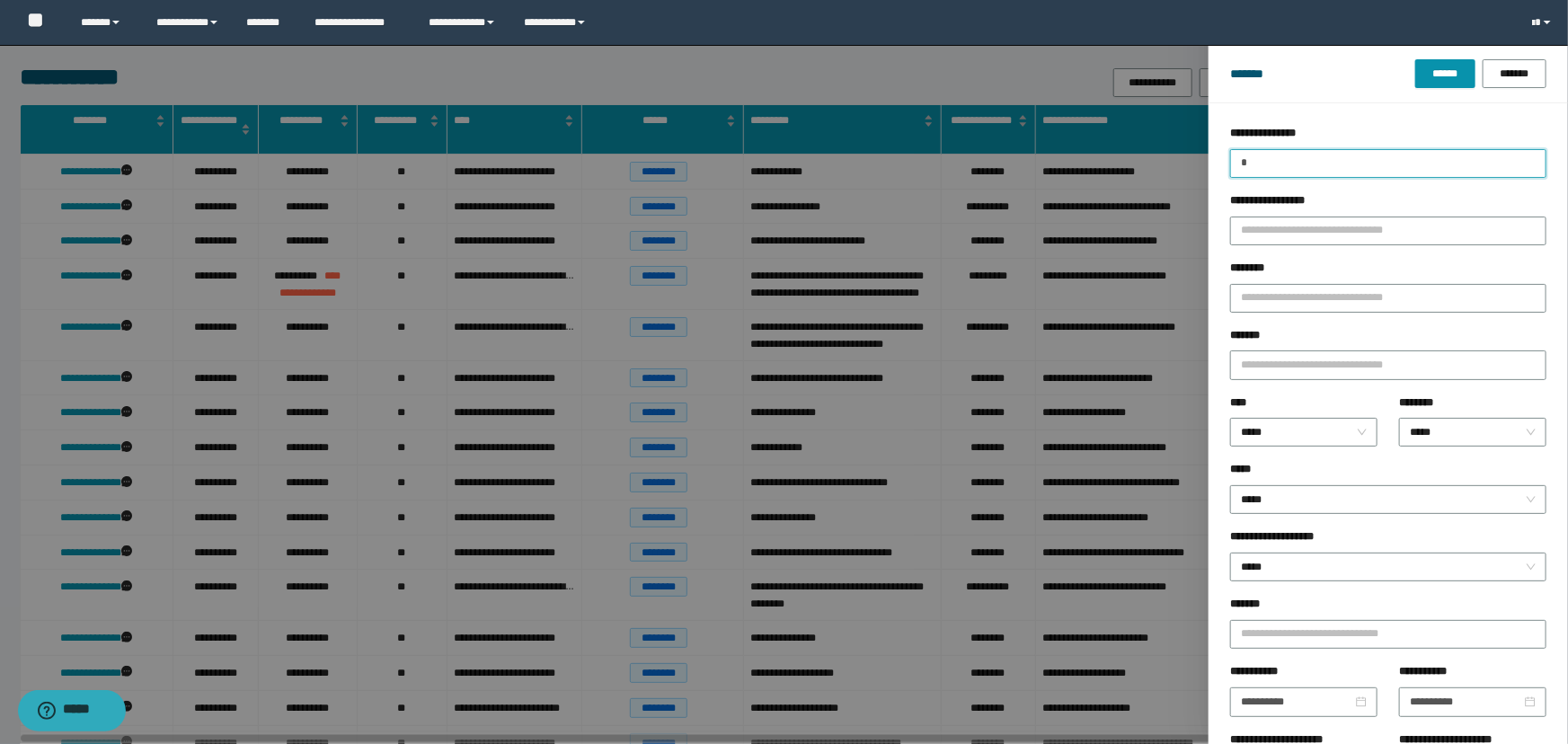 type 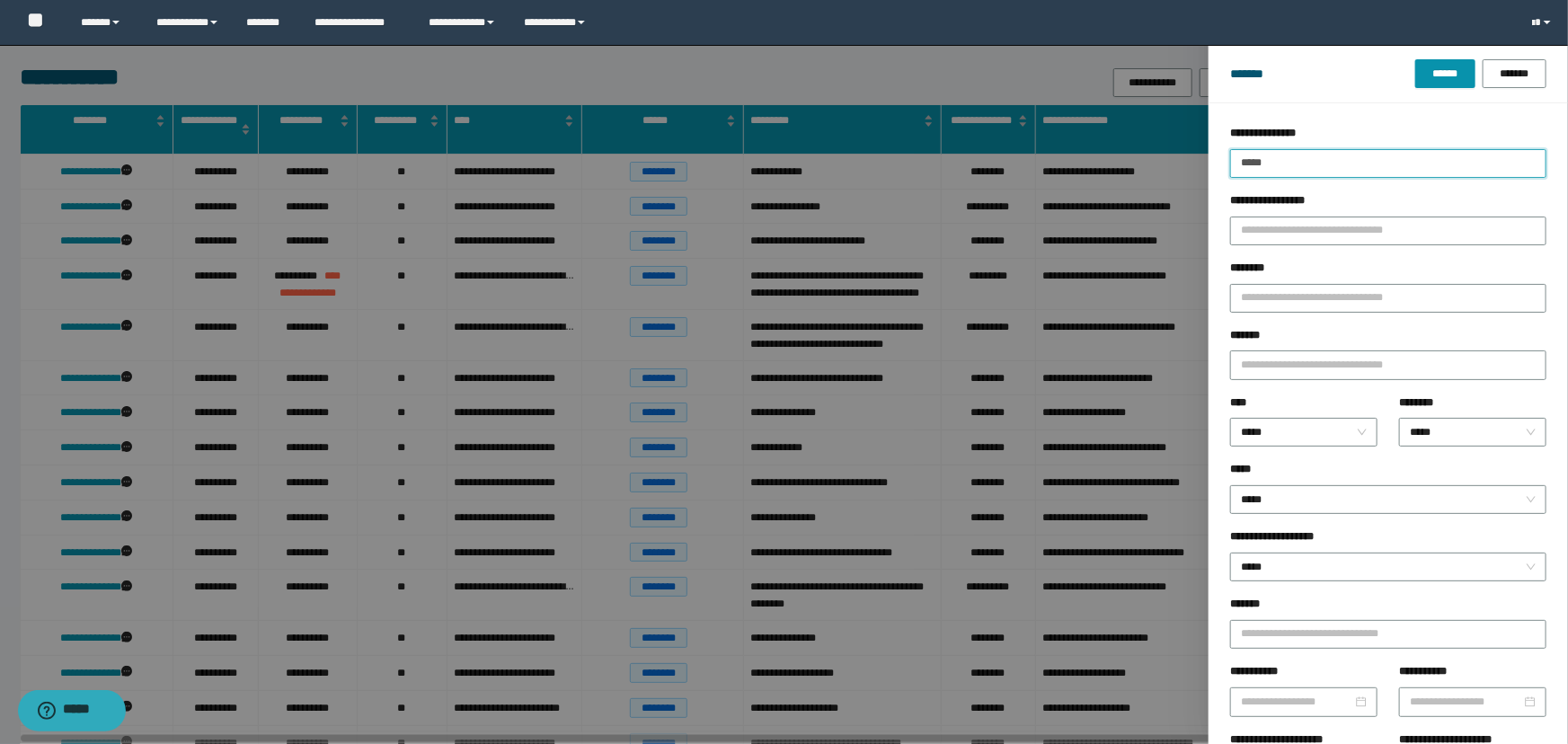 click on "******" at bounding box center (1445, 74) 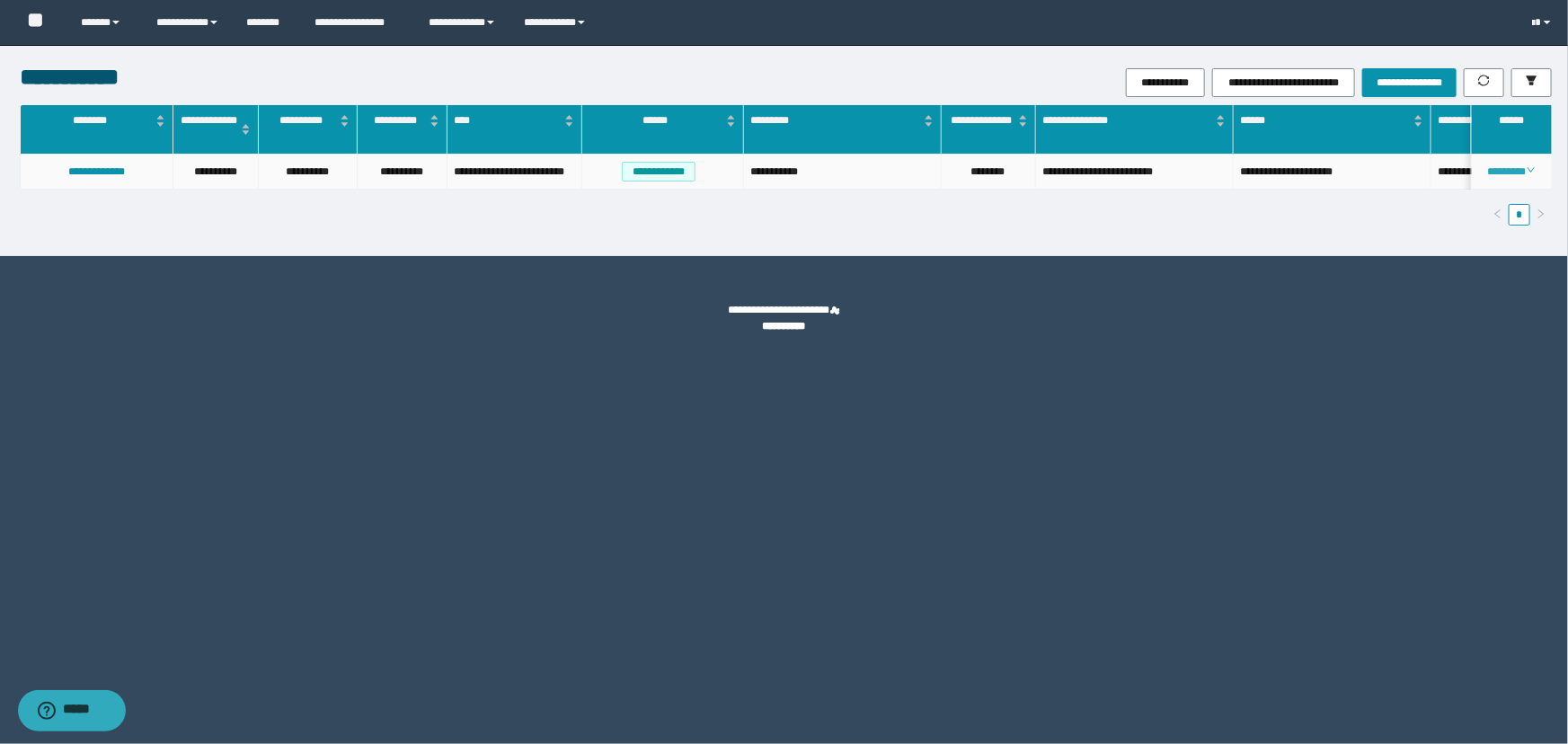 click on "********" at bounding box center (1510, 172) 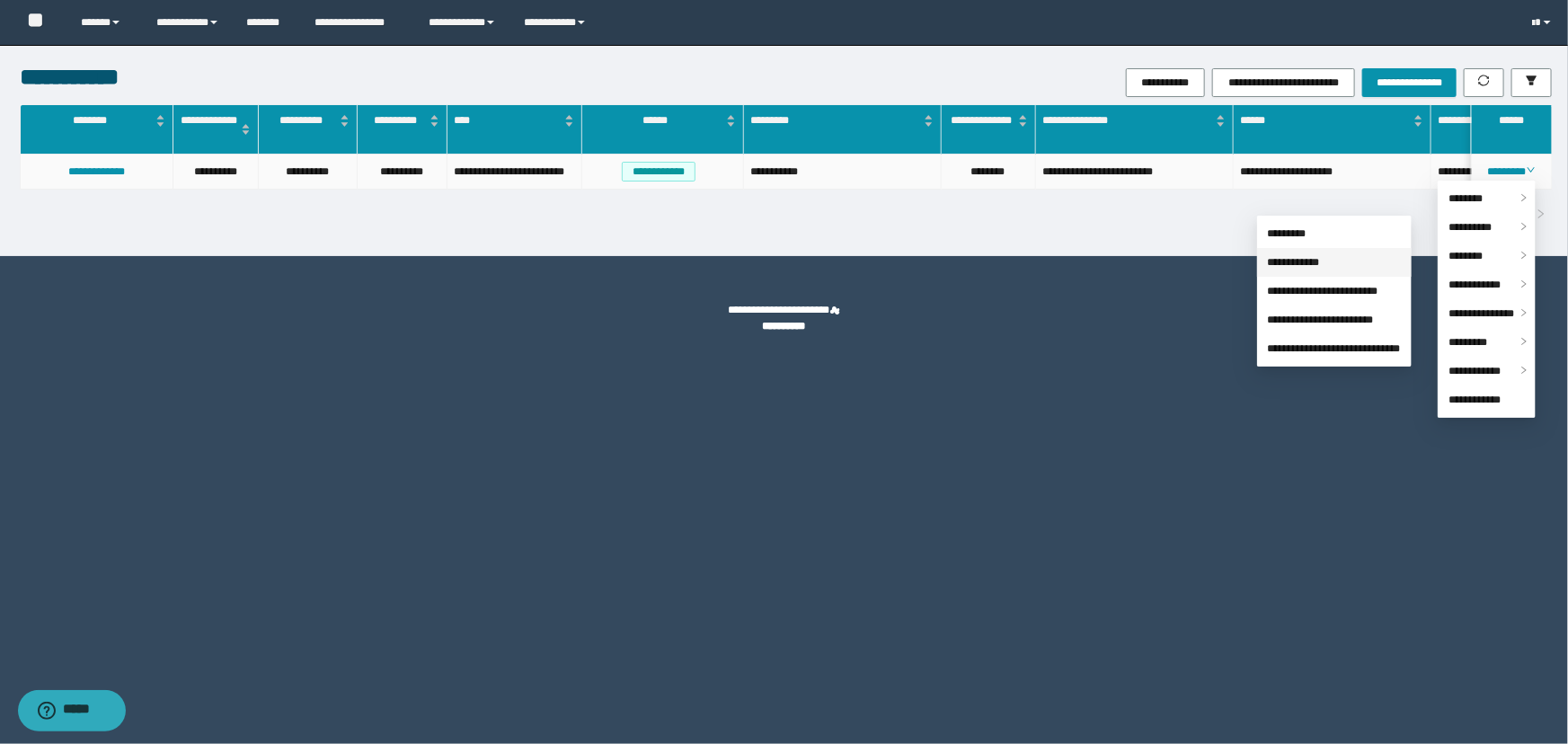 click on "**********" at bounding box center (1294, 262) 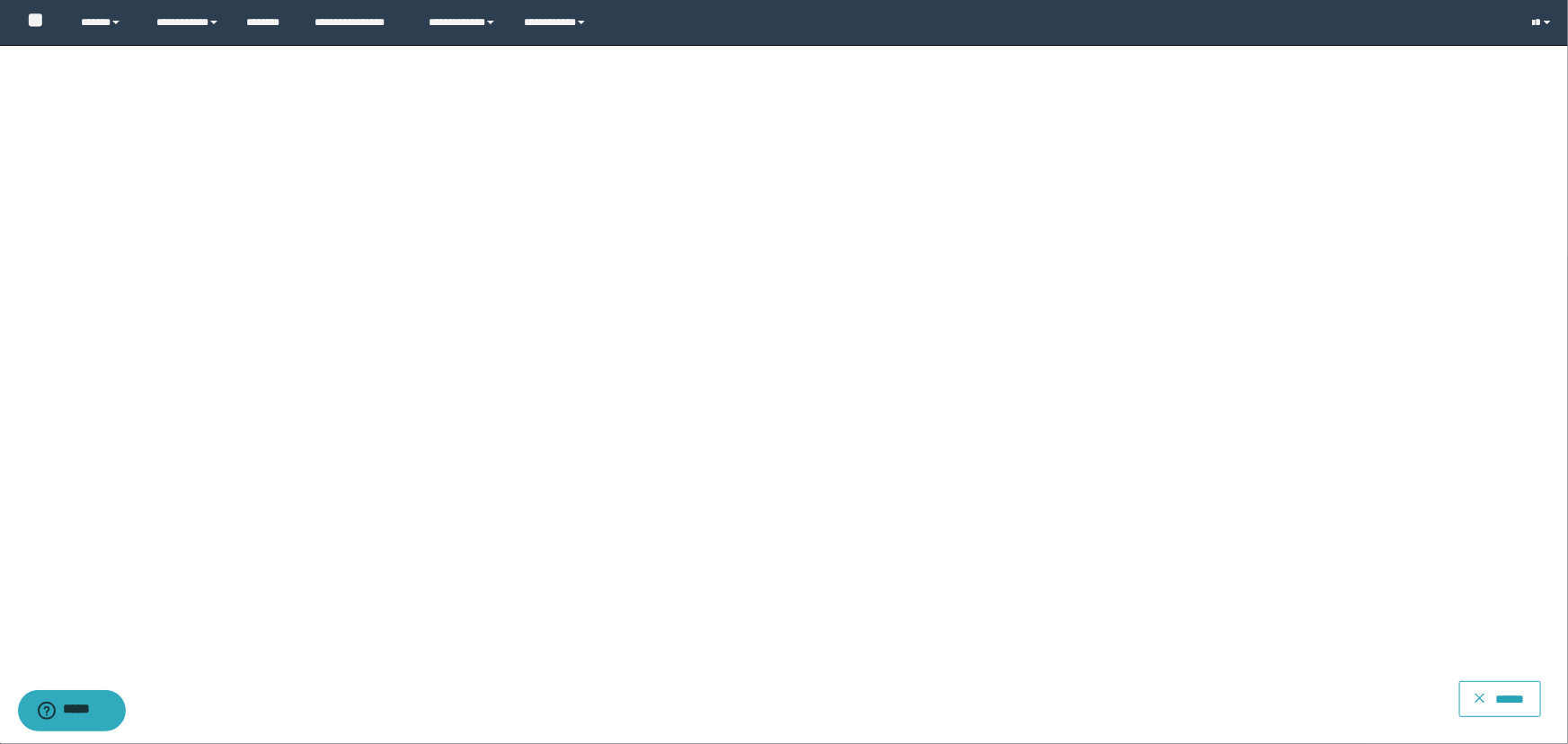 click on "******" at bounding box center [1510, 699] 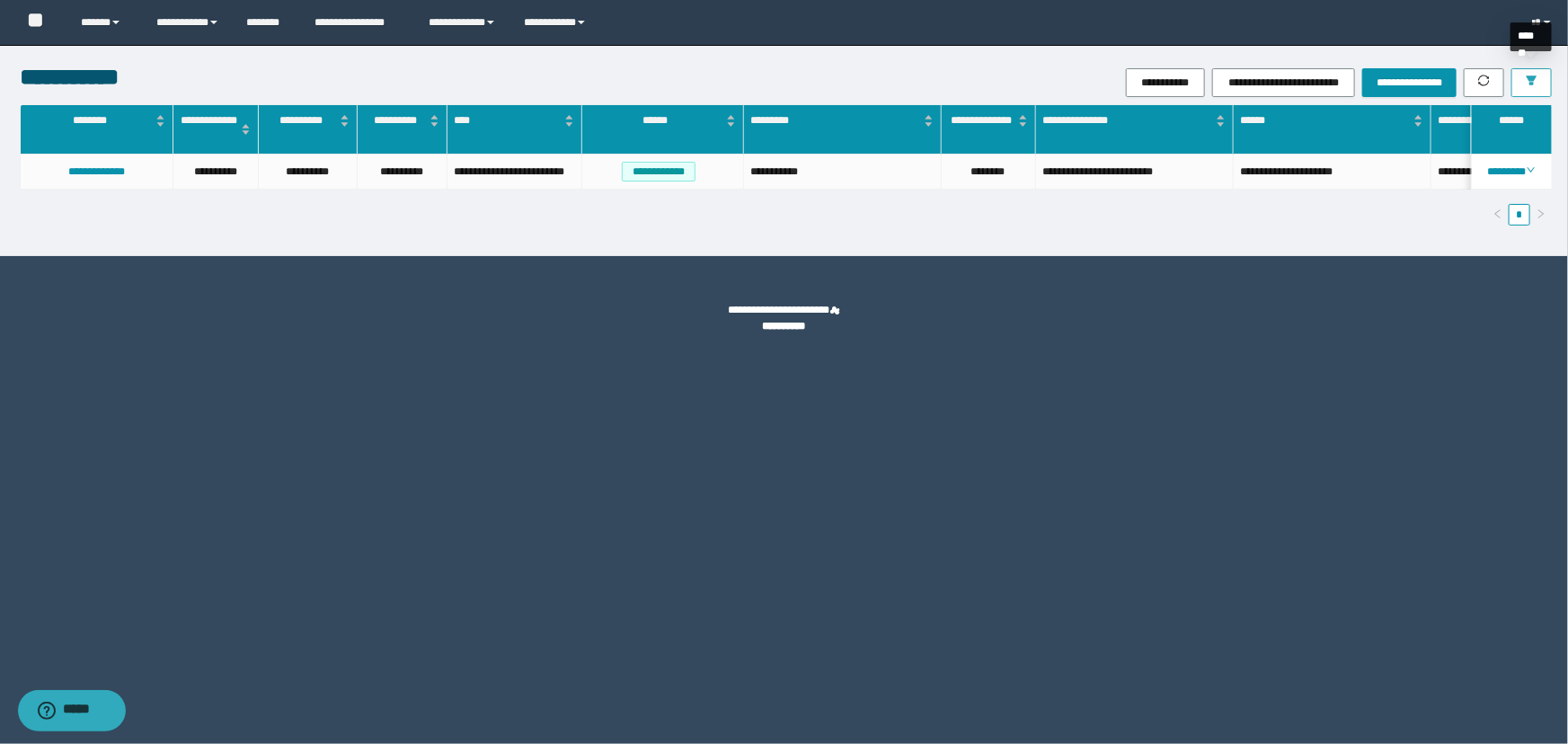 drag, startPoint x: 1536, startPoint y: 83, endPoint x: 1478, endPoint y: 126, distance: 72 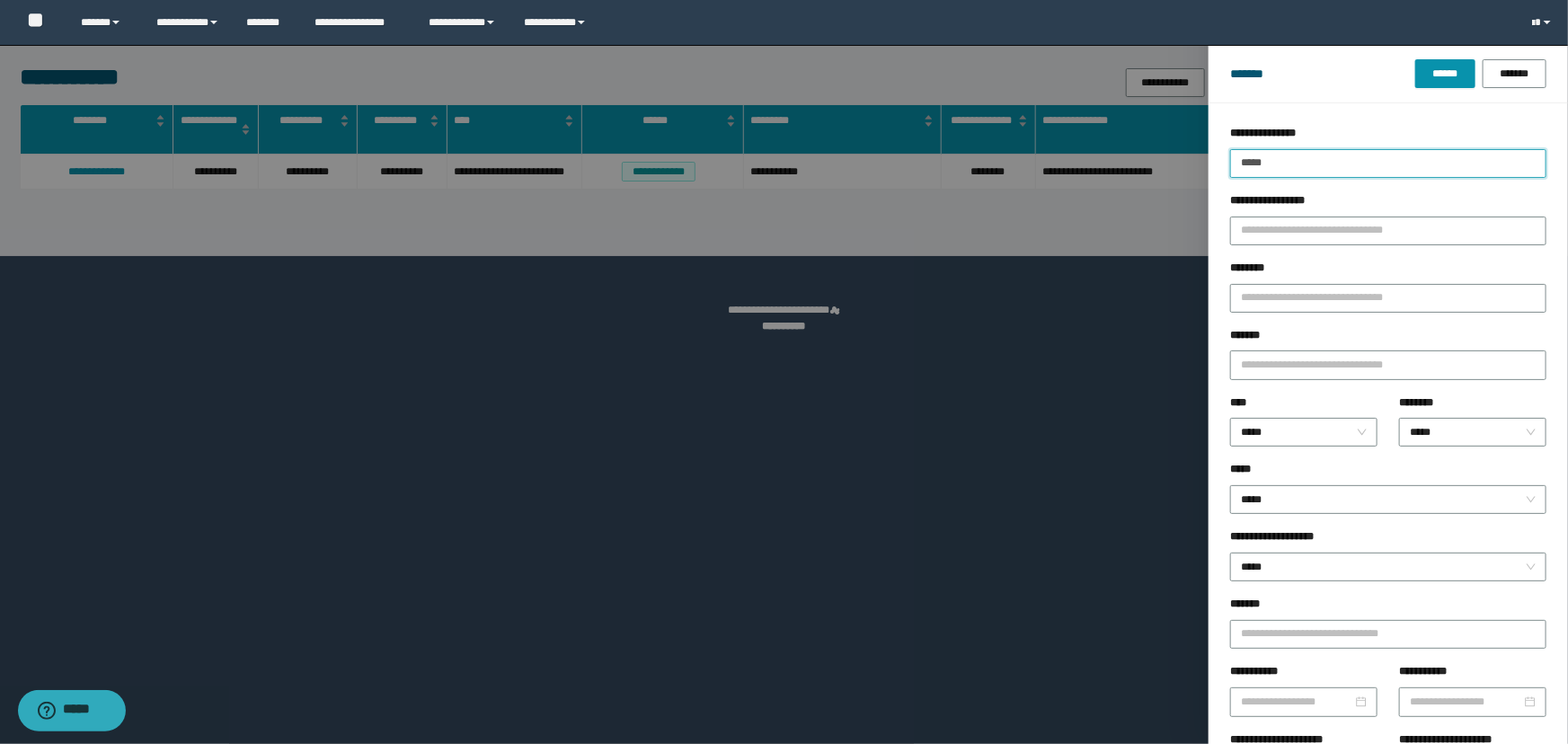 drag, startPoint x: 1107, startPoint y: 165, endPoint x: 950, endPoint y: 164, distance: 157.00318 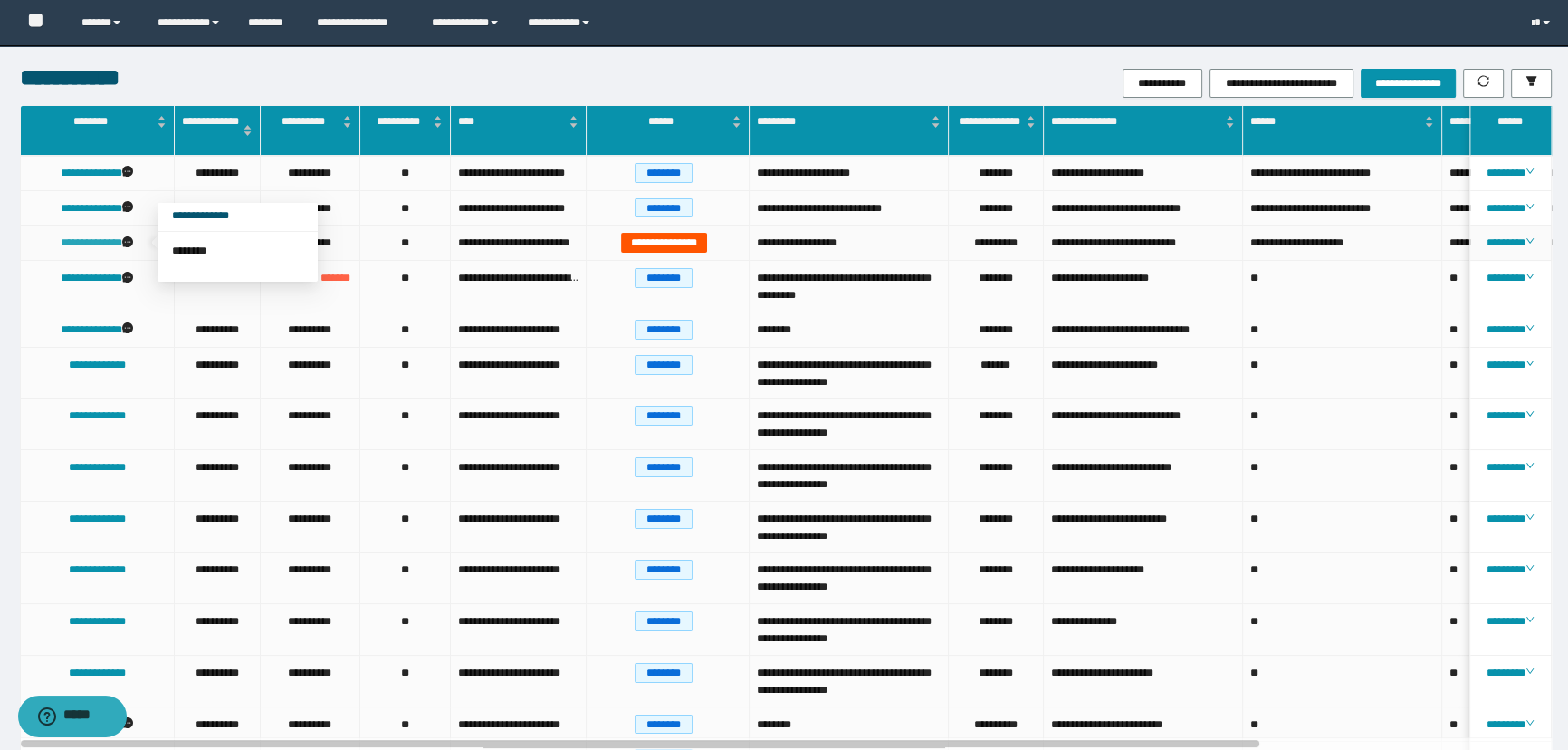 click on "**********" at bounding box center [91, 243] 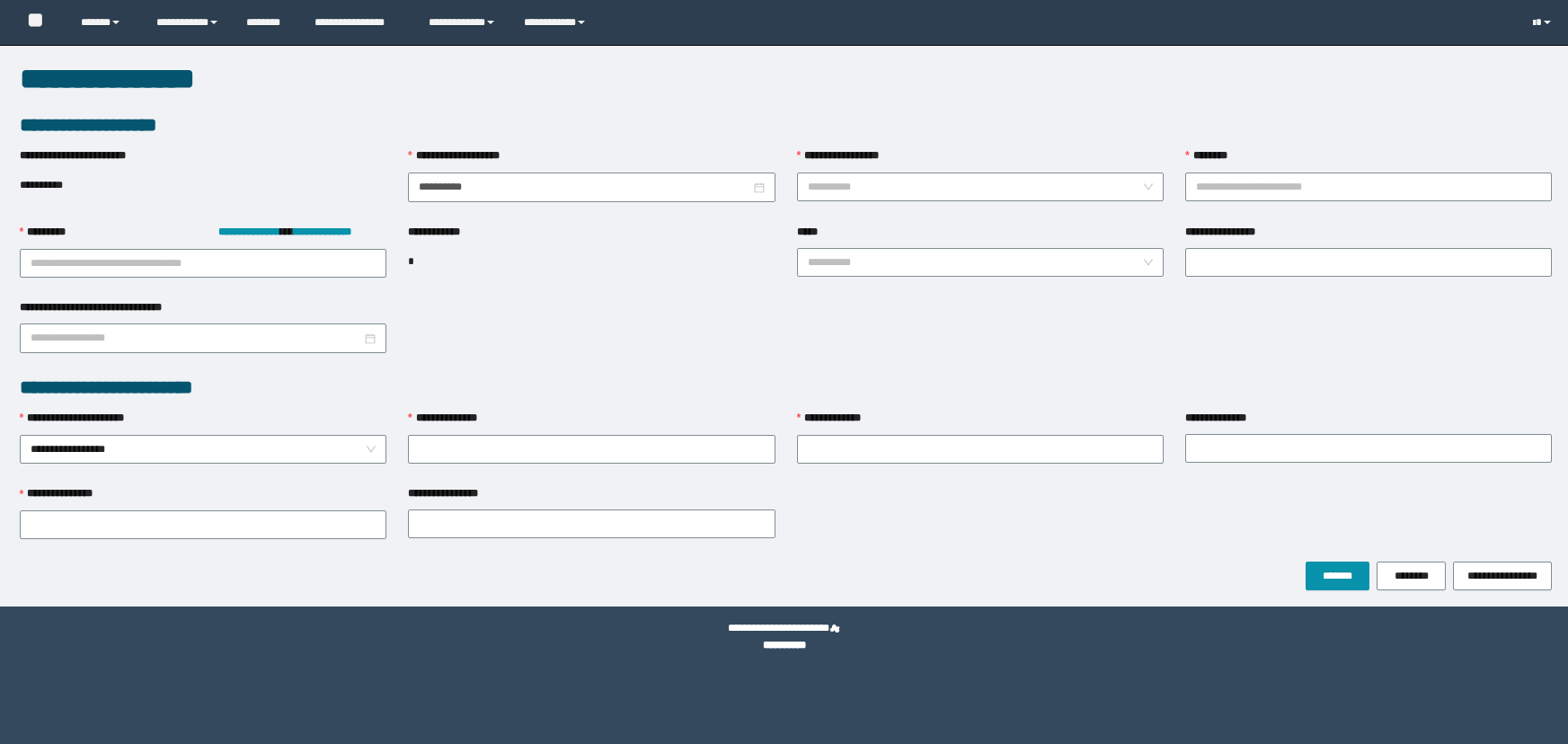 scroll, scrollTop: 0, scrollLeft: 0, axis: both 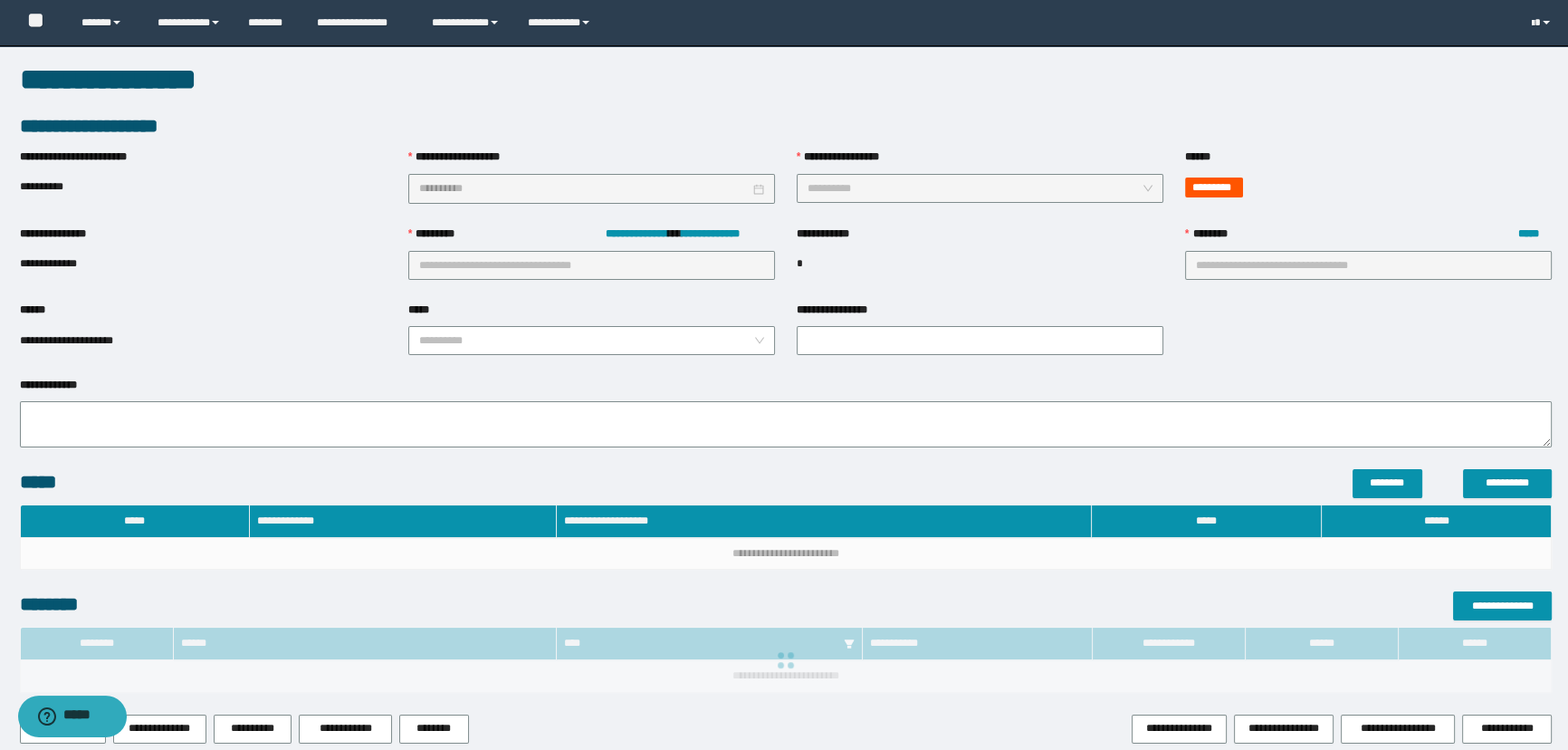 type on "**********" 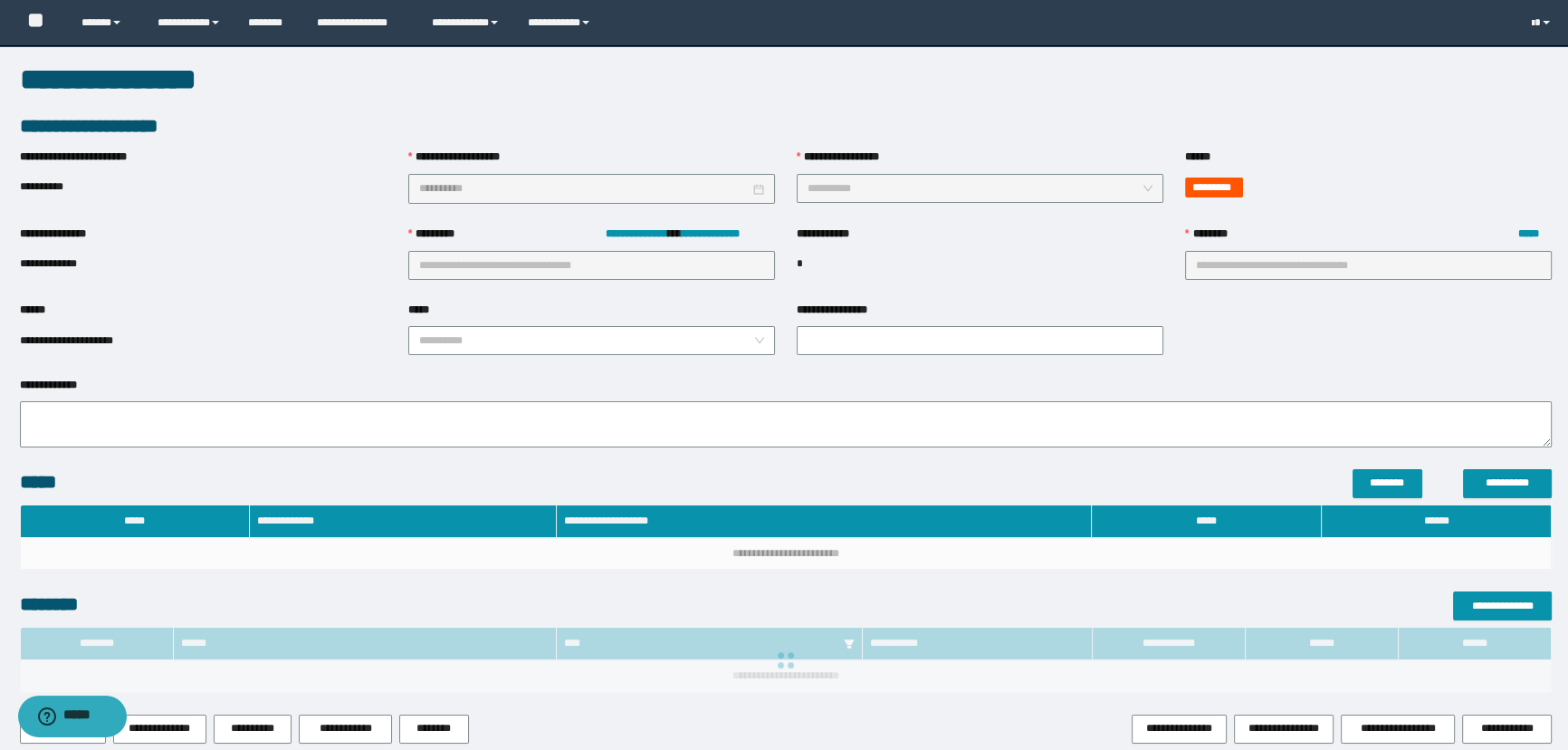 type on "**" 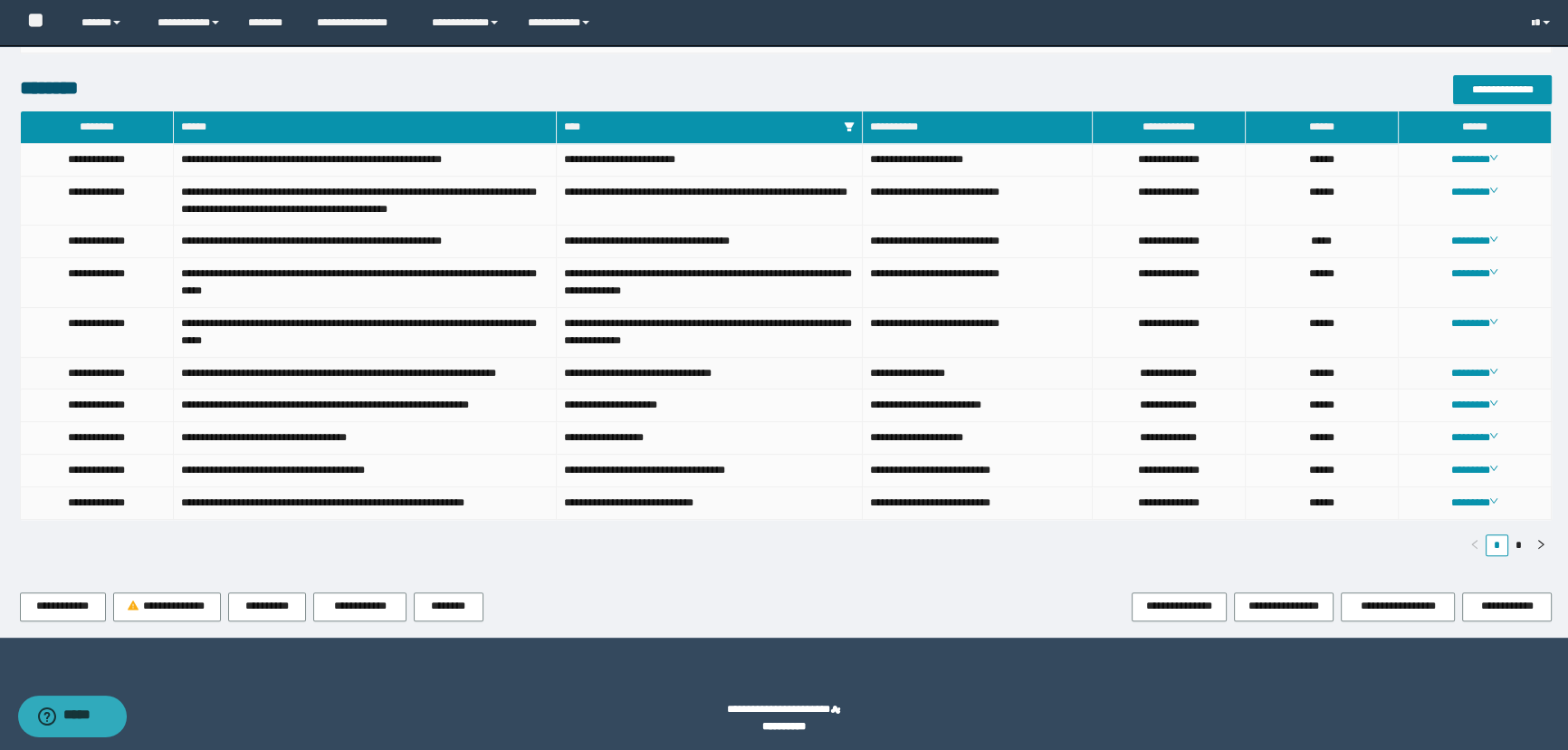 scroll, scrollTop: 890, scrollLeft: 0, axis: vertical 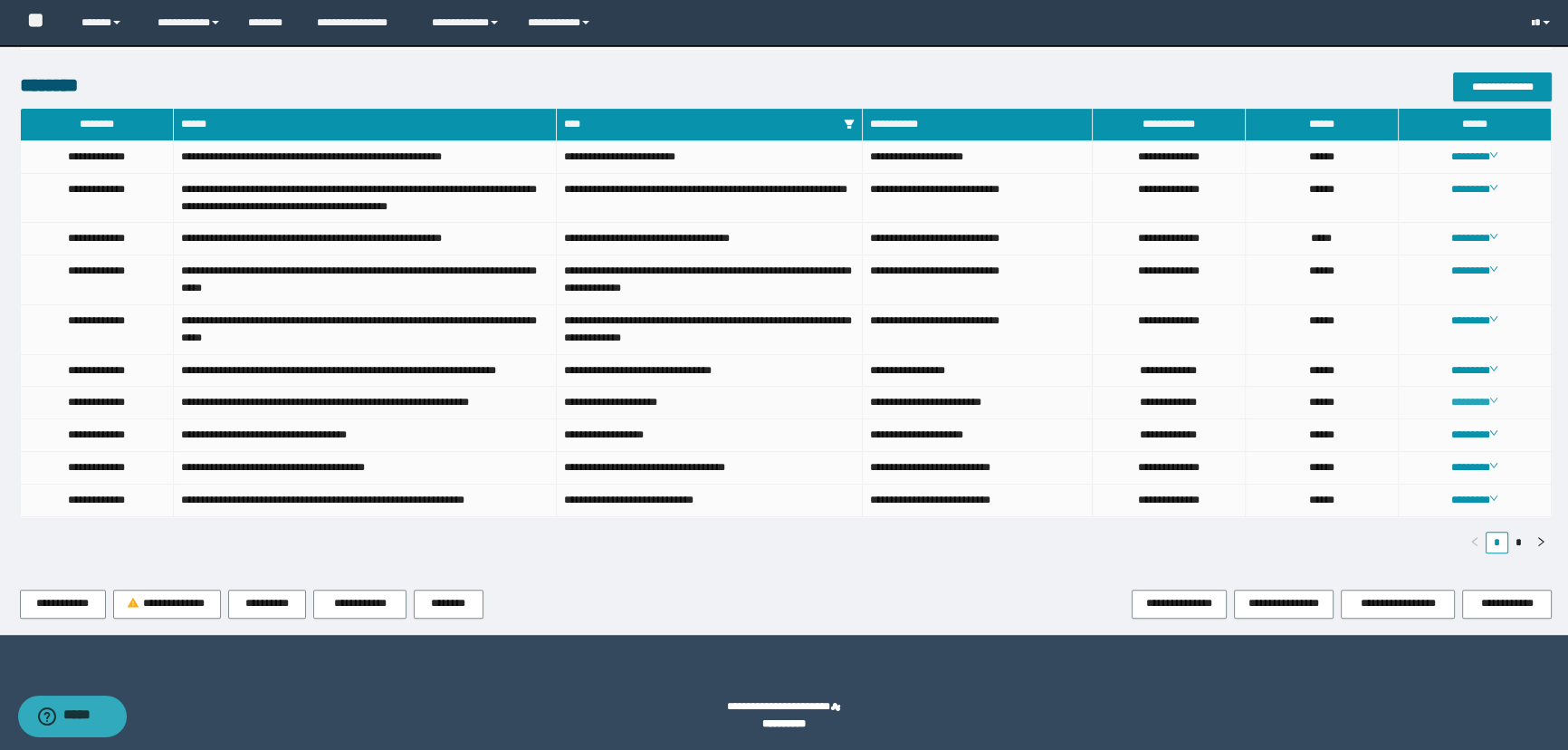click on "********" at bounding box center (1474, 402) 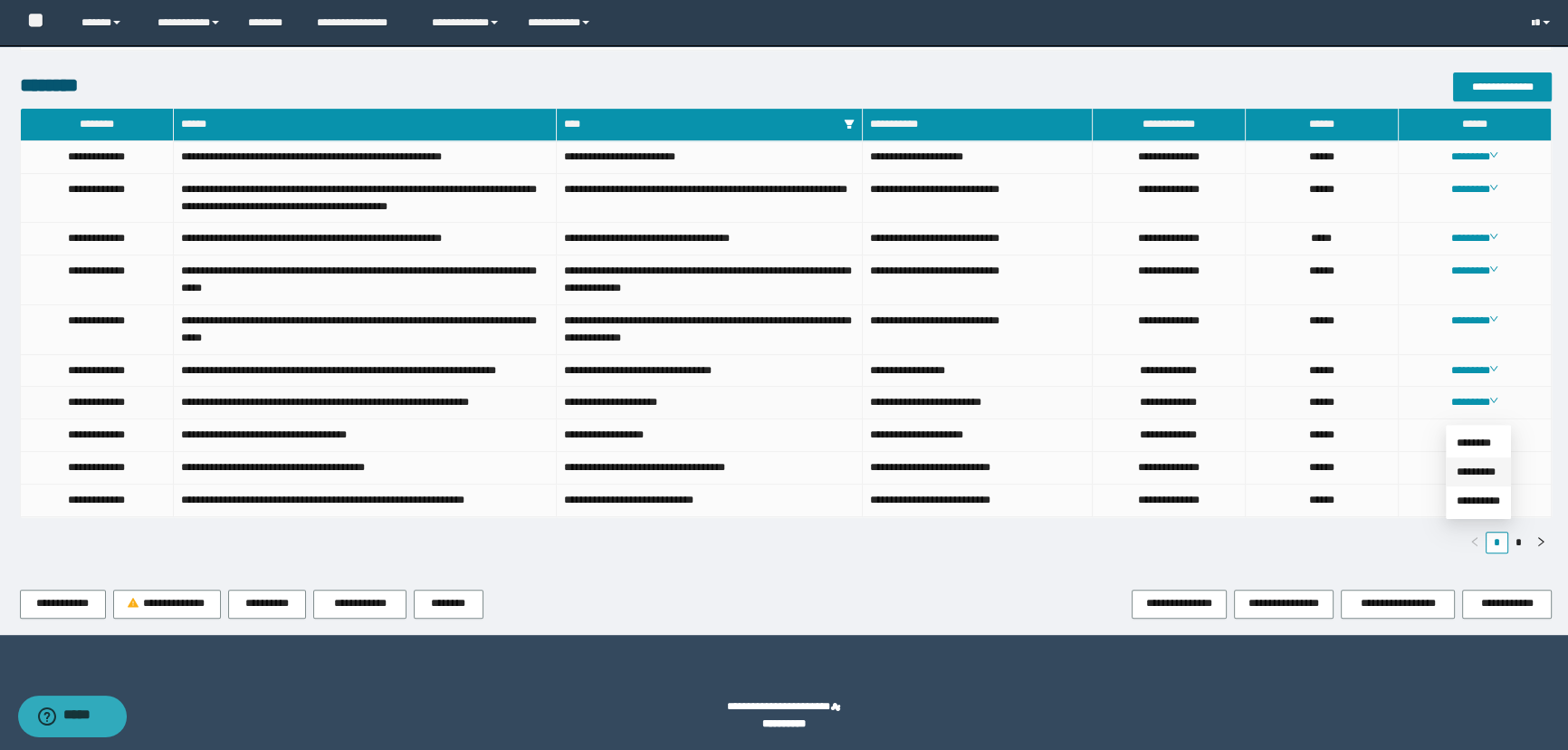 click on "*********" at bounding box center (1476, 472) 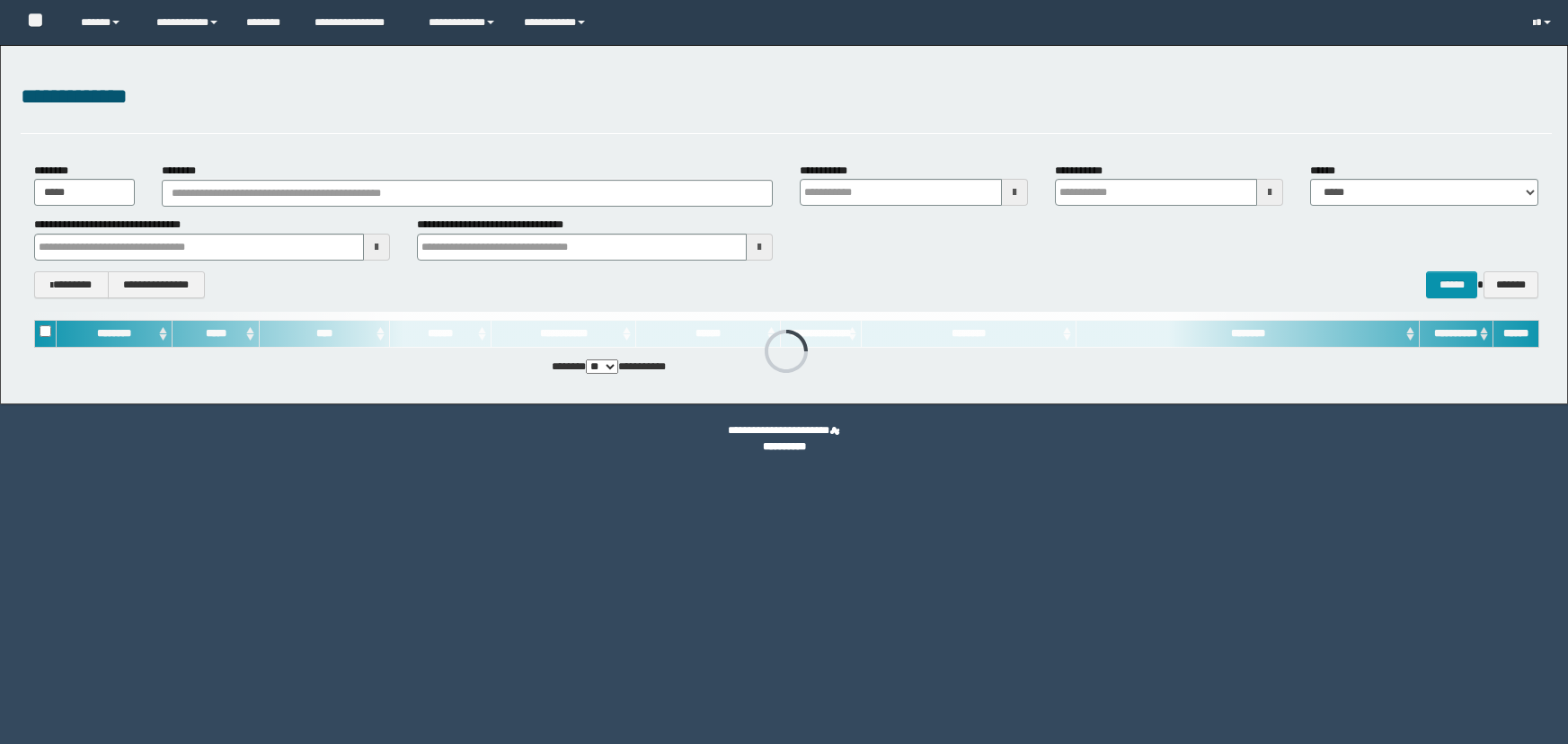scroll, scrollTop: 0, scrollLeft: 0, axis: both 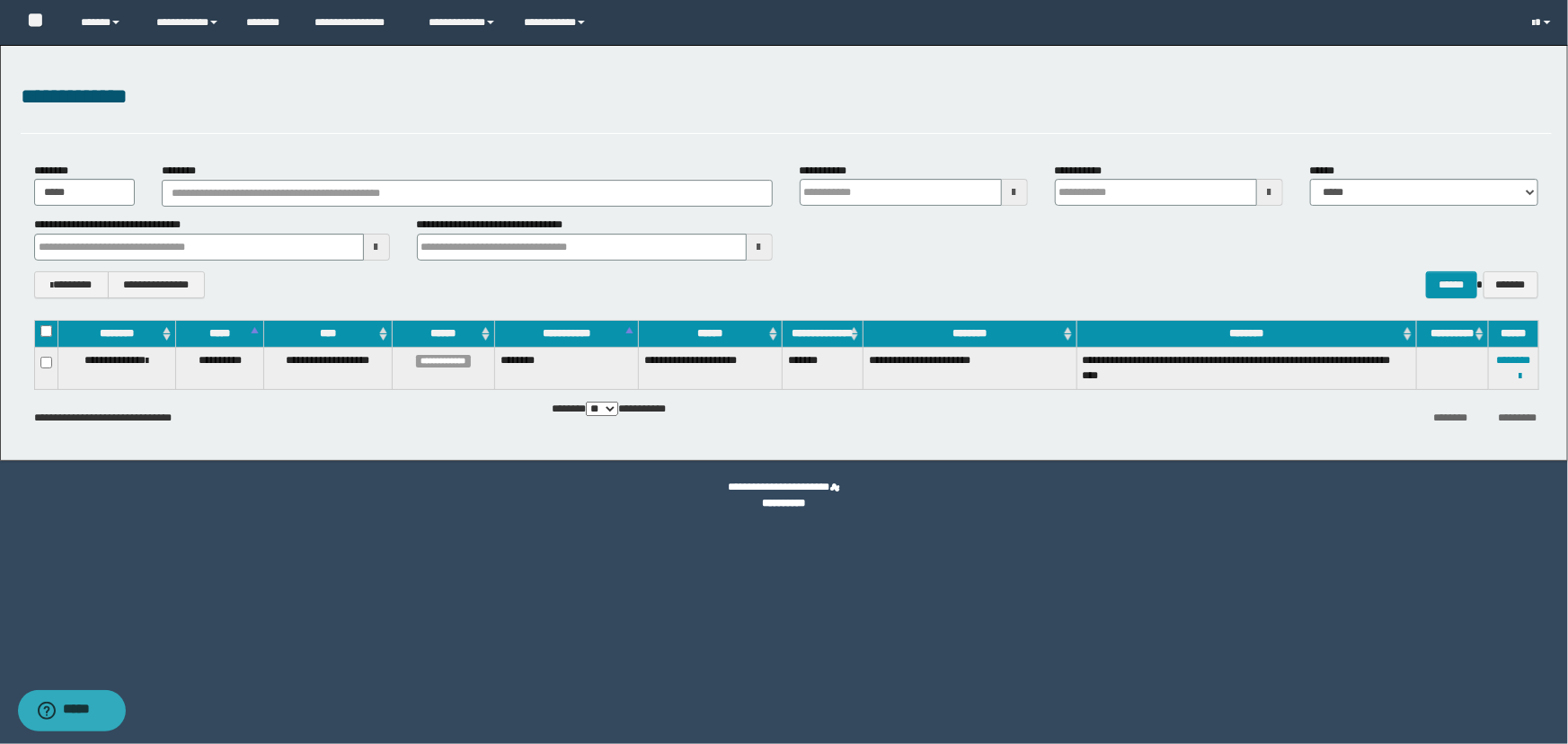 type 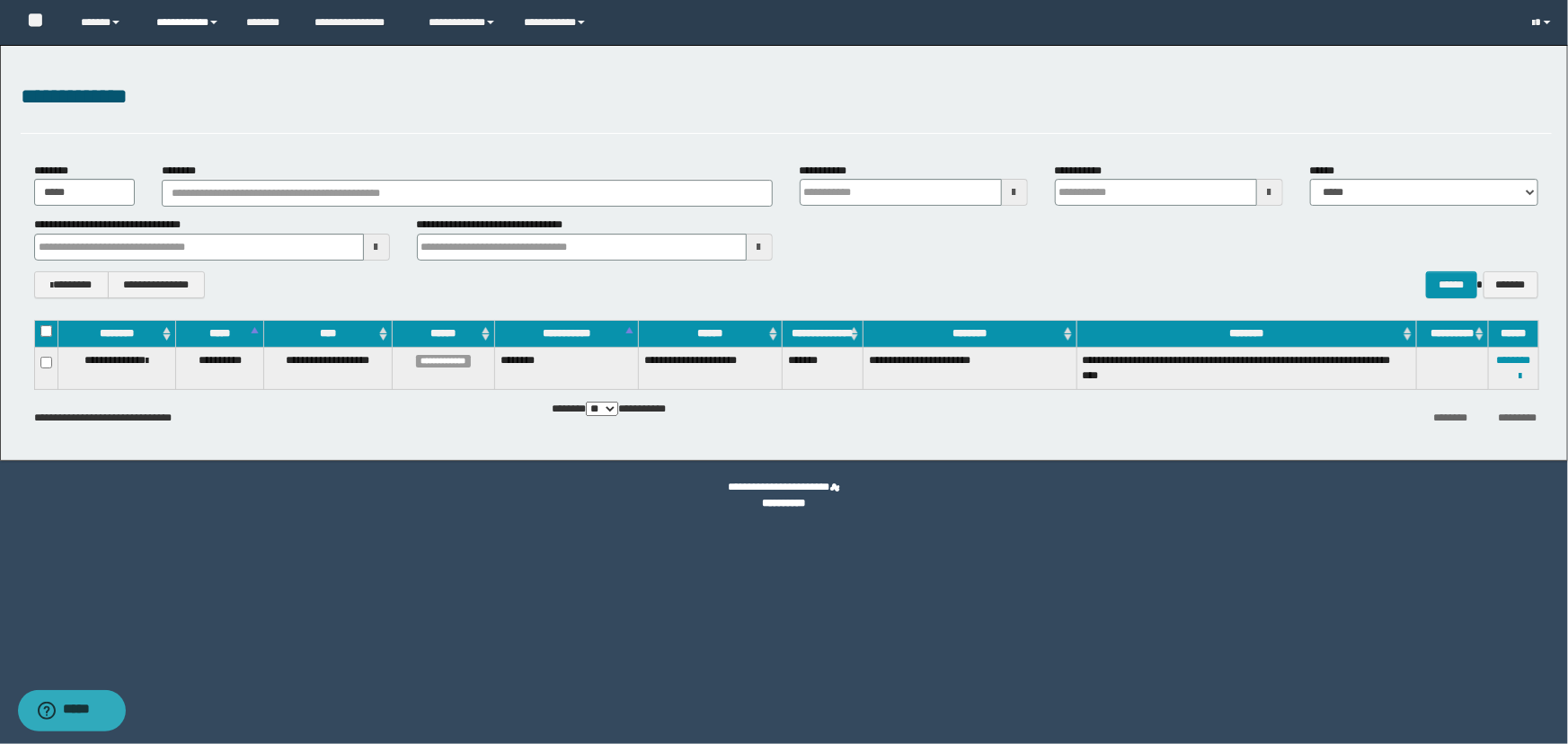 click on "**********" at bounding box center [188, 22] 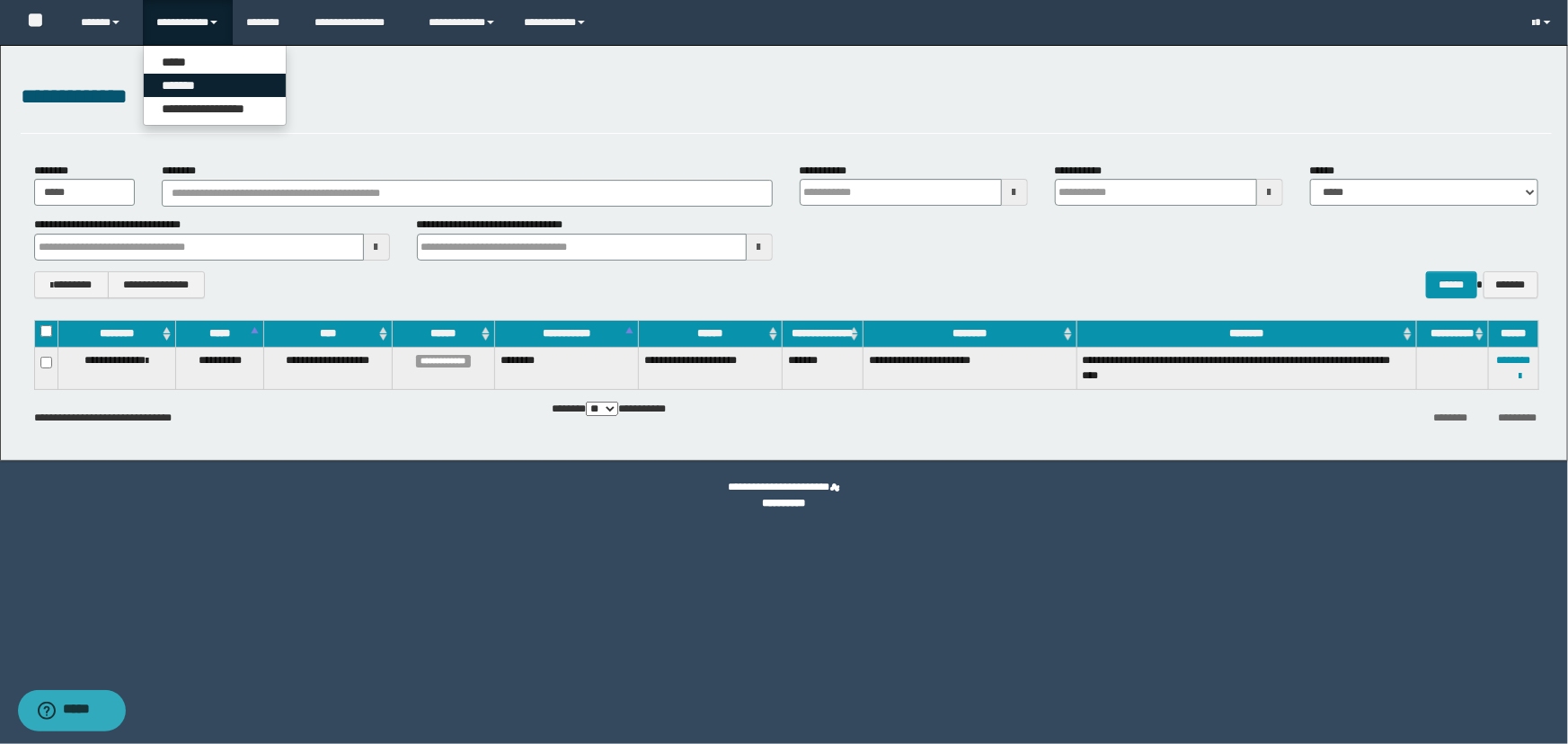 click on "*******" at bounding box center [215, 85] 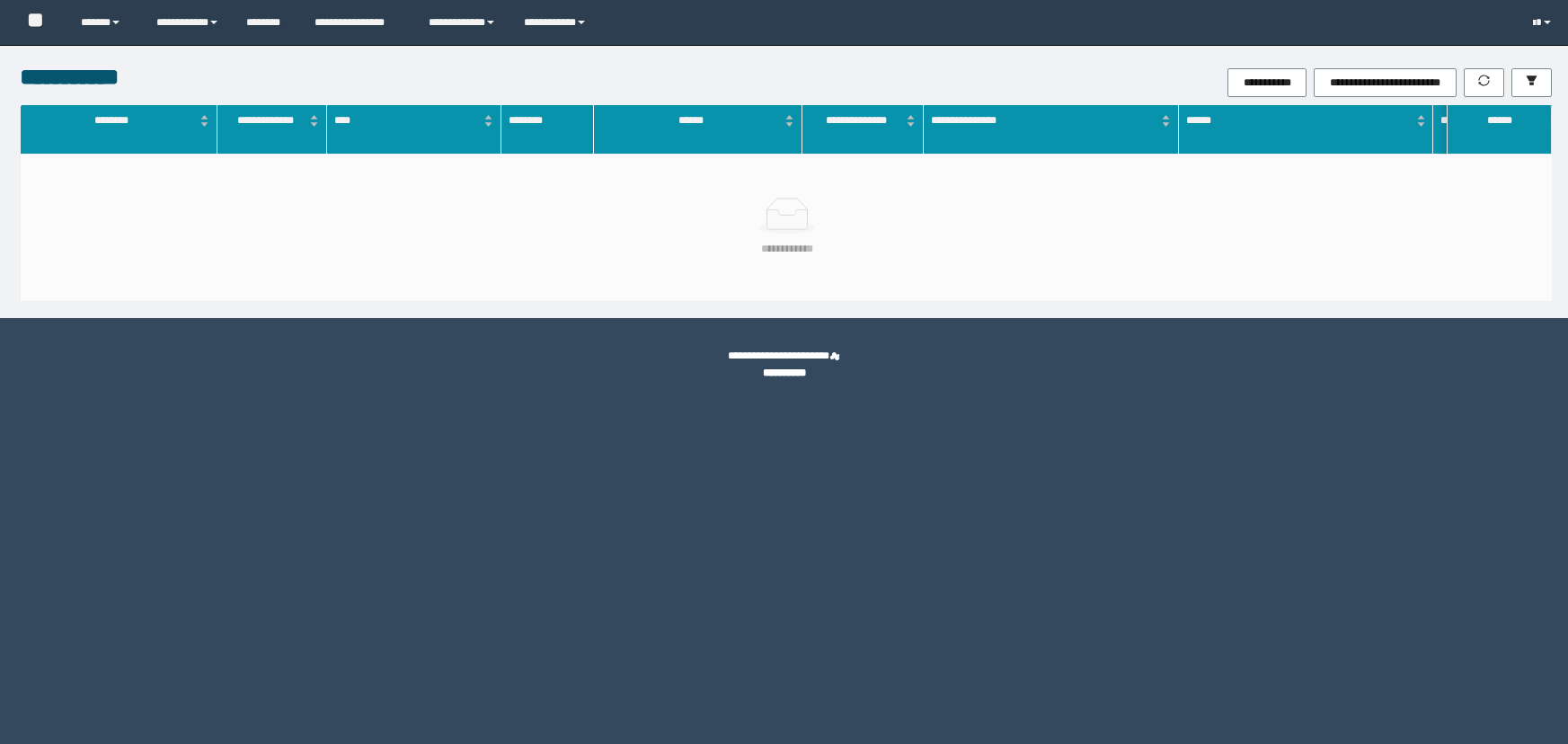 scroll, scrollTop: 0, scrollLeft: 0, axis: both 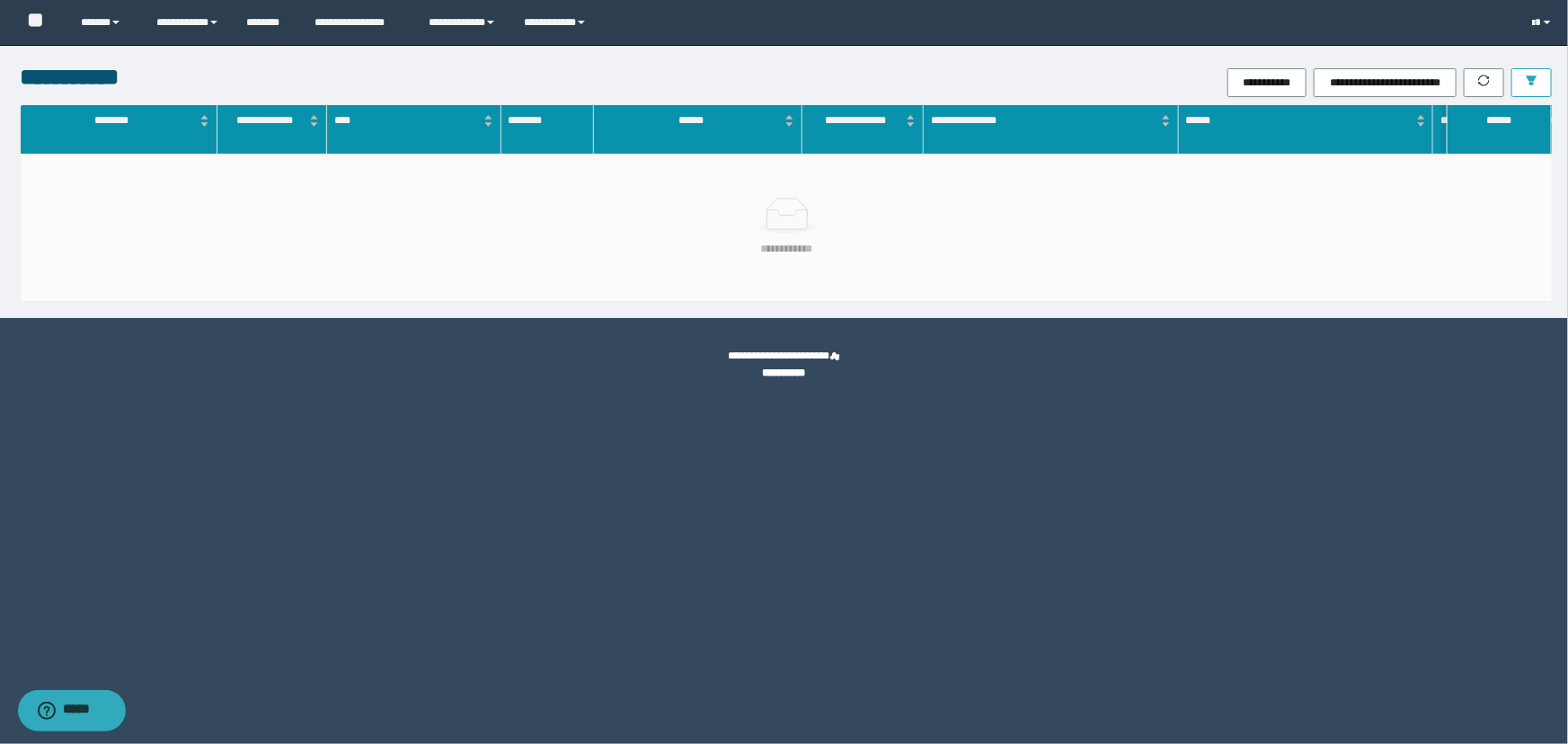click 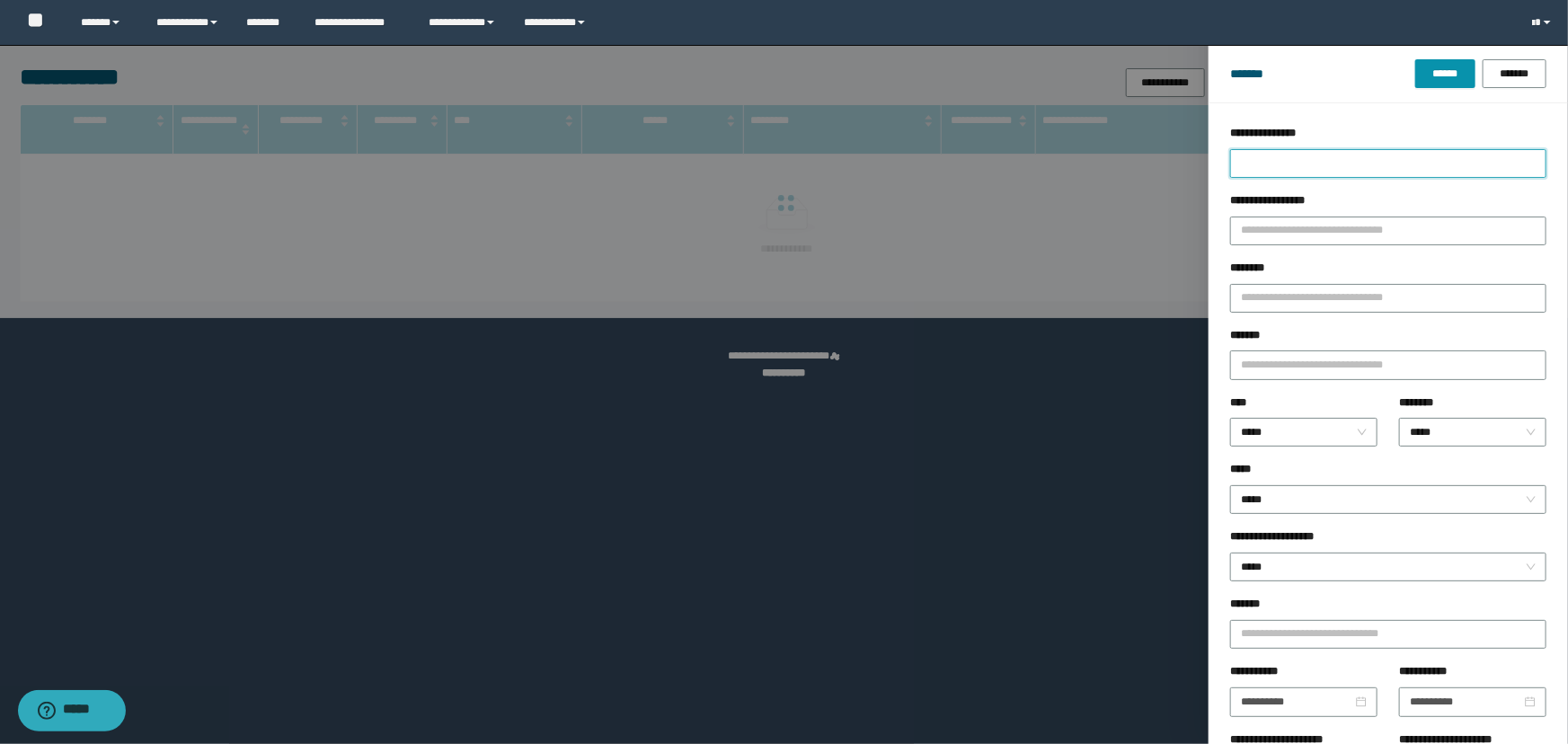 click on "**********" at bounding box center [1388, 164] 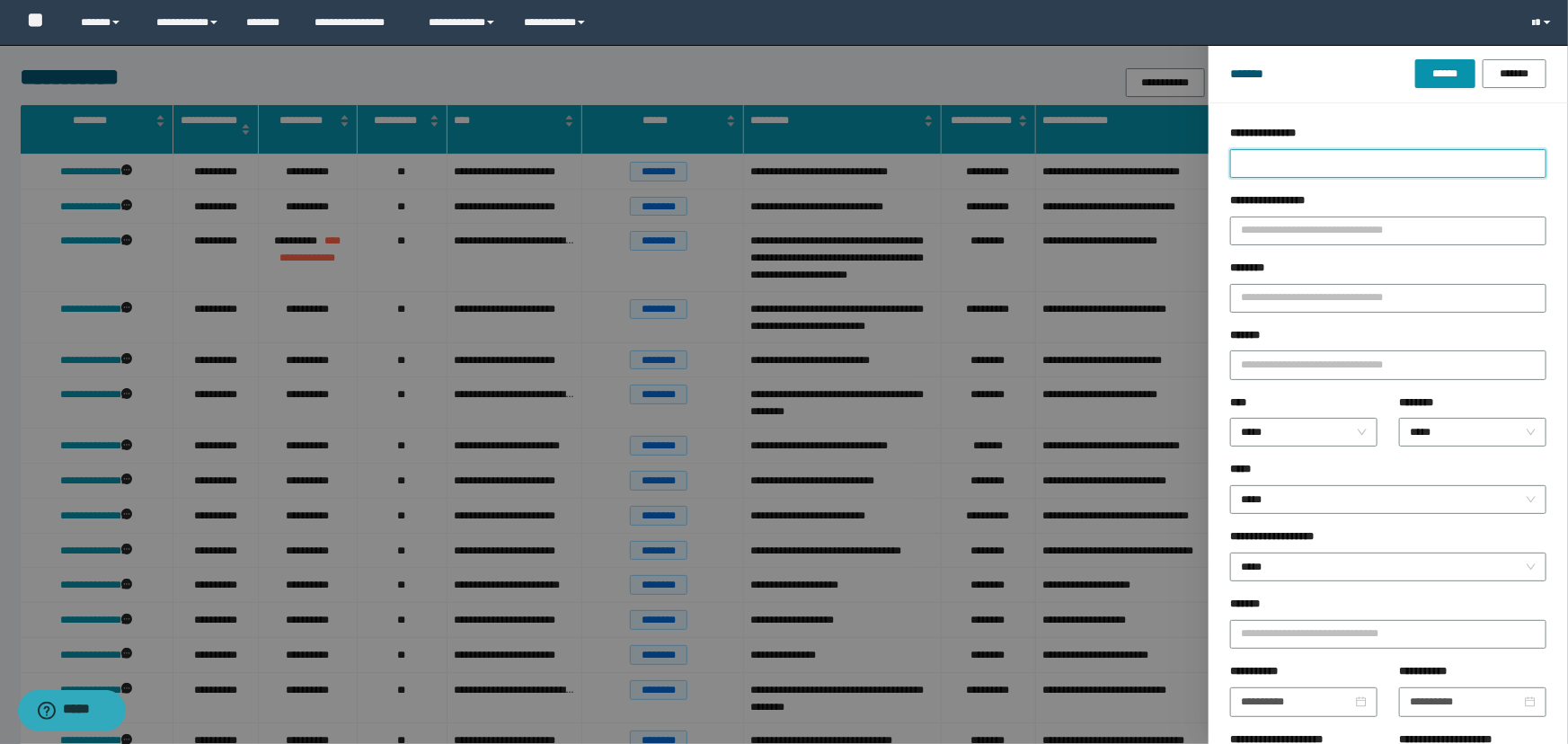 type on "*" 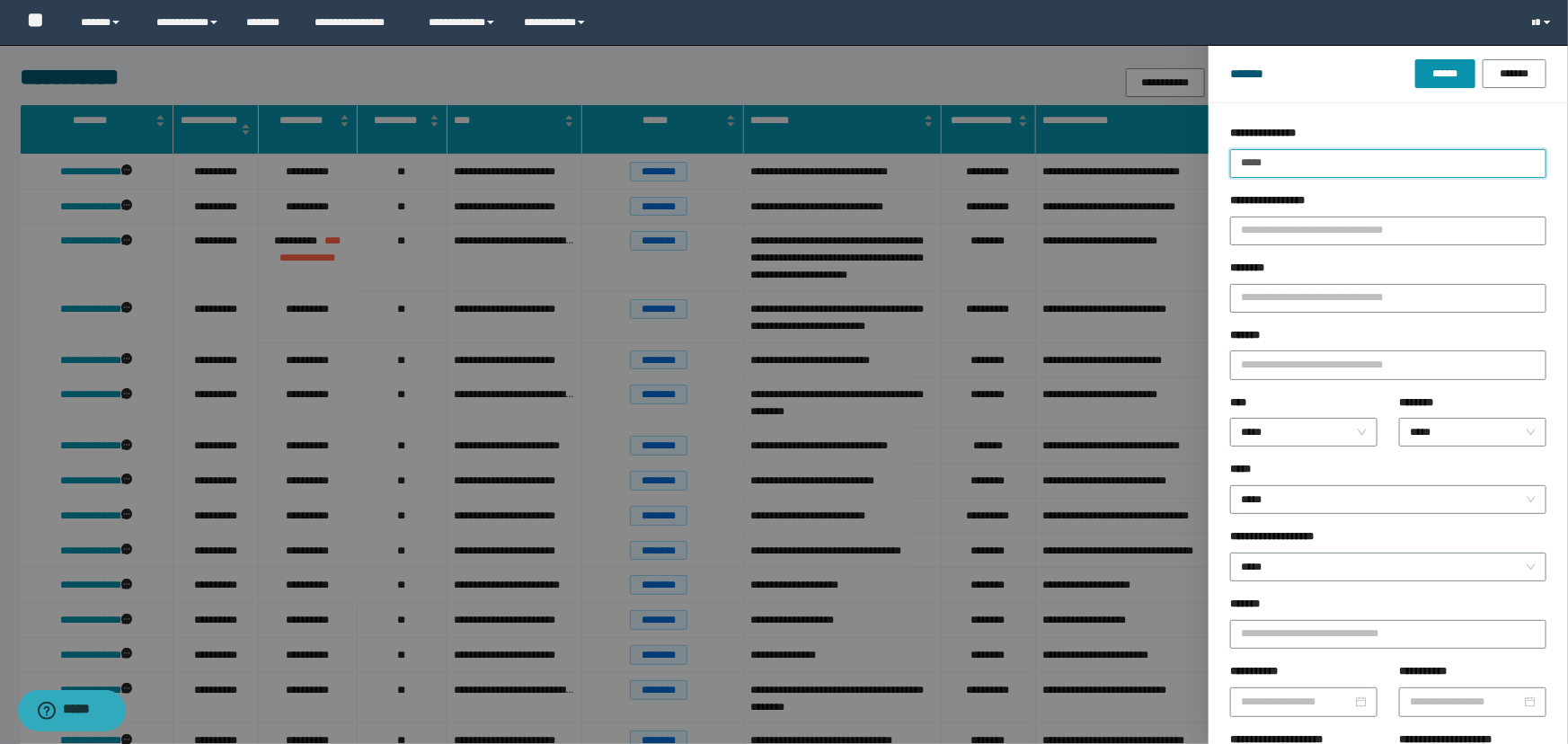 type on "*****" 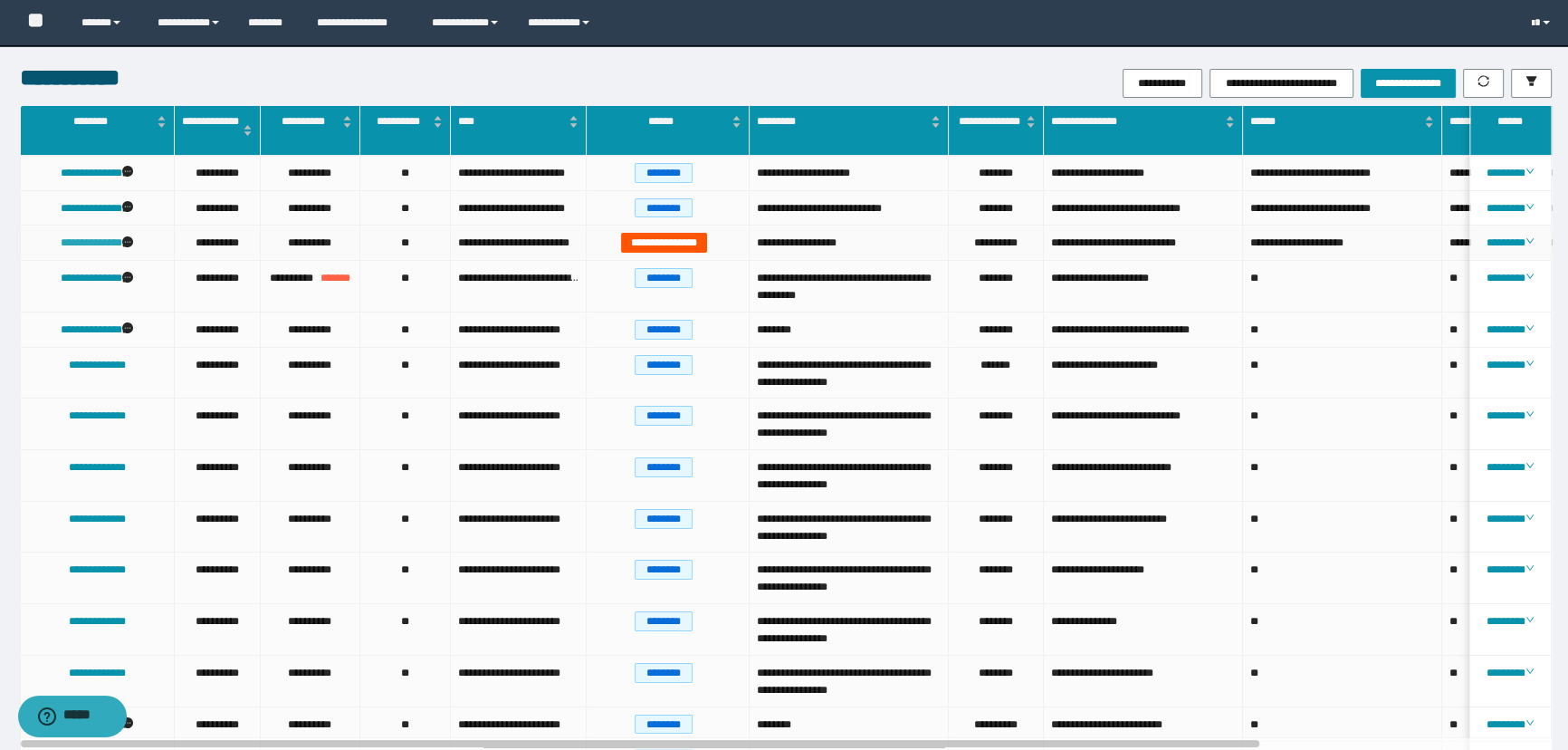 click on "**********" at bounding box center [91, 243] 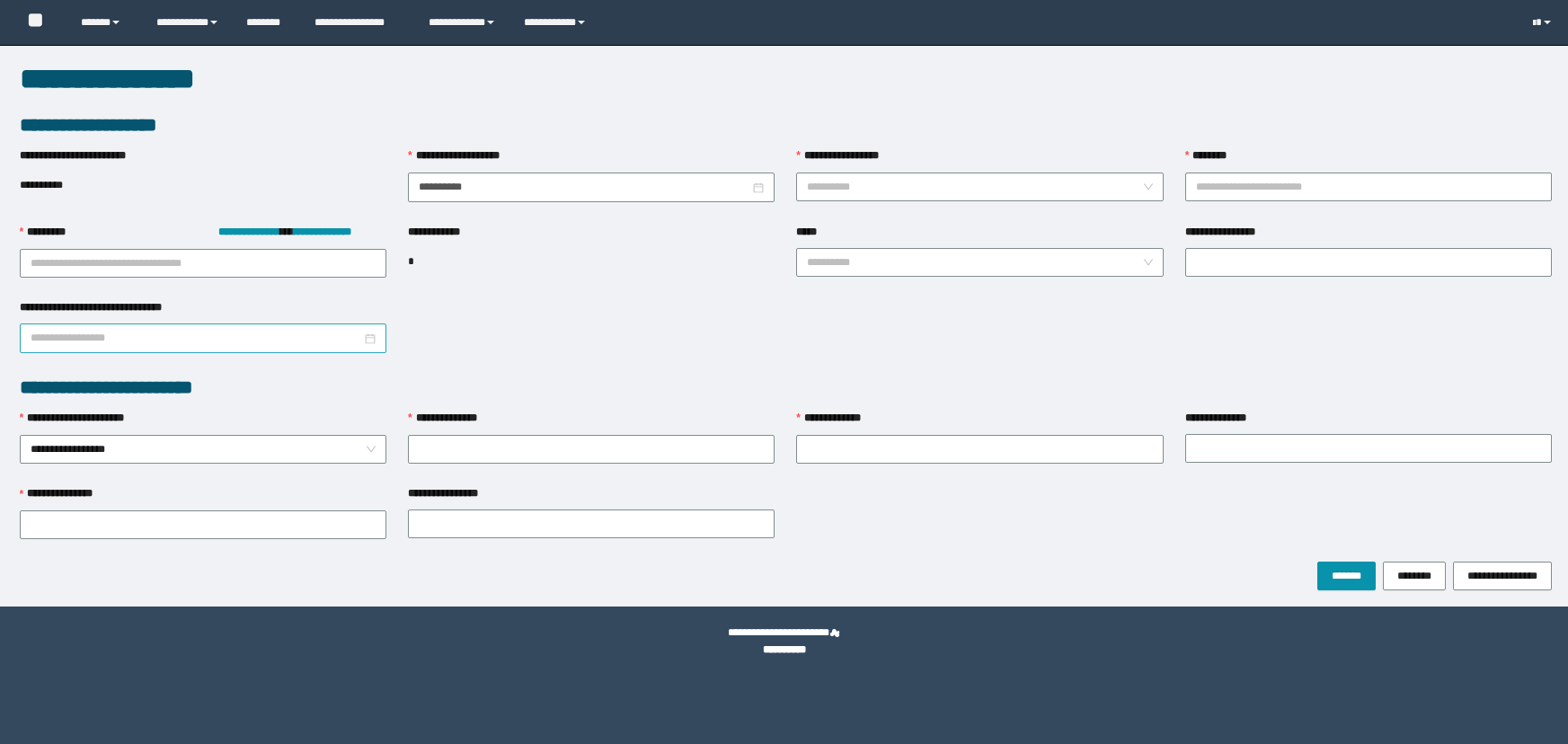 scroll, scrollTop: 0, scrollLeft: 0, axis: both 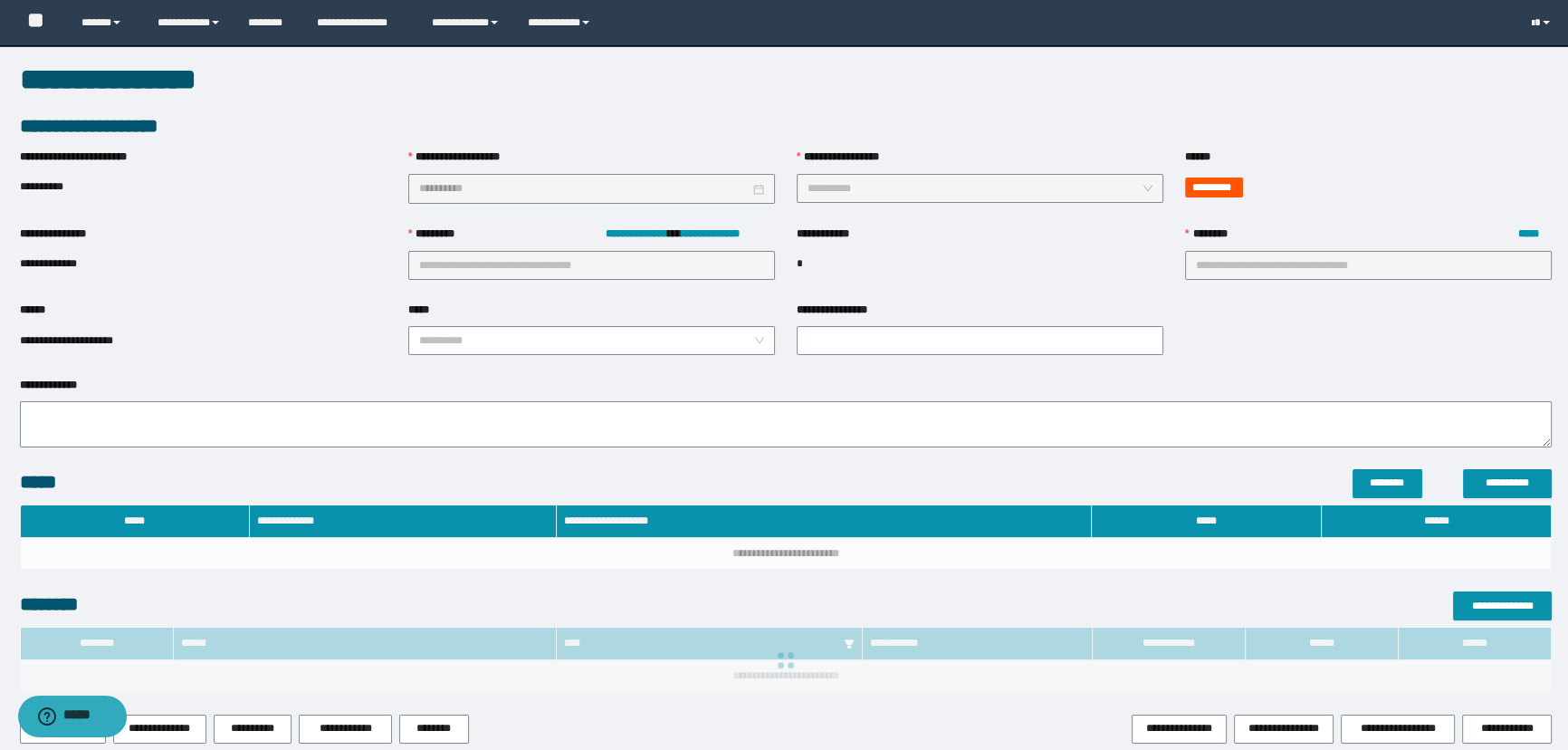 type on "**********" 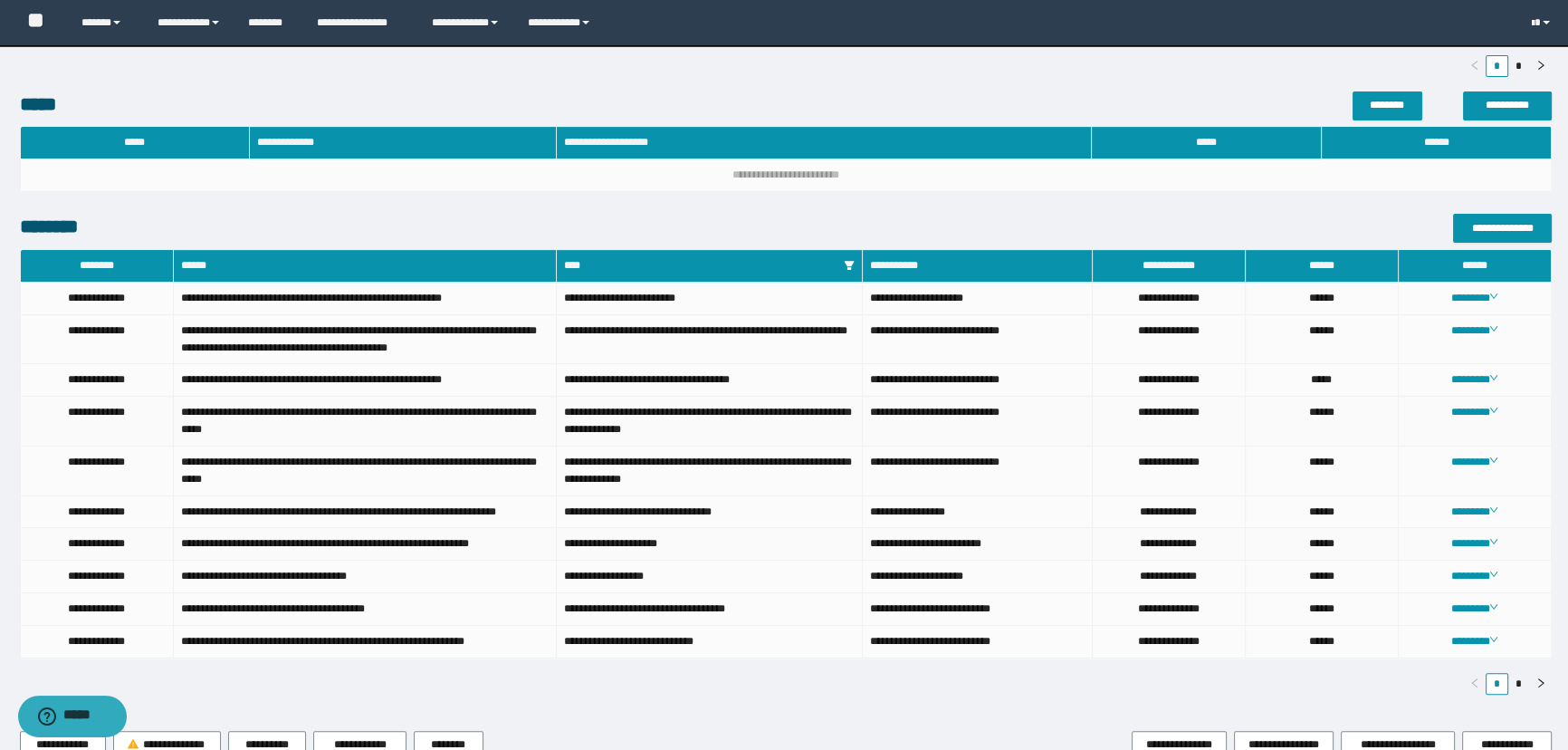 scroll, scrollTop: 823, scrollLeft: 0, axis: vertical 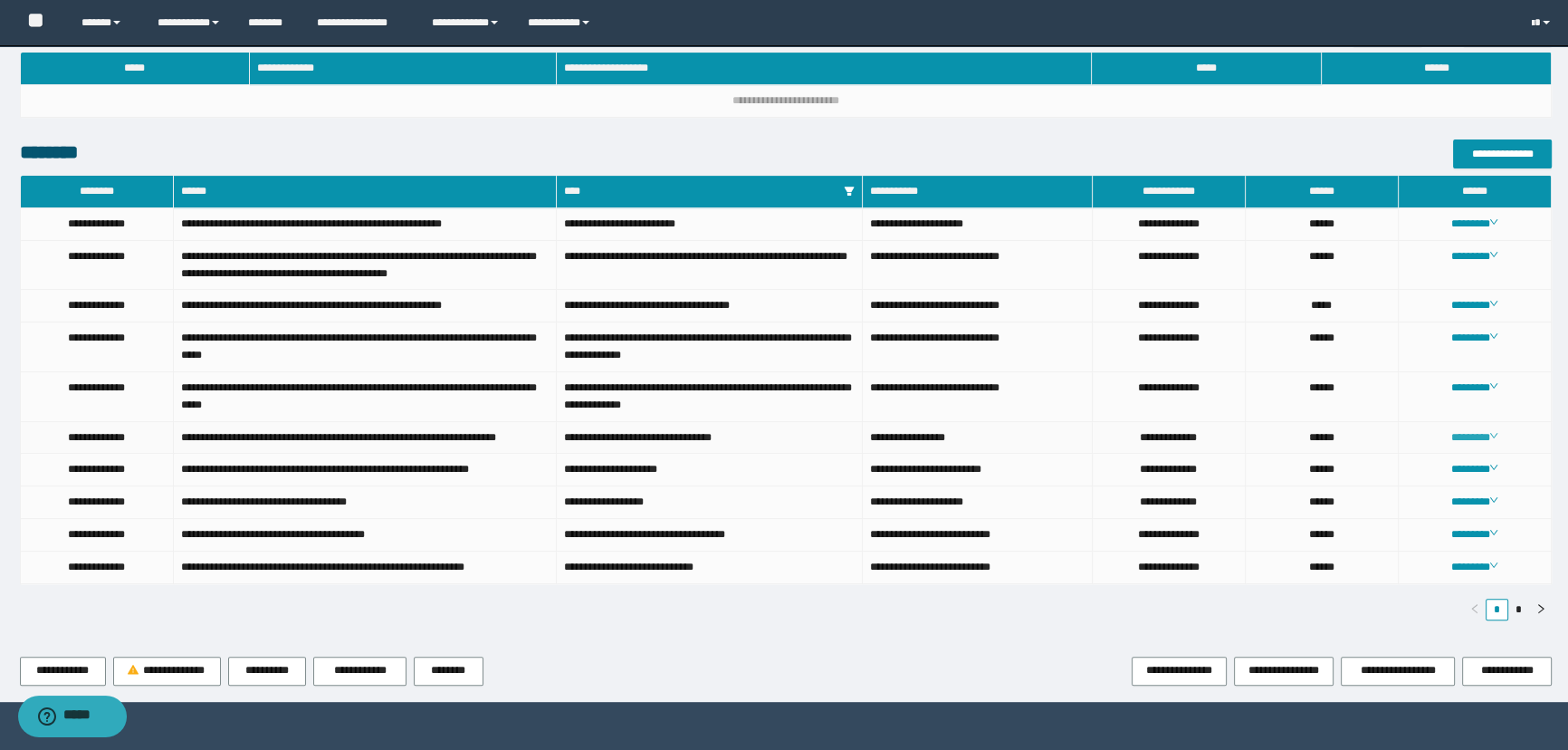 click on "********" at bounding box center [1474, 438] 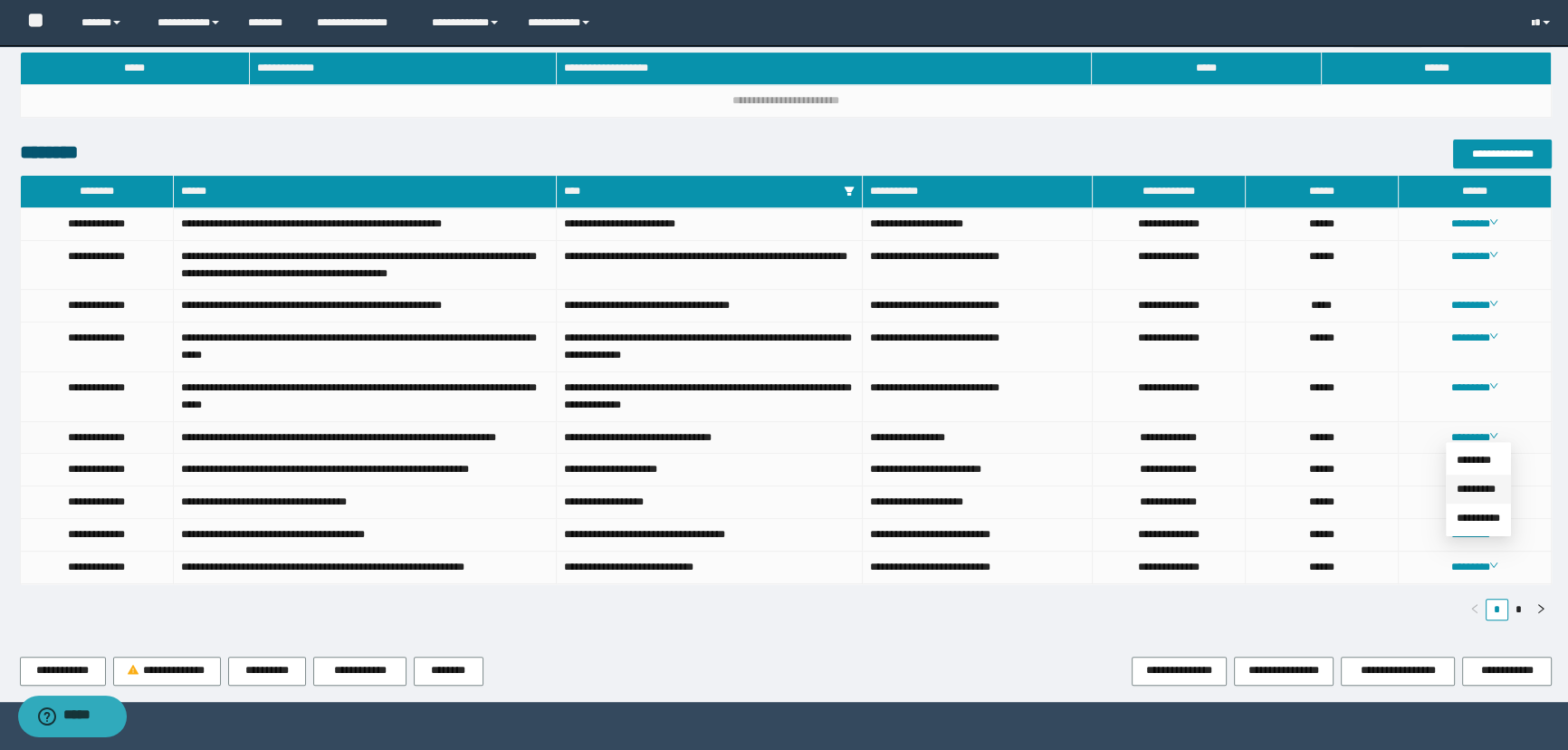 click on "*********" at bounding box center (1476, 489) 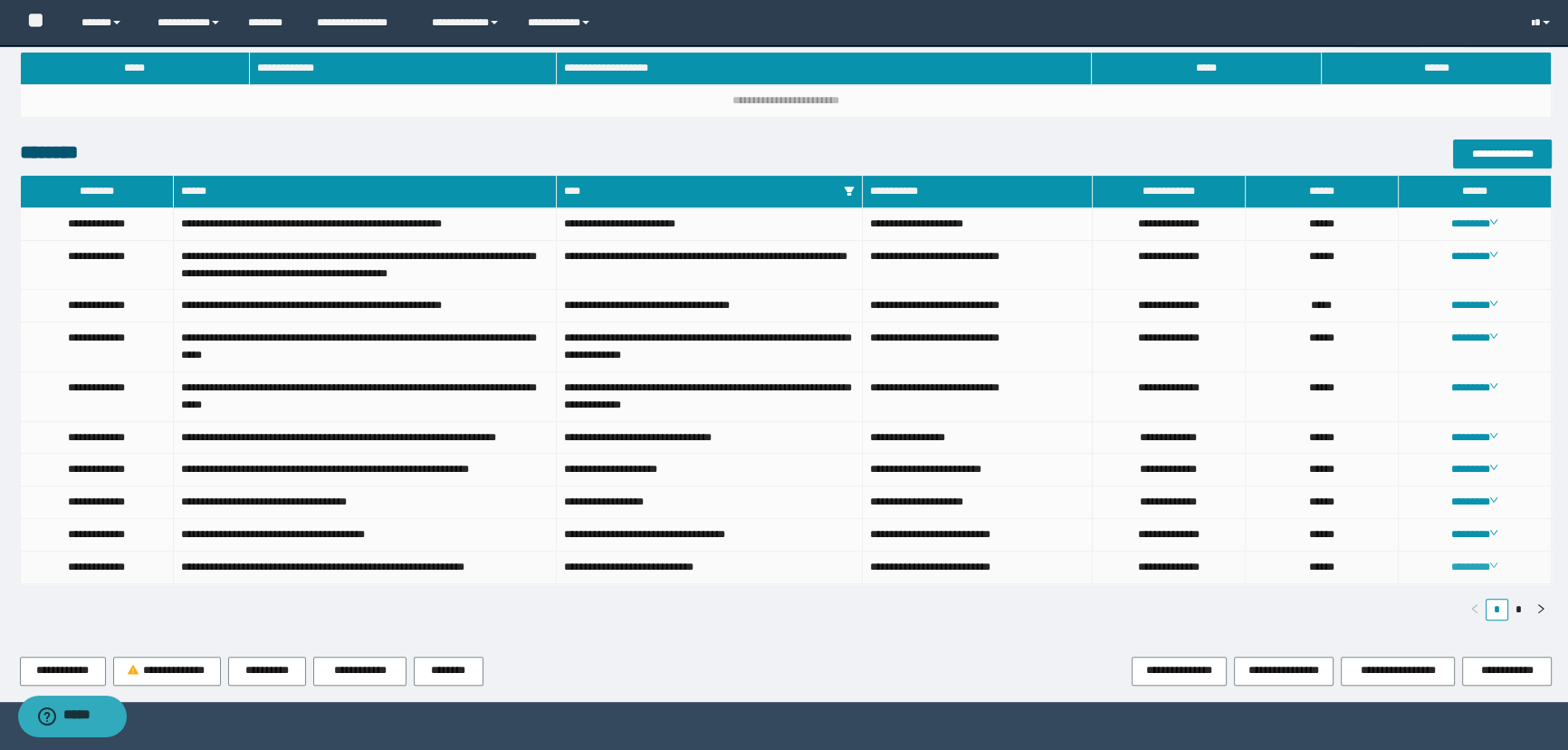 click on "********" at bounding box center (1474, 567) 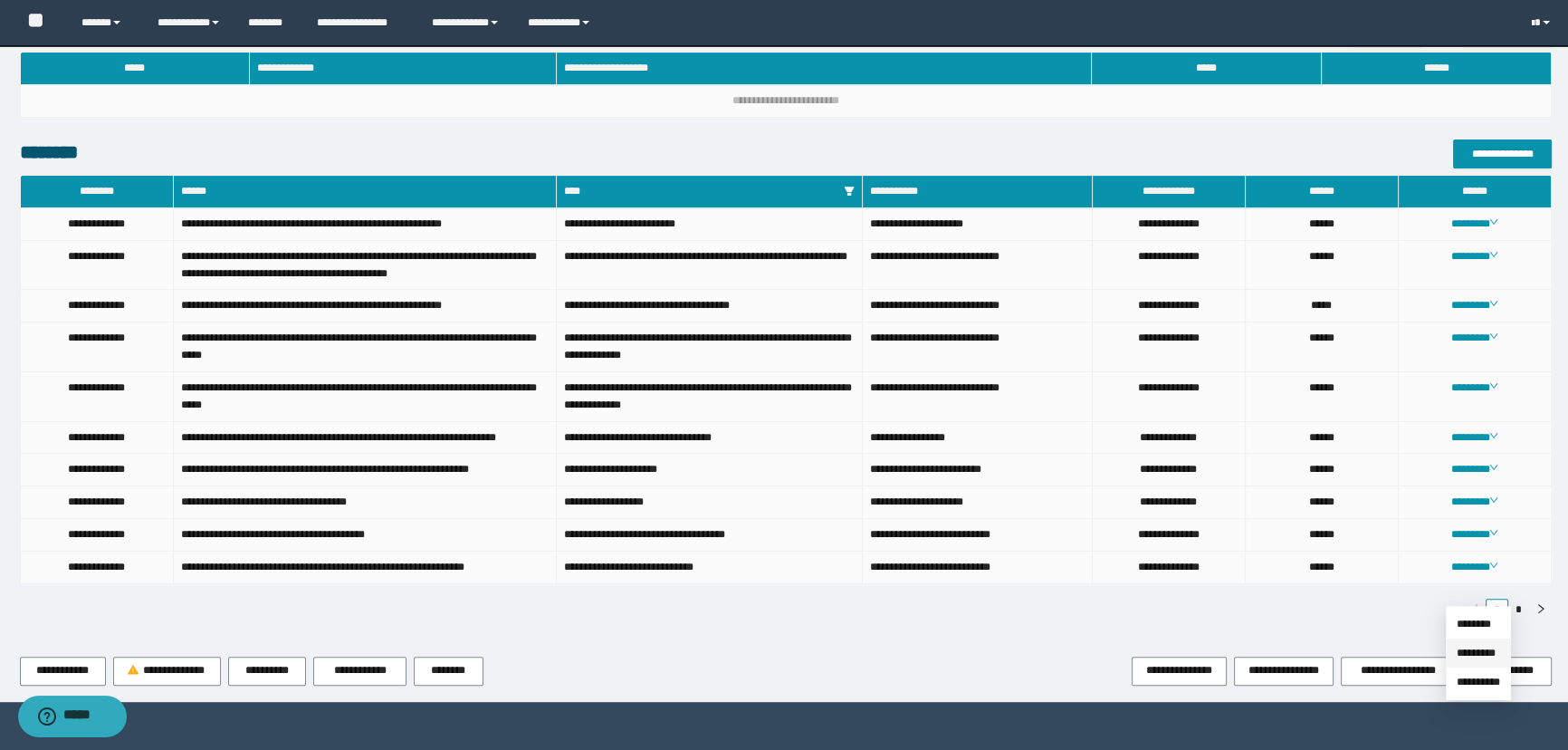 click on "*********" at bounding box center [1476, 653] 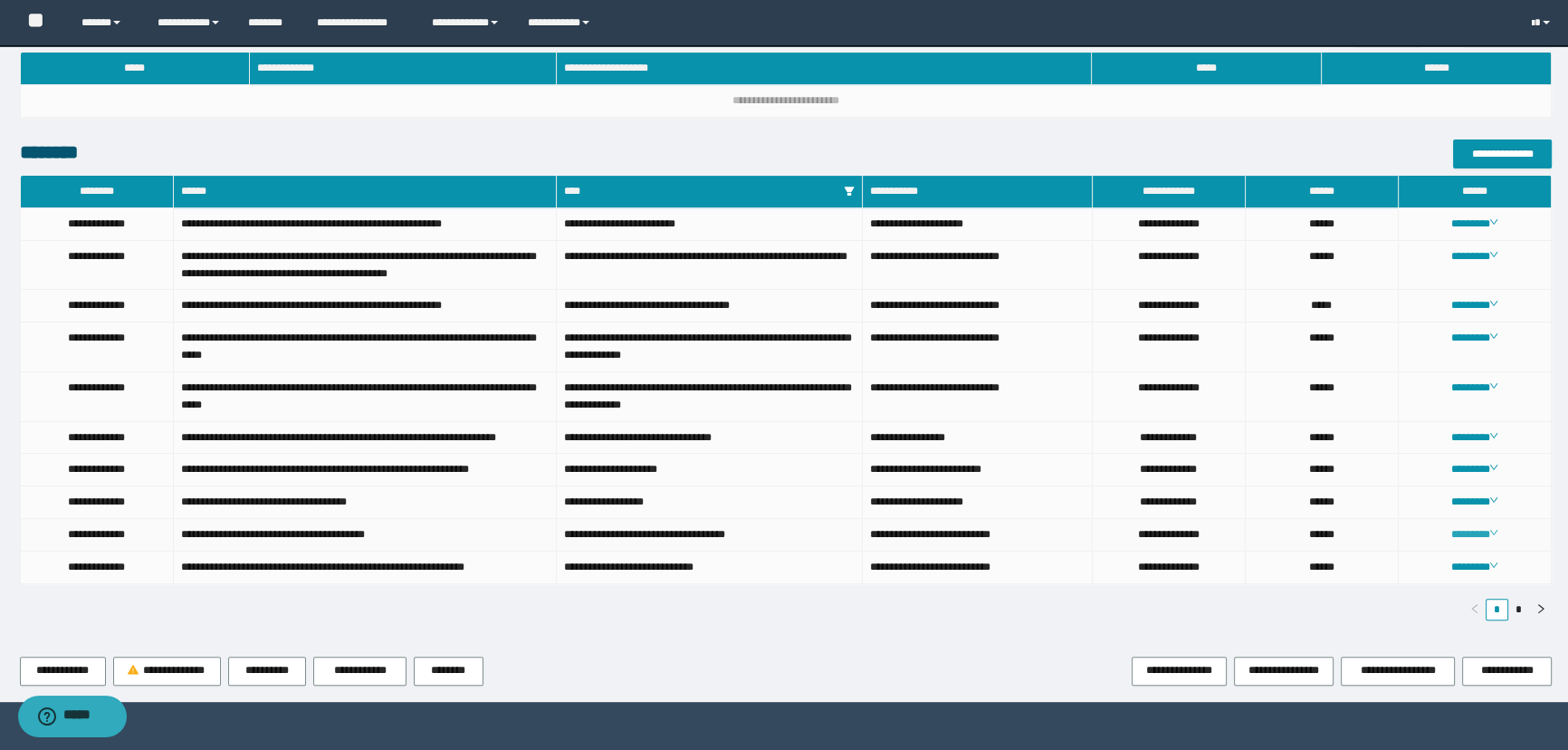click on "********" at bounding box center (1474, 534) 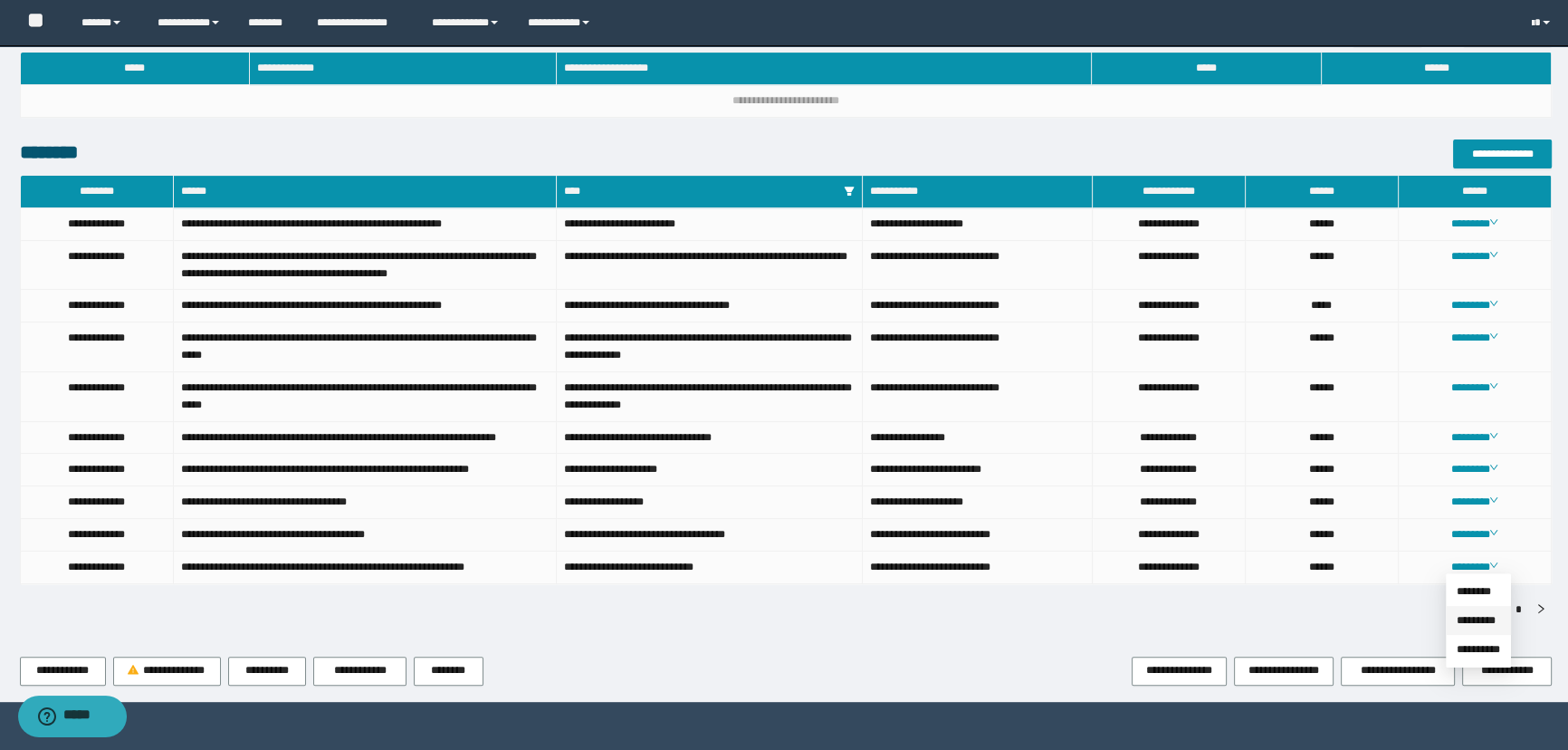 click on "*********" at bounding box center [1476, 620] 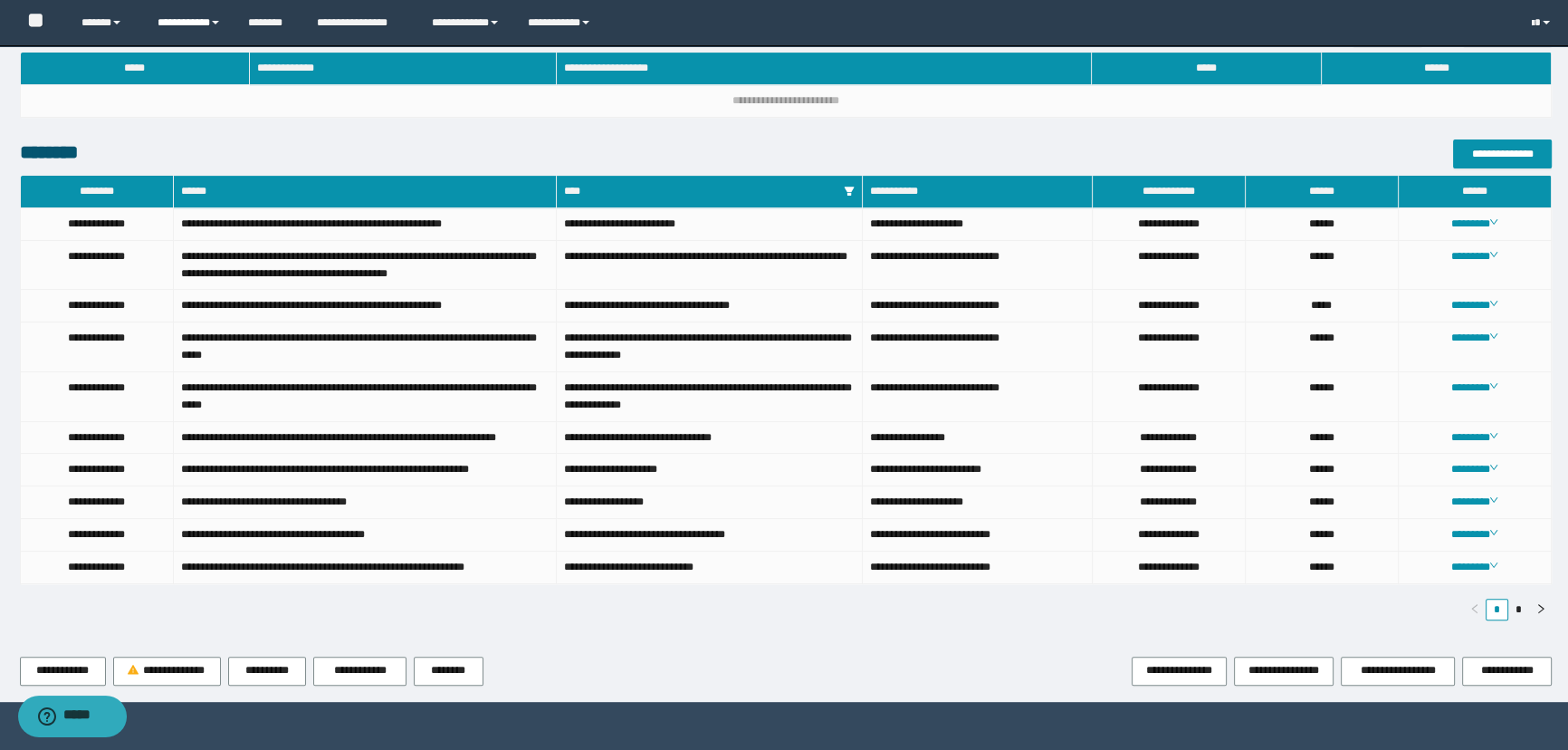 click on "**********" at bounding box center (189, 23) 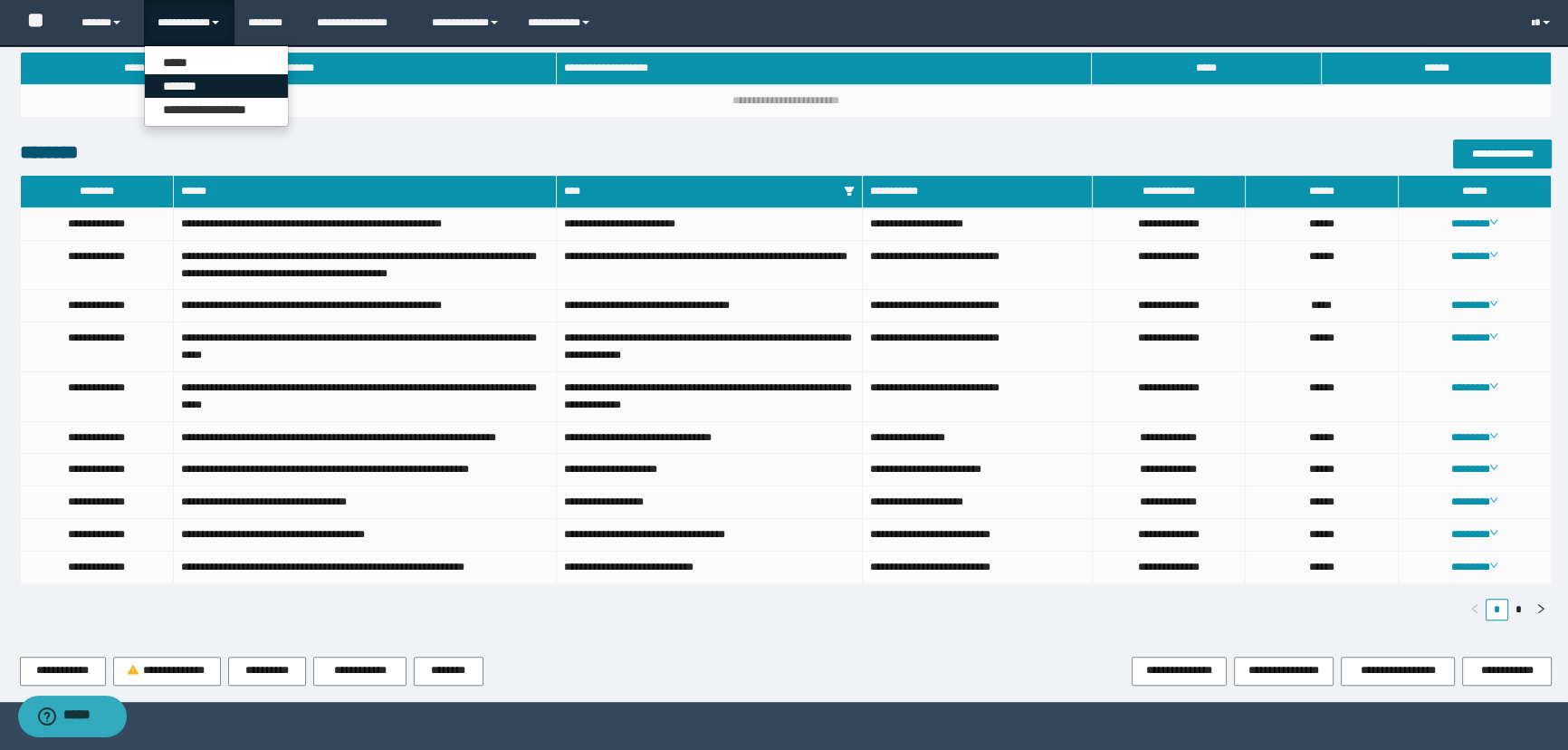 click on "*******" at bounding box center (216, 86) 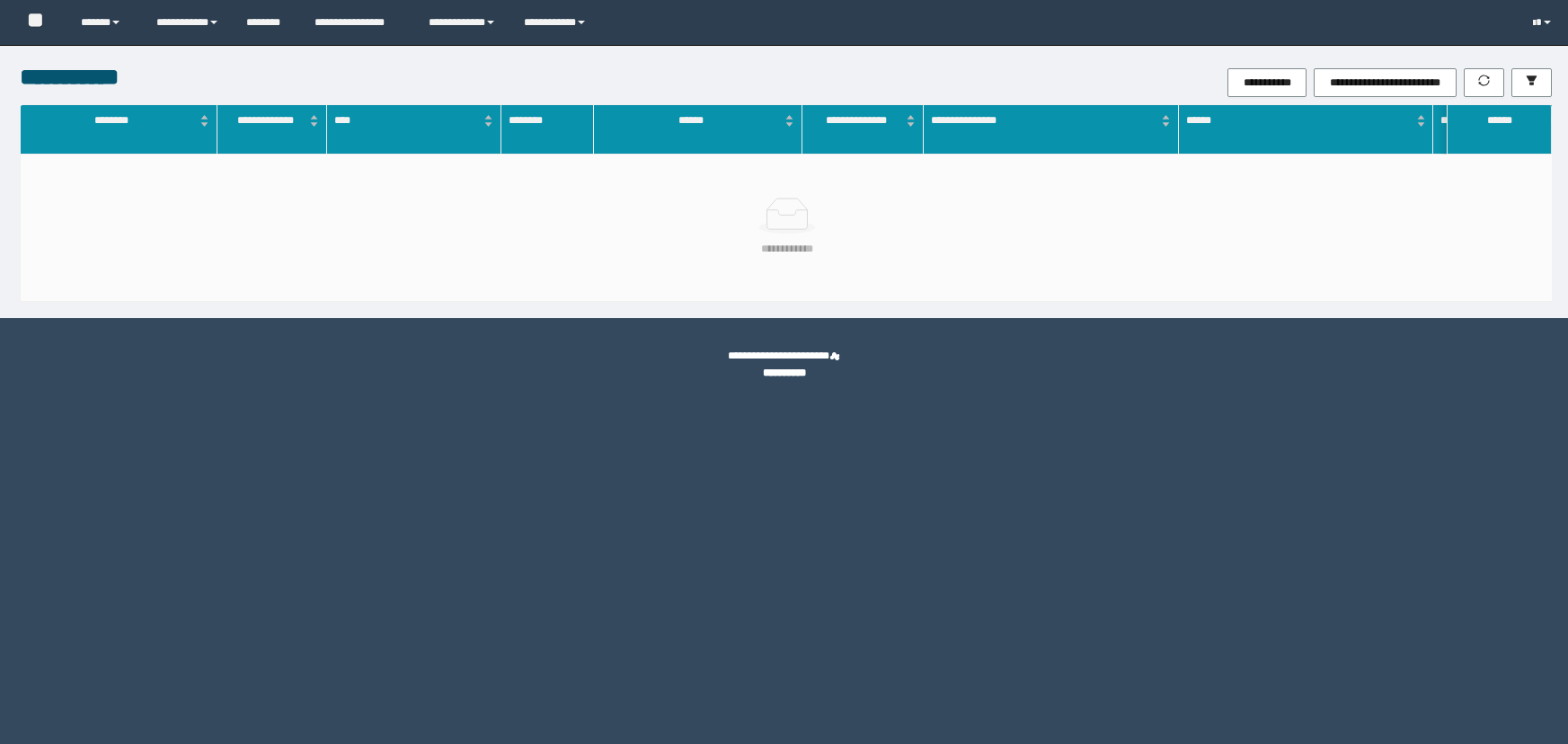 scroll, scrollTop: 0, scrollLeft: 0, axis: both 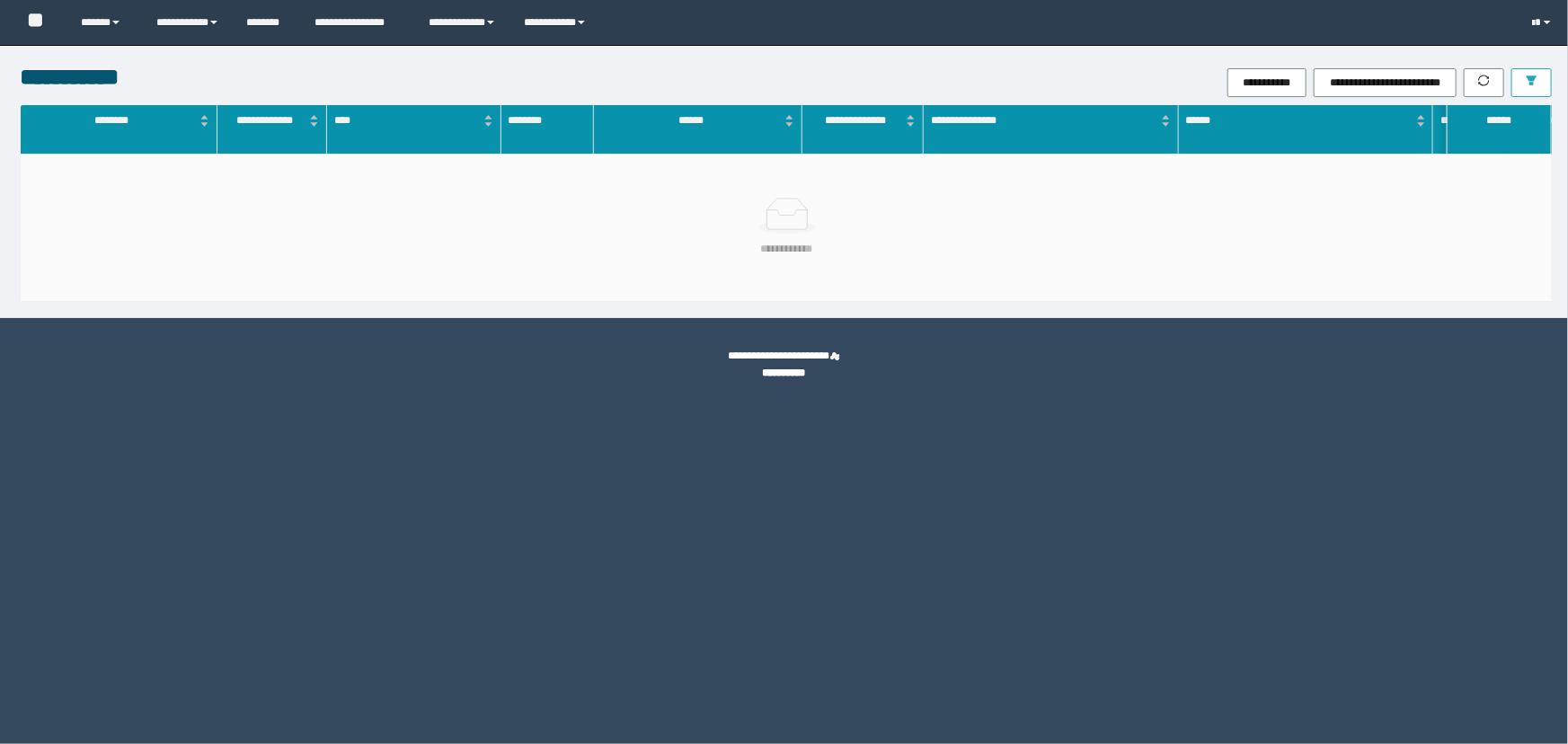 click at bounding box center [1531, 83] 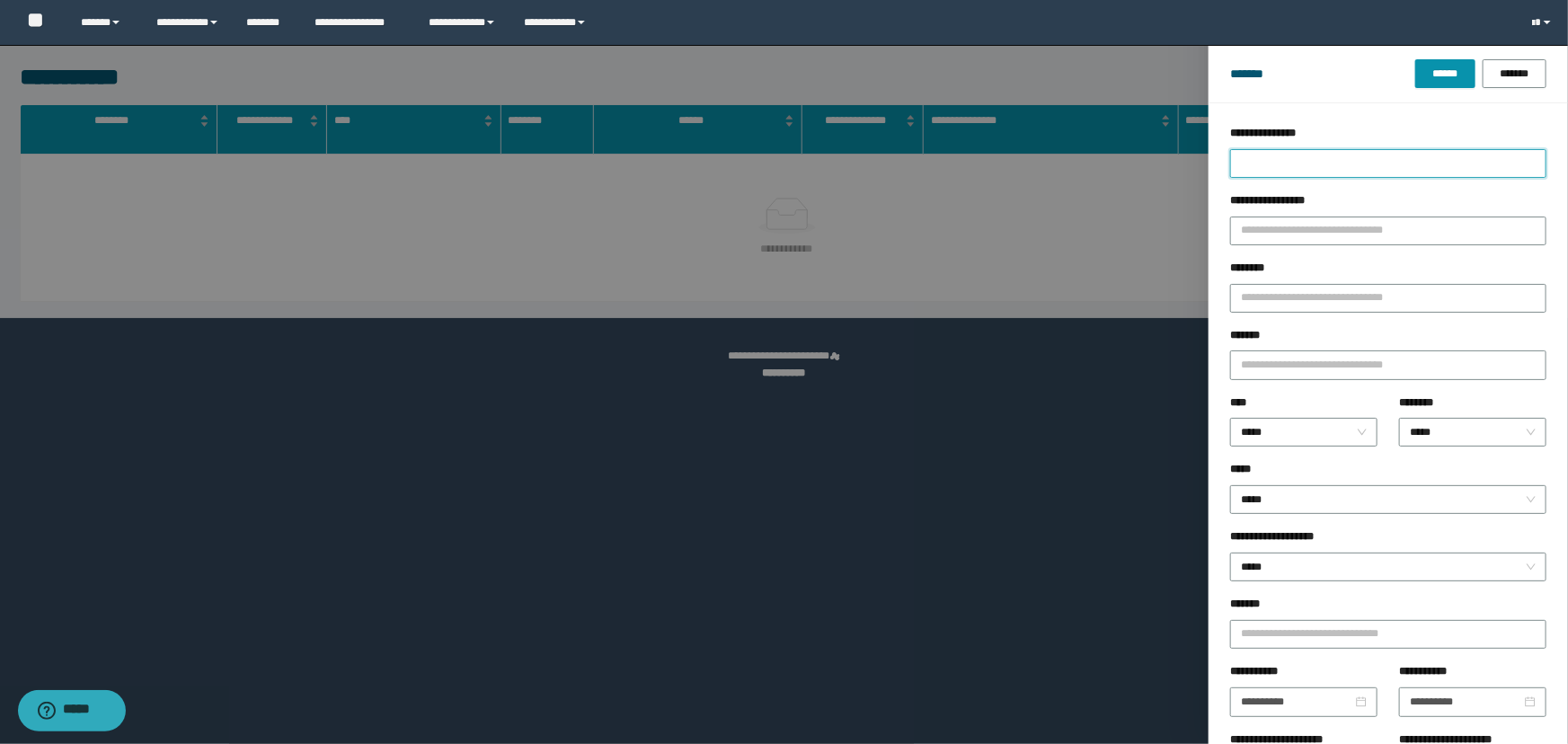 click on "**********" at bounding box center [1388, 164] 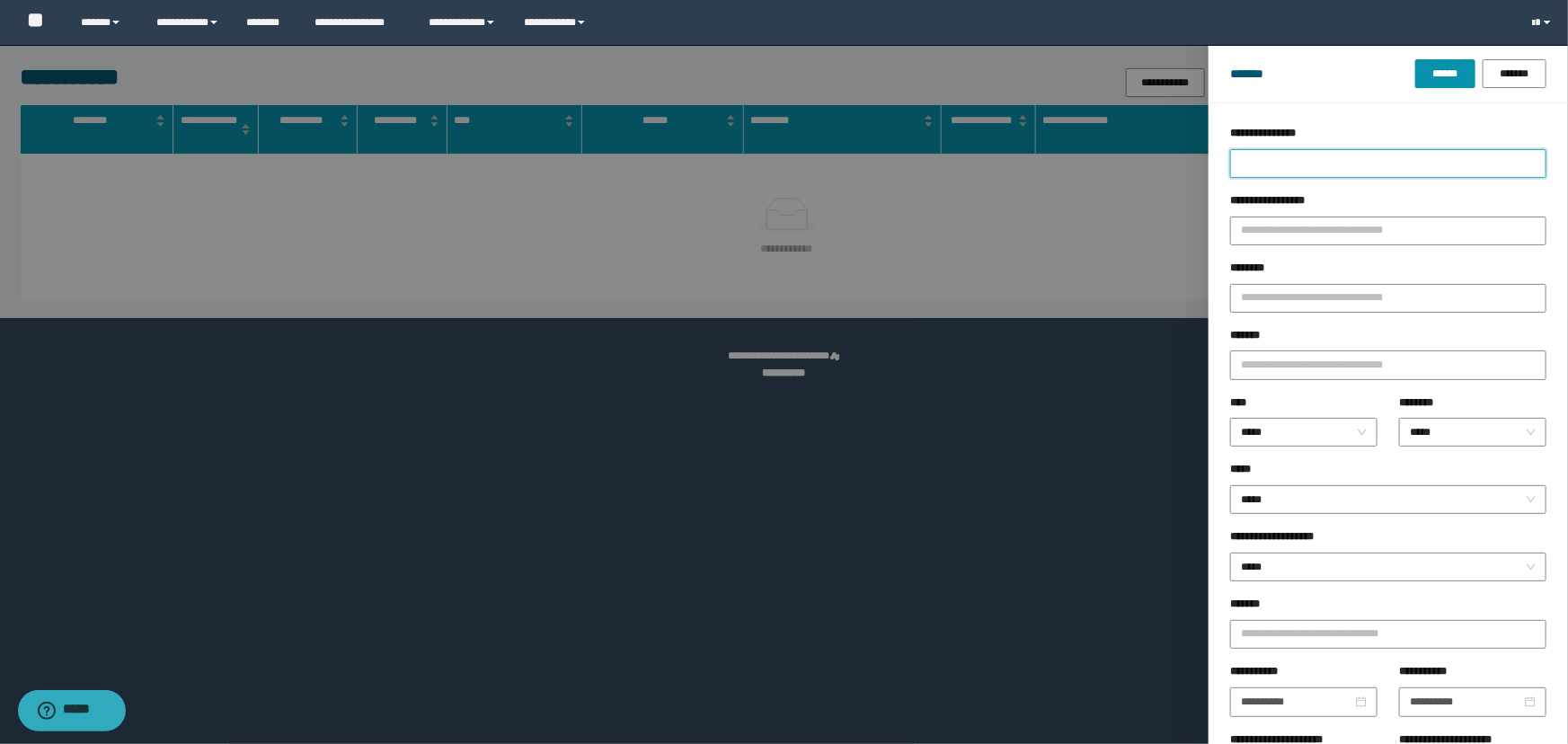 type on "*" 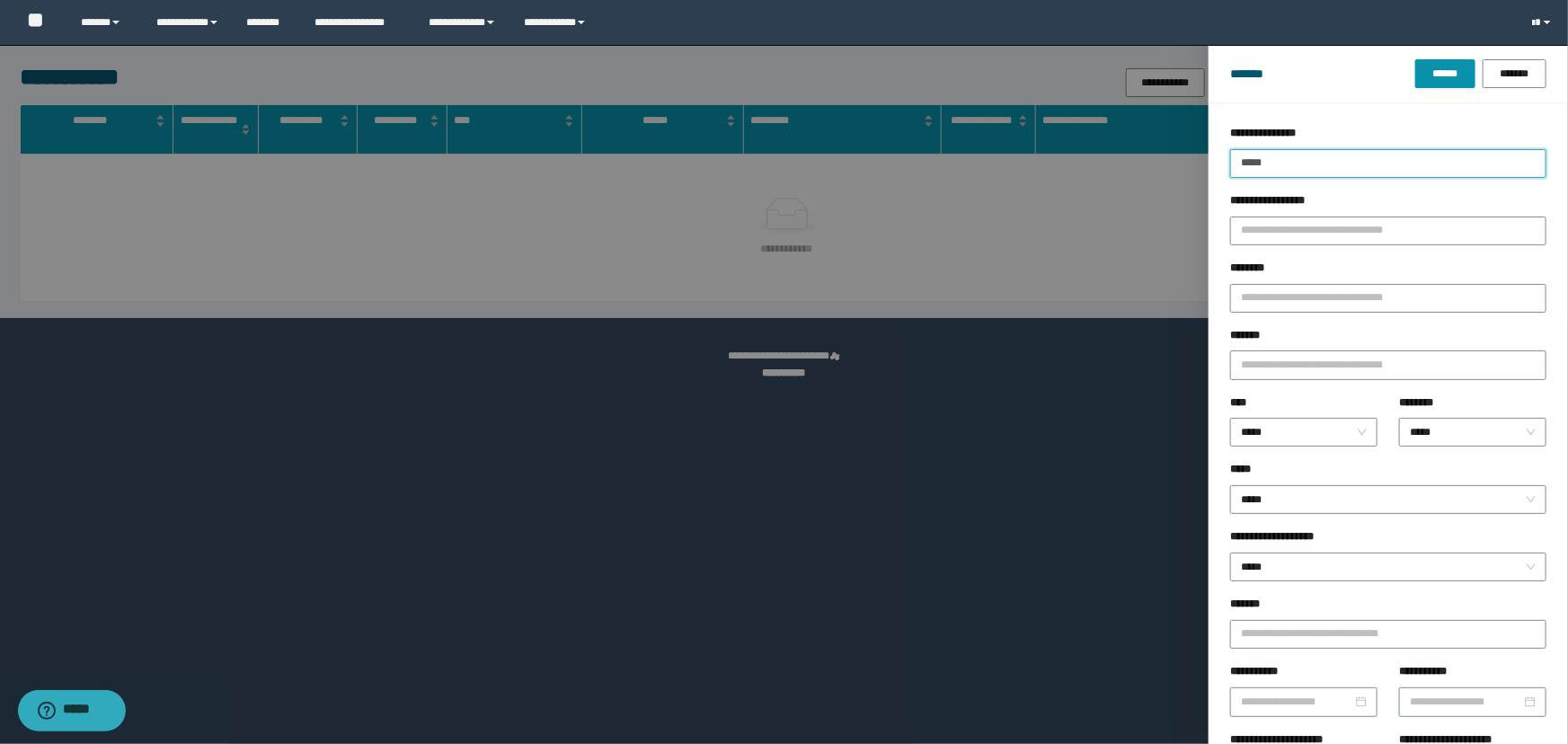type on "*****" 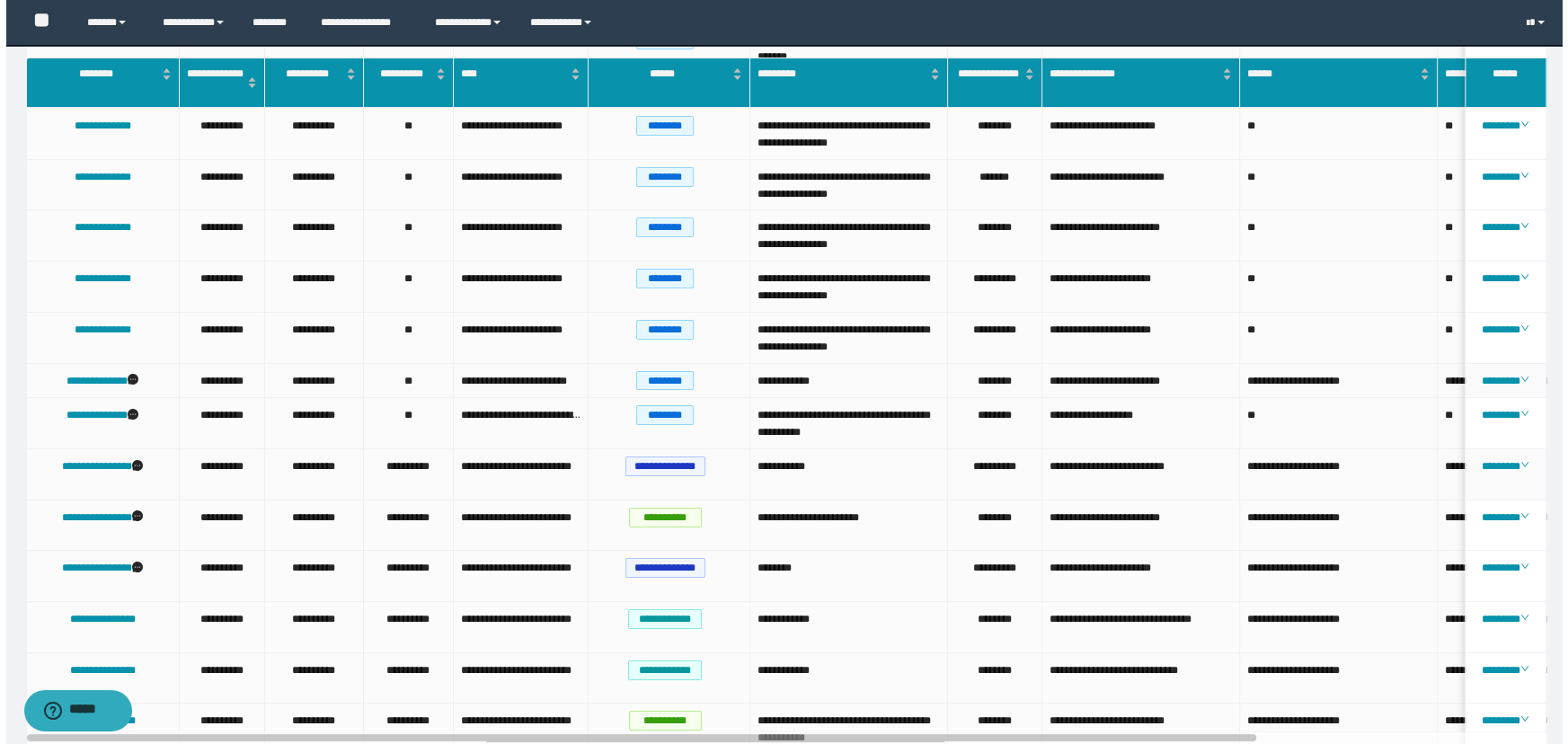 scroll, scrollTop: 0, scrollLeft: 0, axis: both 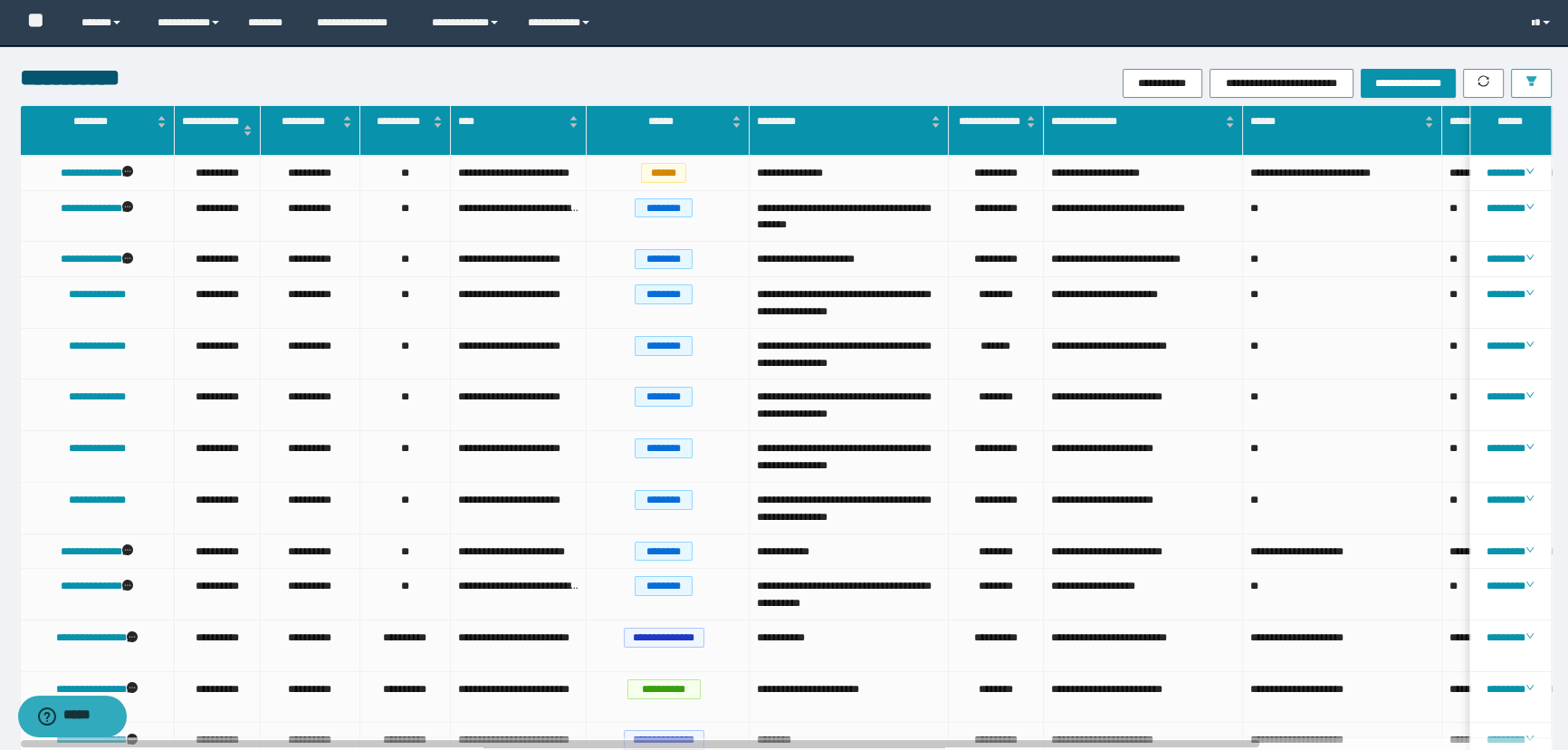 click 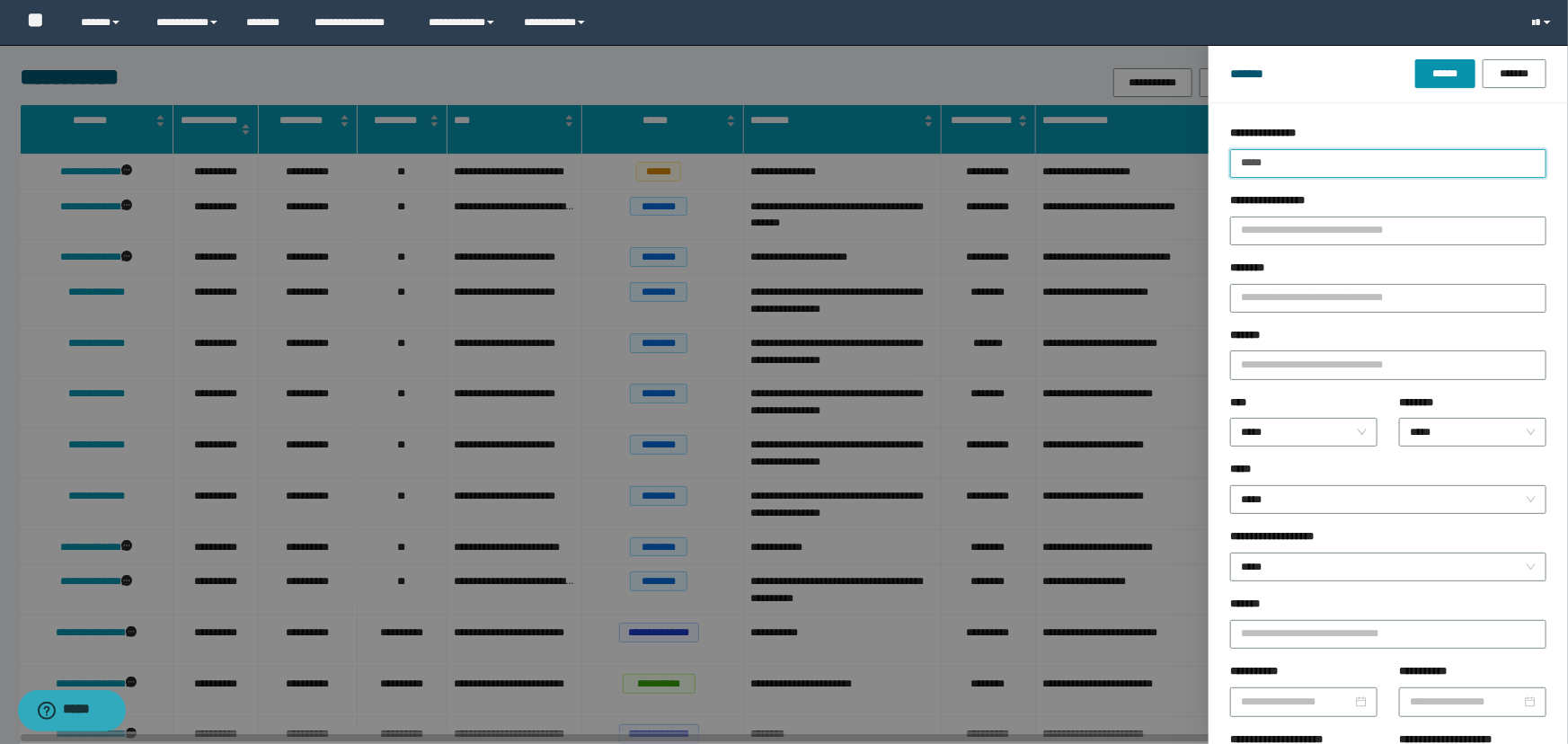 drag, startPoint x: 1278, startPoint y: 163, endPoint x: 1068, endPoint y: 160, distance: 210.02143 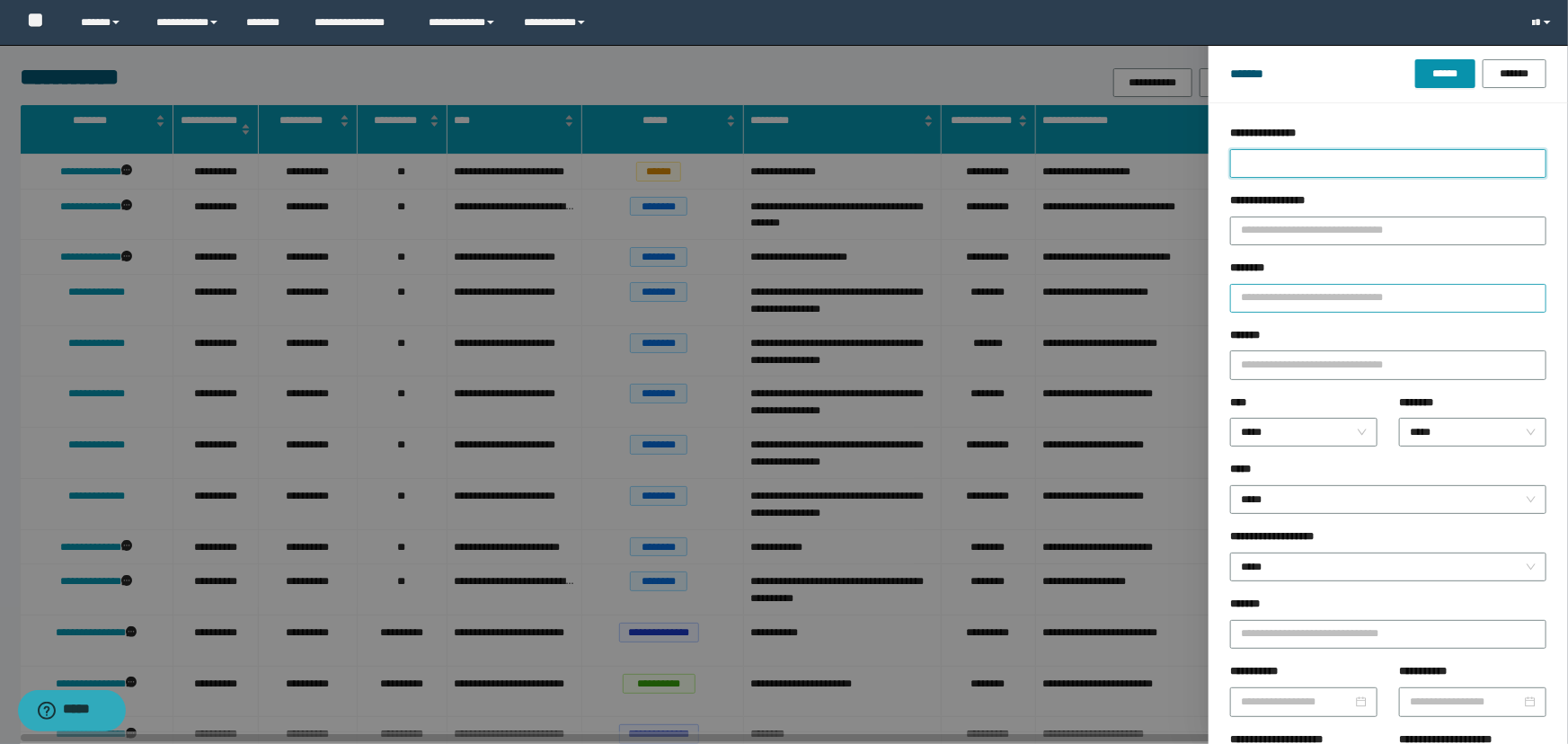 type 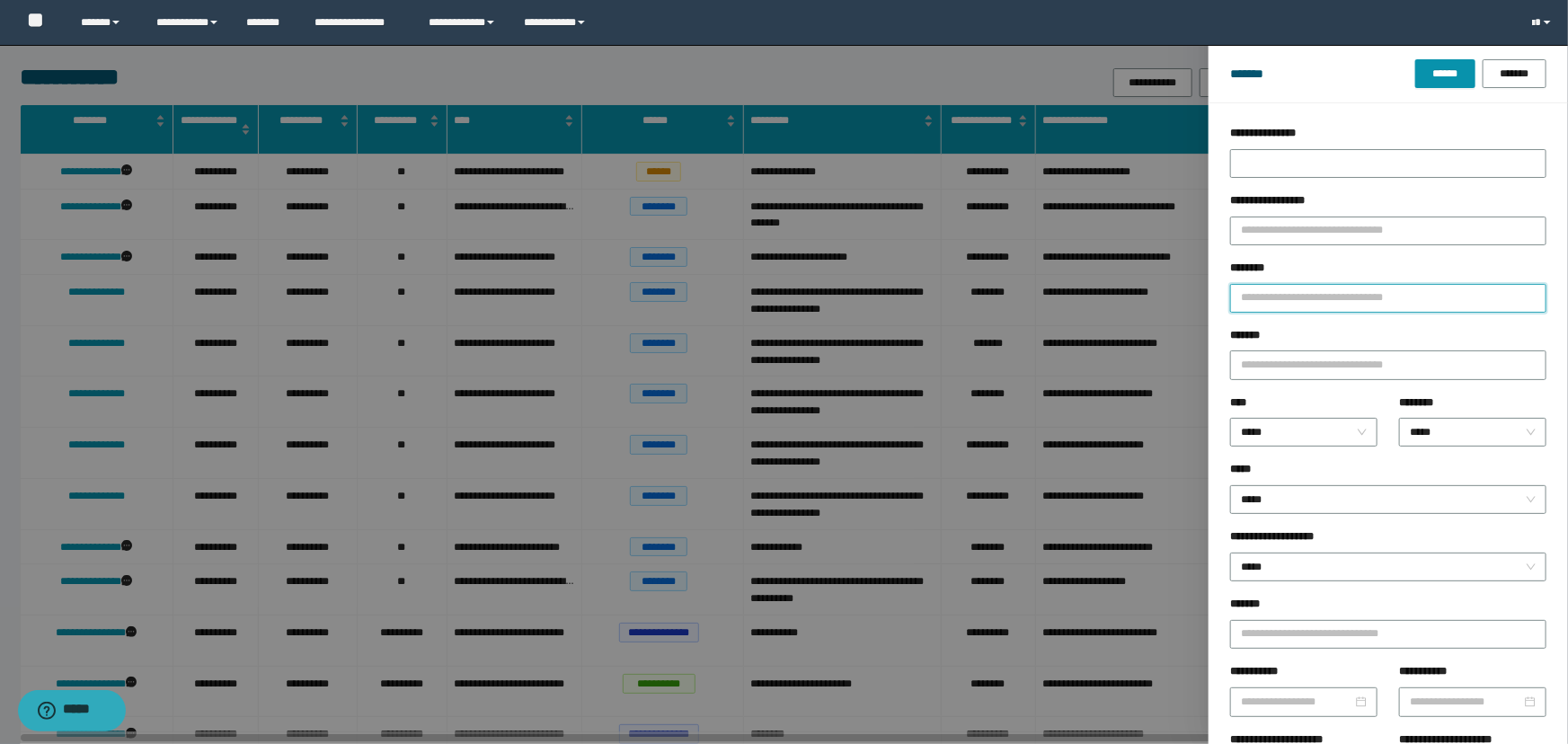 click on "********" at bounding box center [1388, 298] 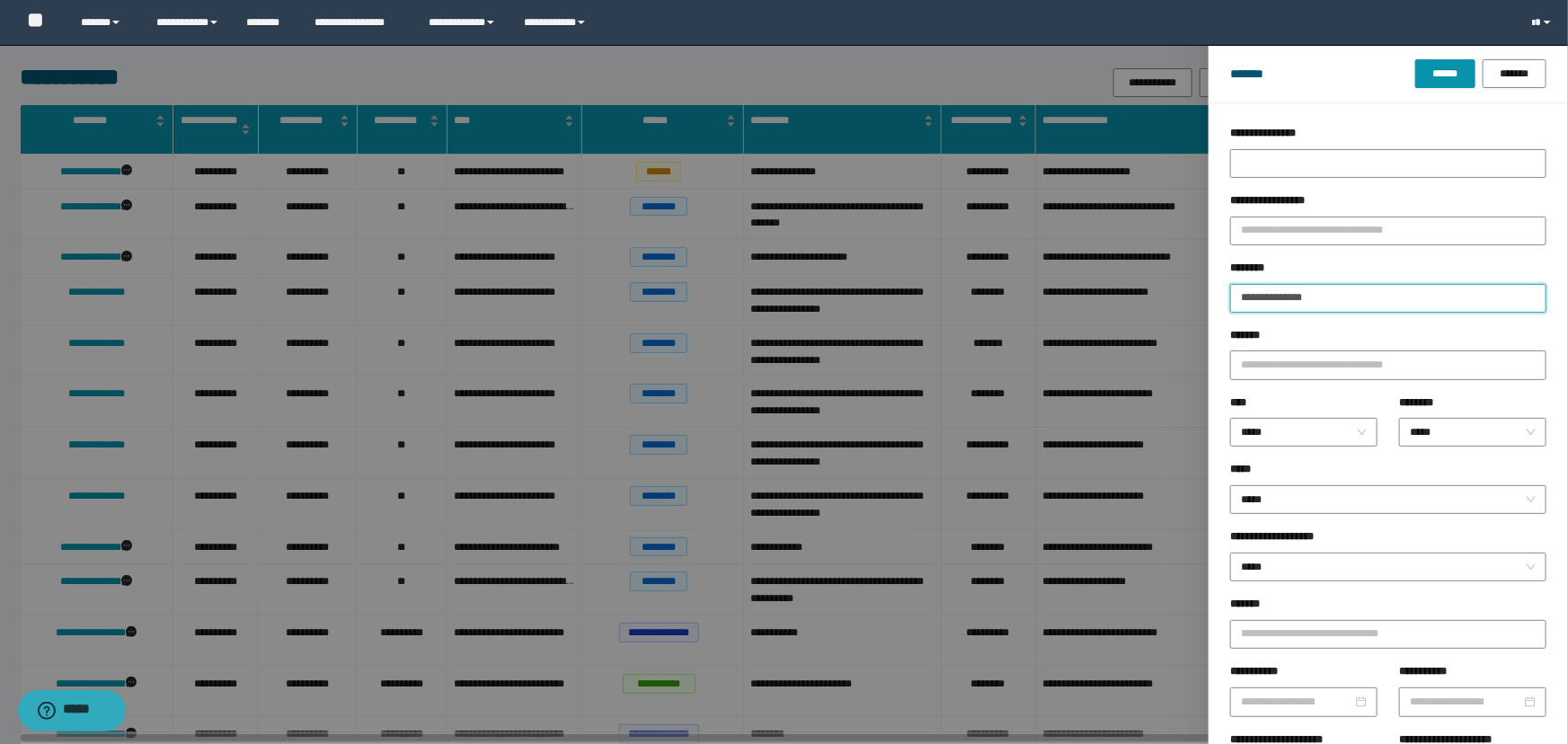 type on "**********" 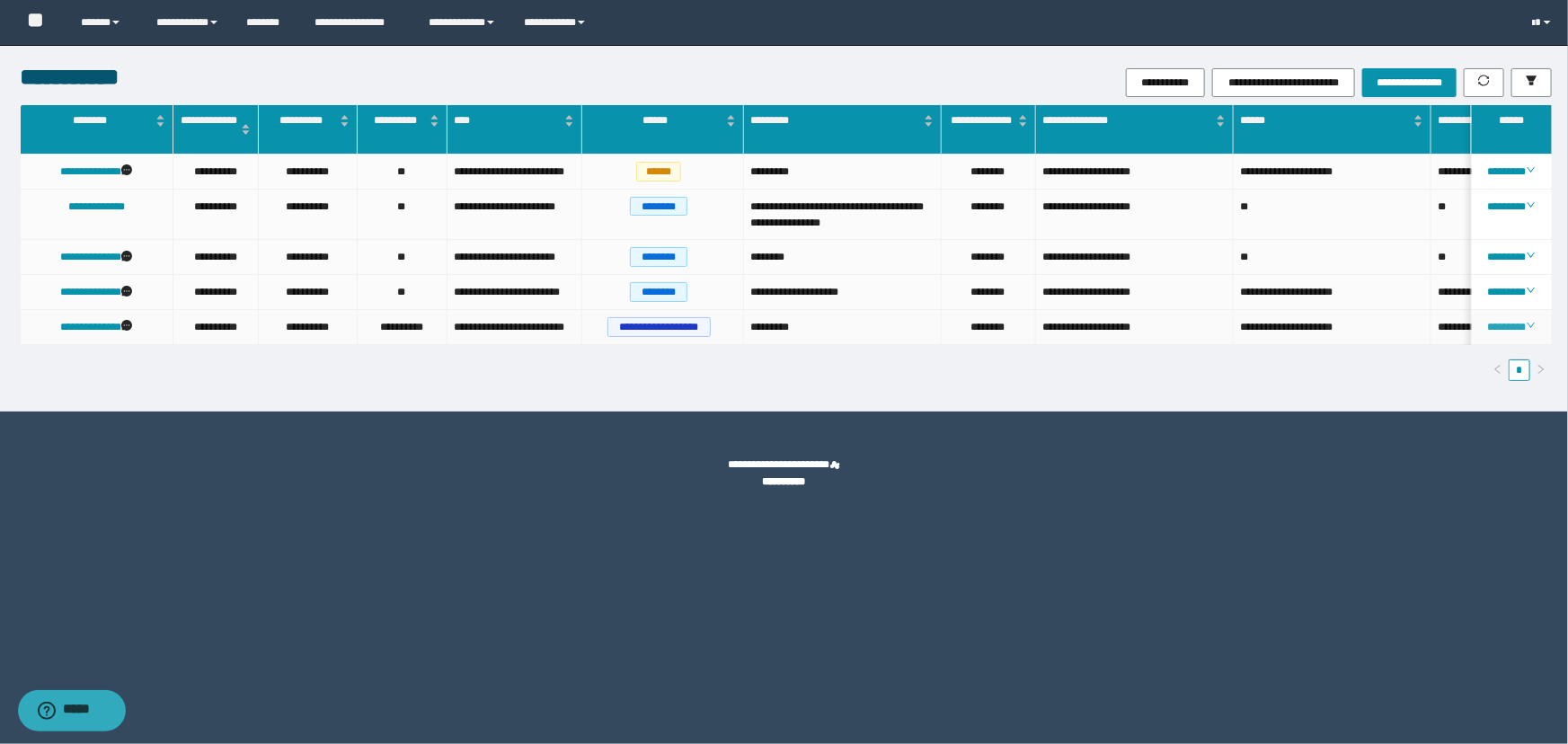 click on "********" at bounding box center (1510, 327) 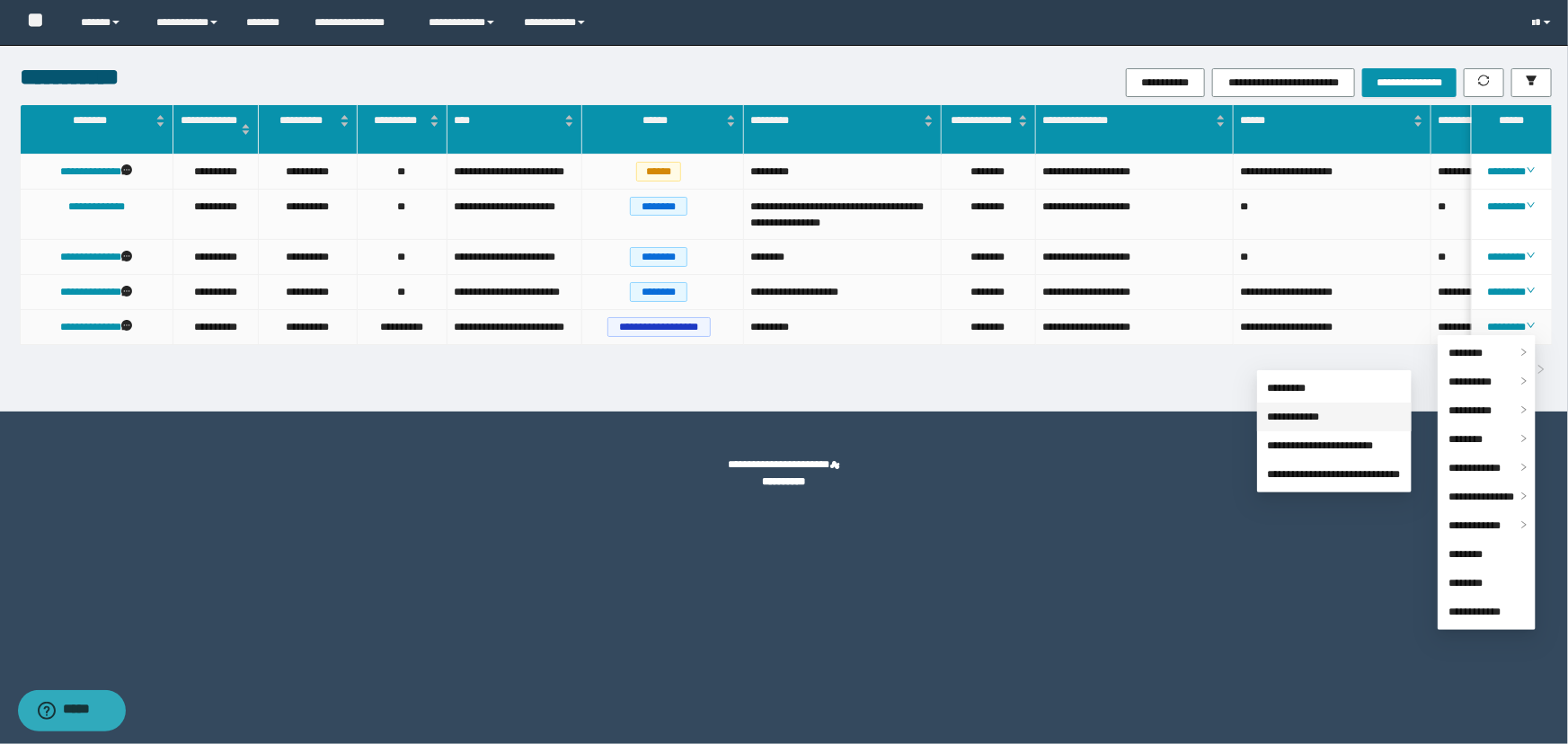 click on "**********" at bounding box center (1294, 417) 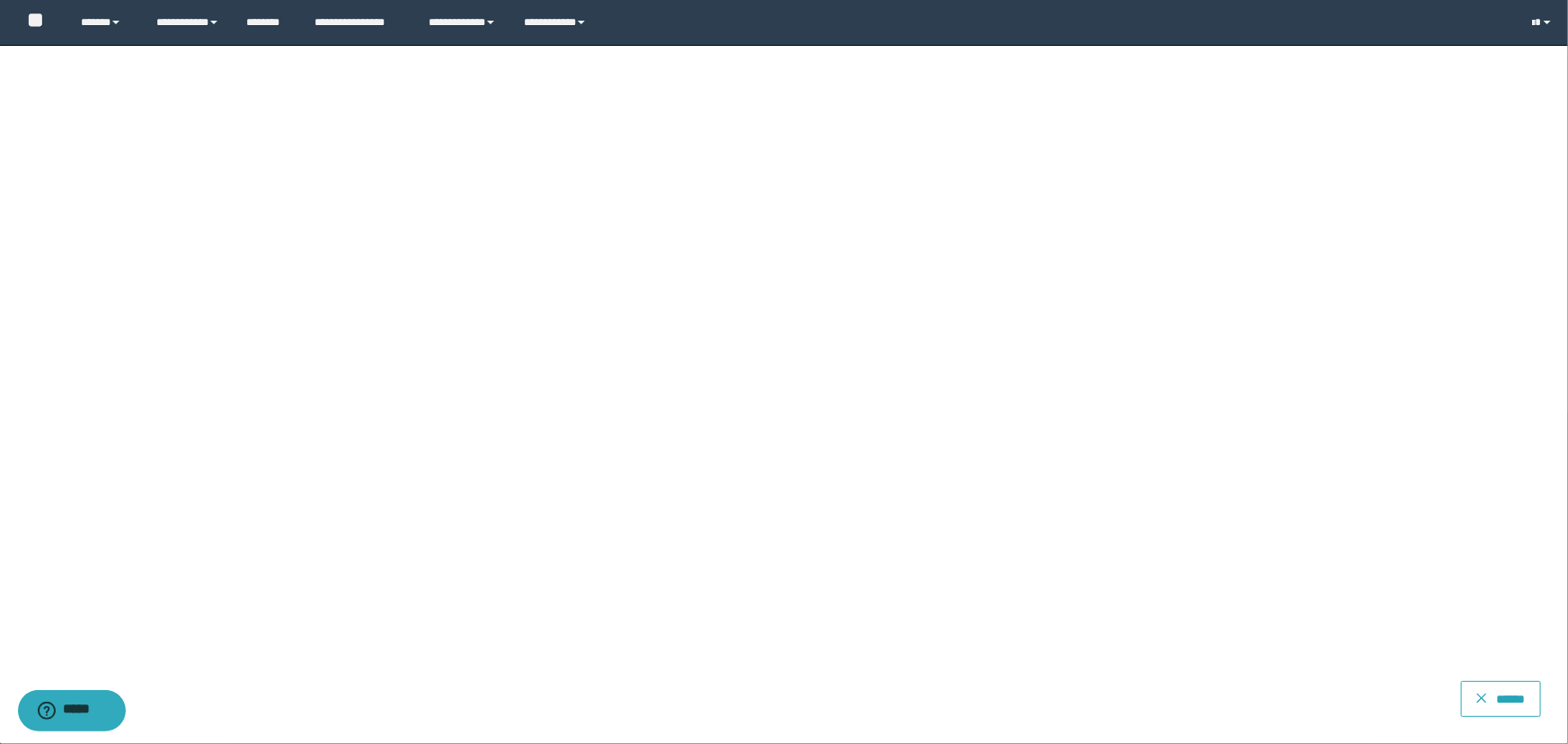 click on "******" at bounding box center [1510, 698] 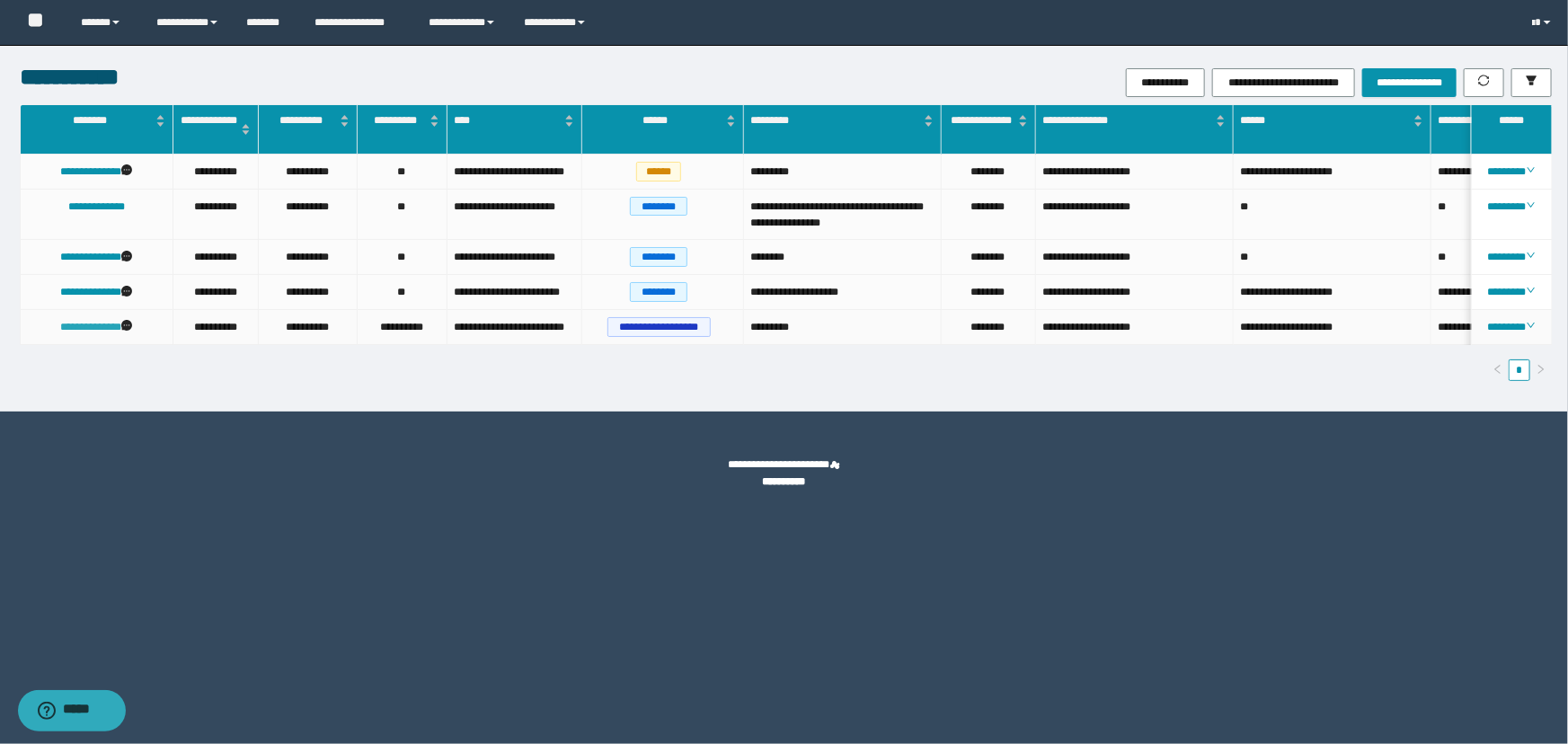 click on "**********" at bounding box center (91, 327) 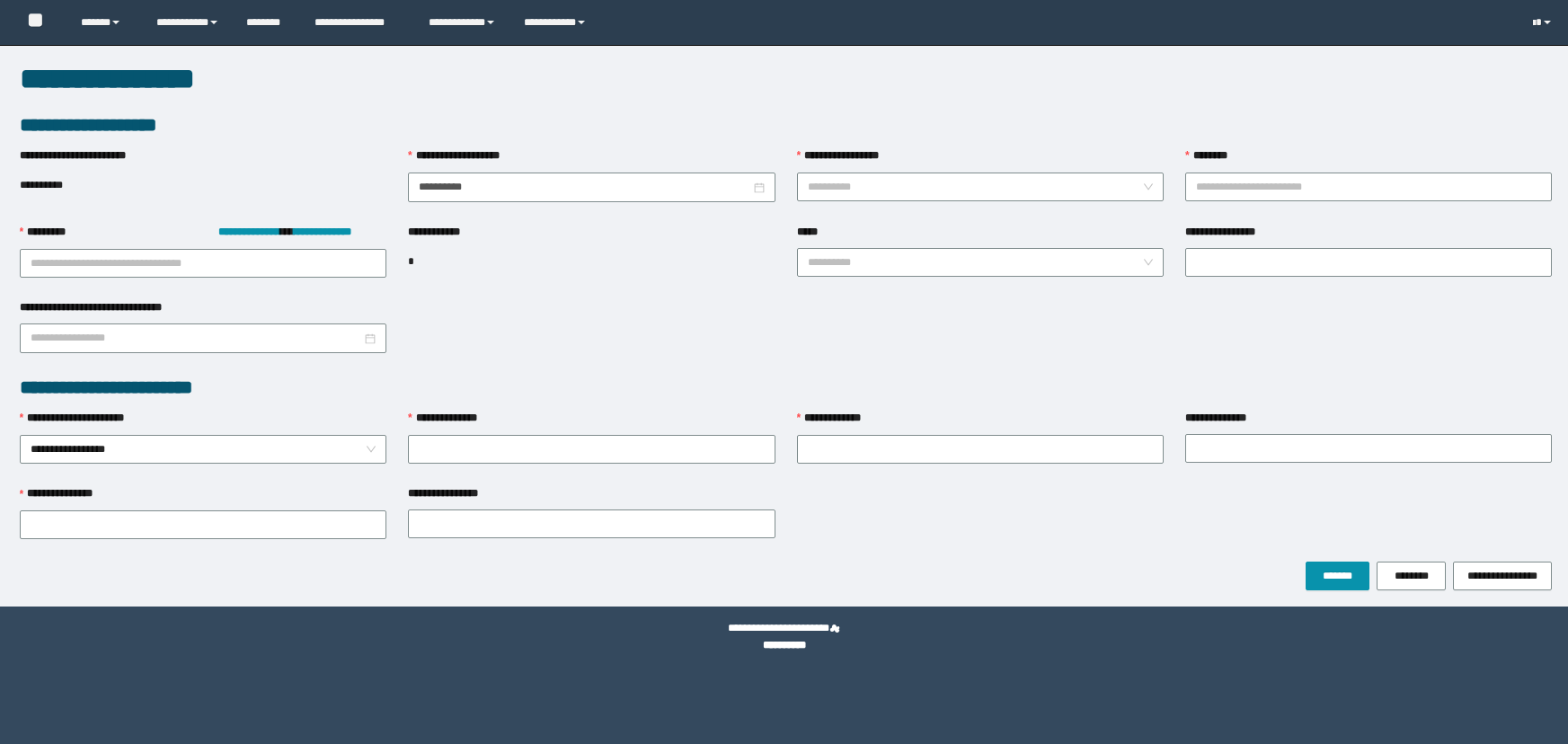 scroll, scrollTop: 0, scrollLeft: 0, axis: both 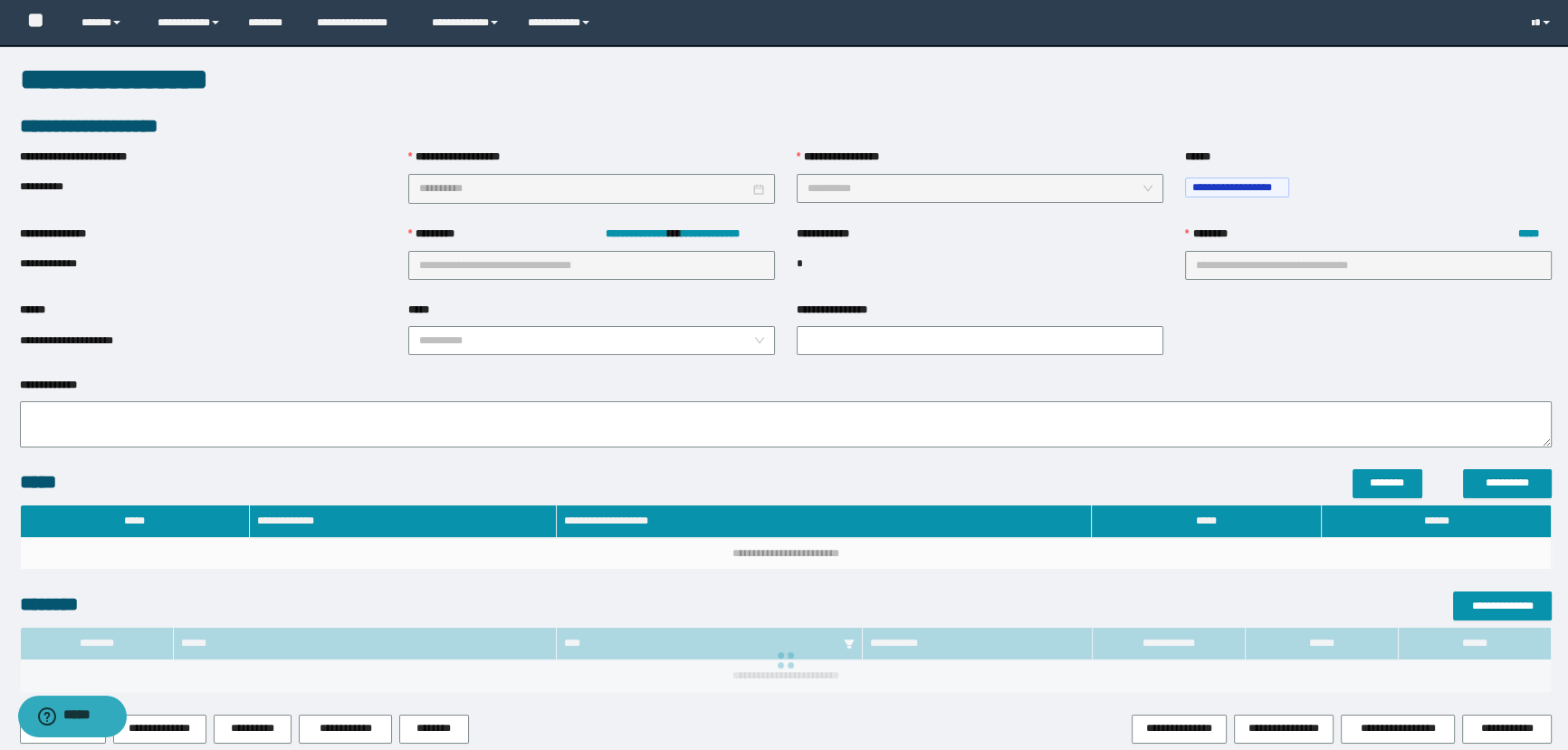 type on "**********" 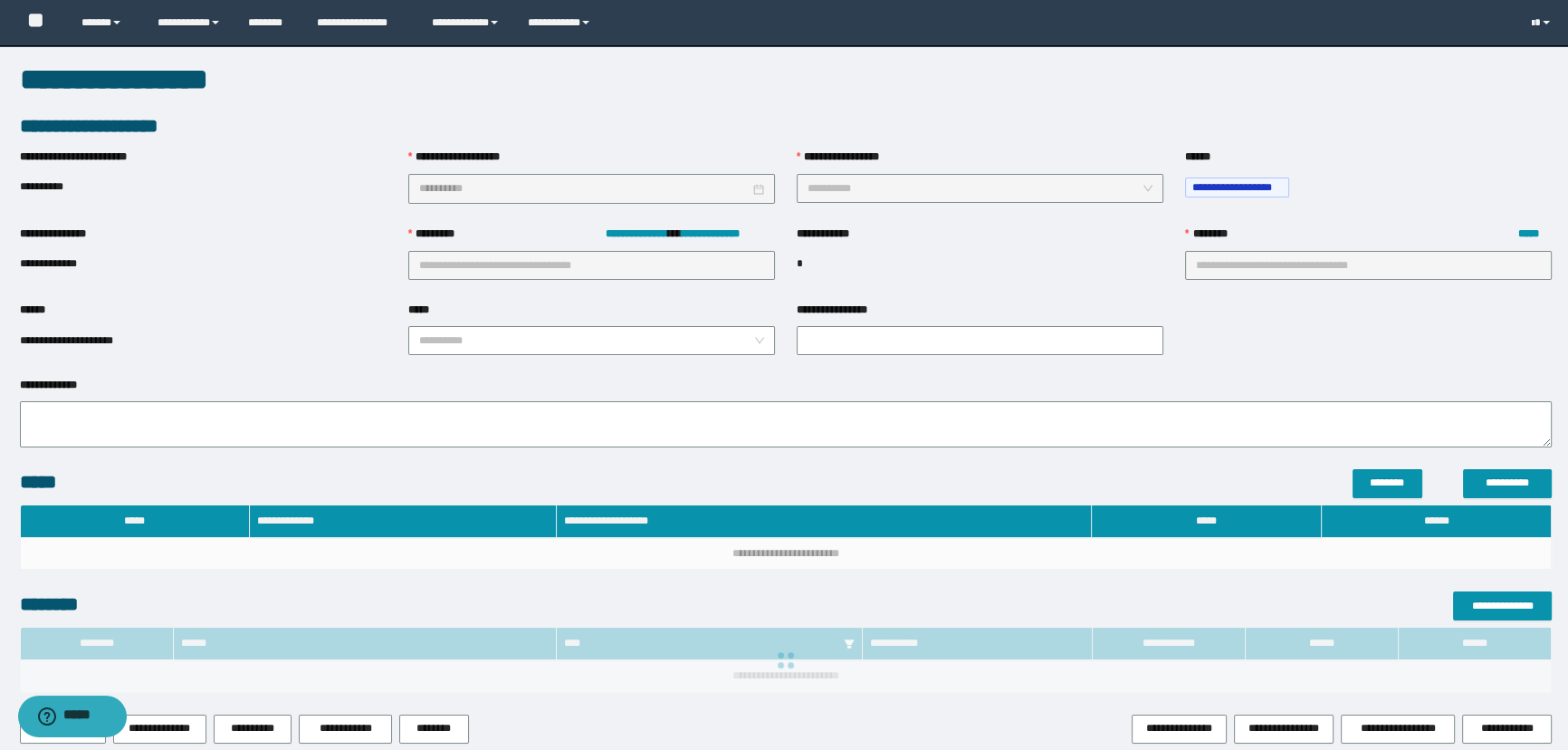 type on "**********" 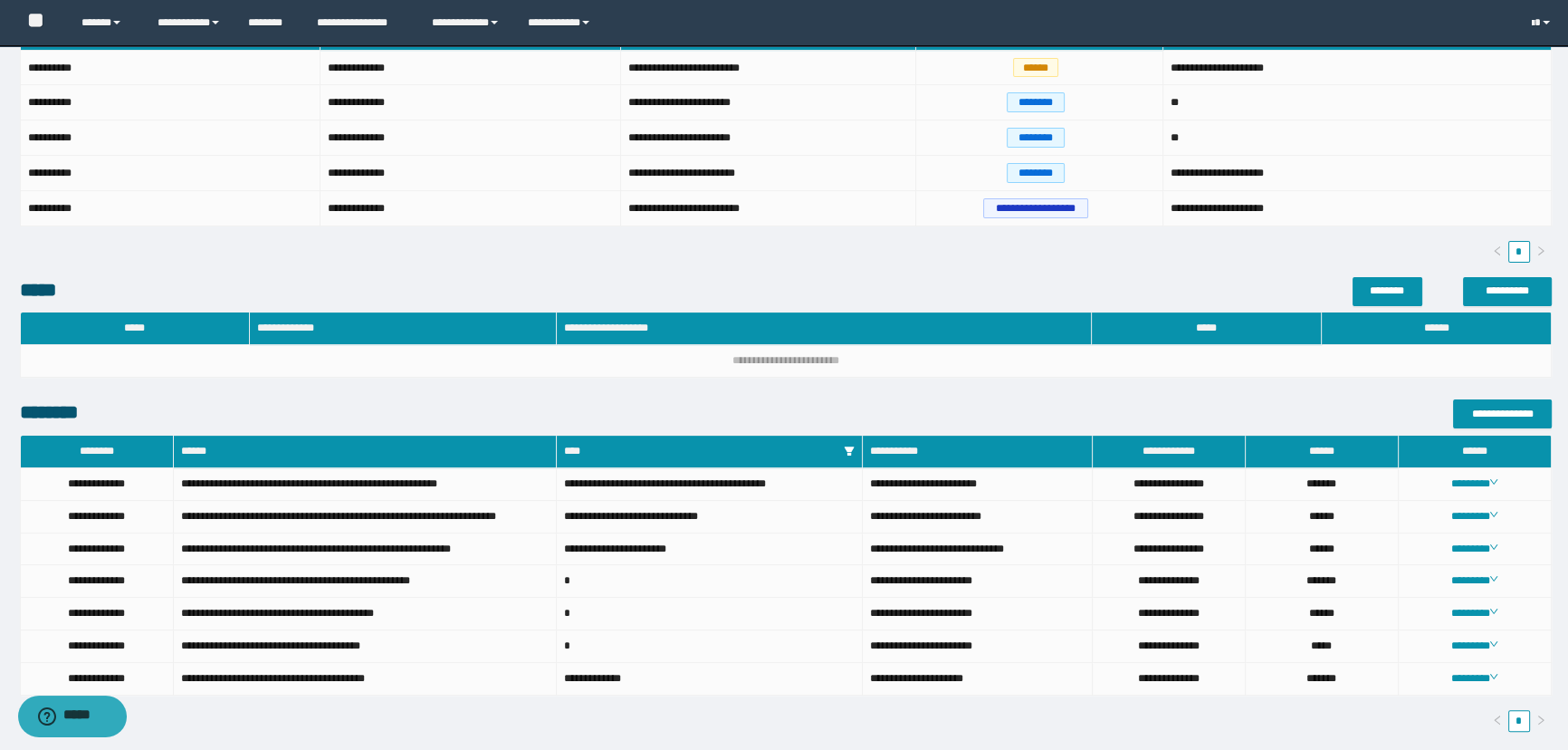 scroll, scrollTop: 661, scrollLeft: 0, axis: vertical 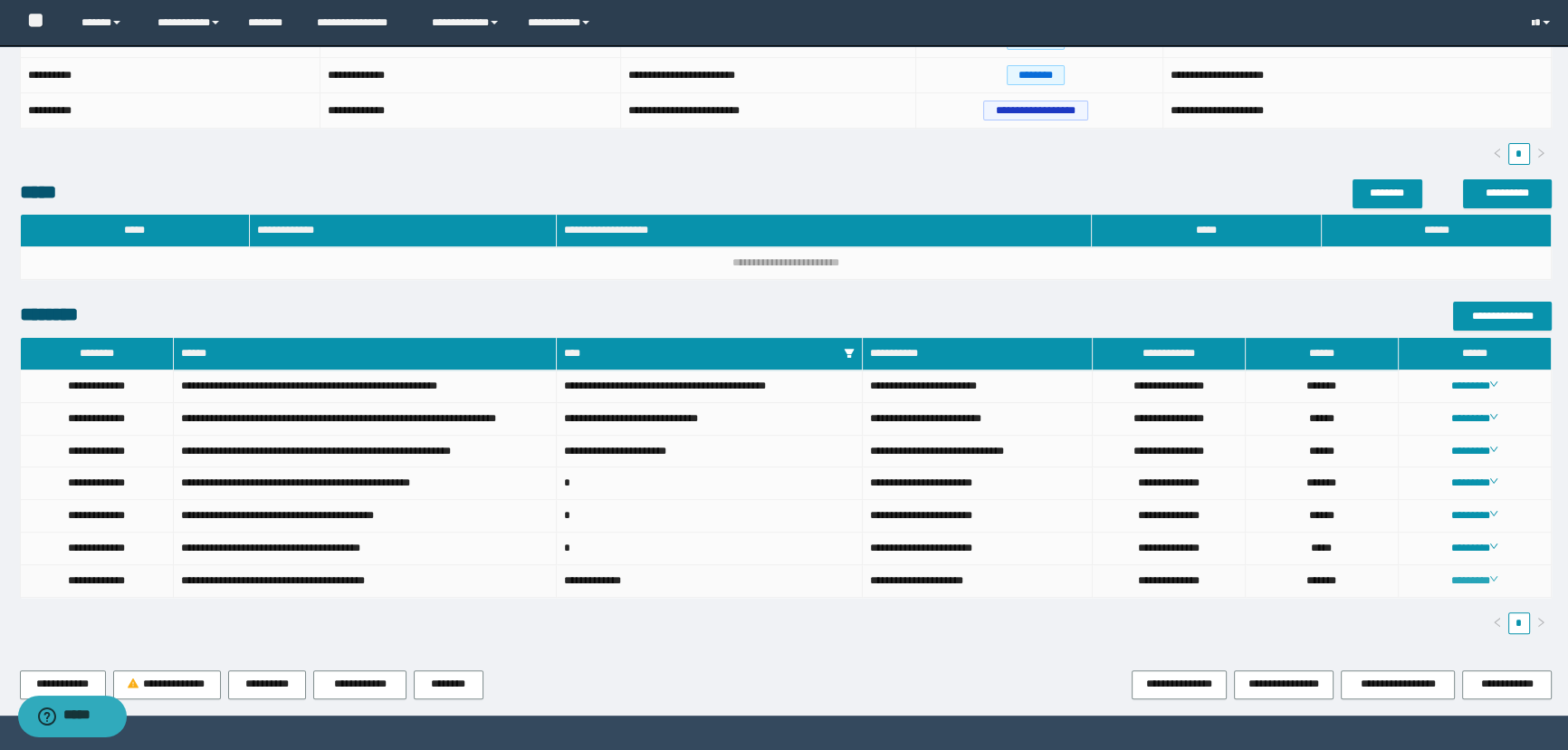 click on "********" at bounding box center [1474, 581] 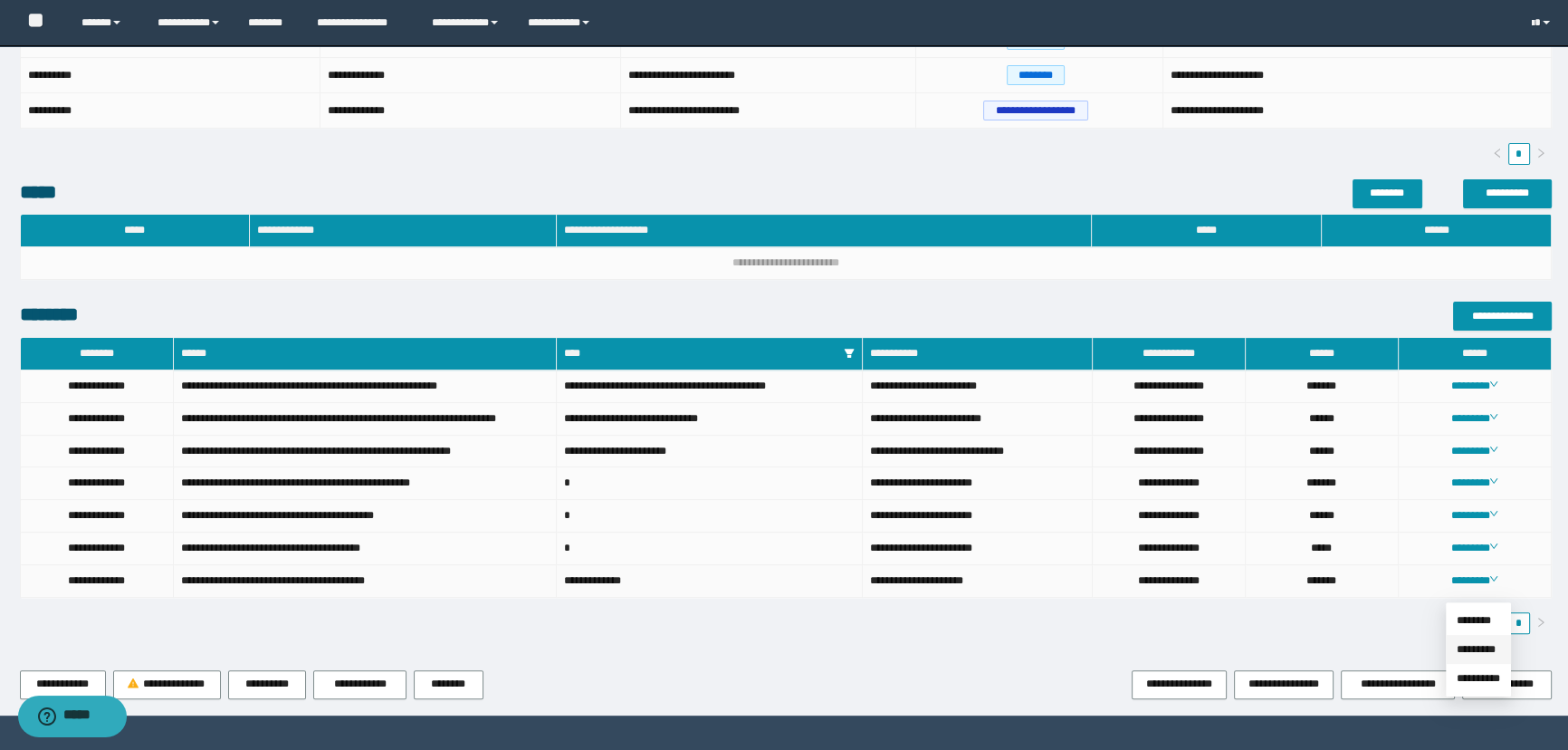 click on "*********" at bounding box center [1476, 649] 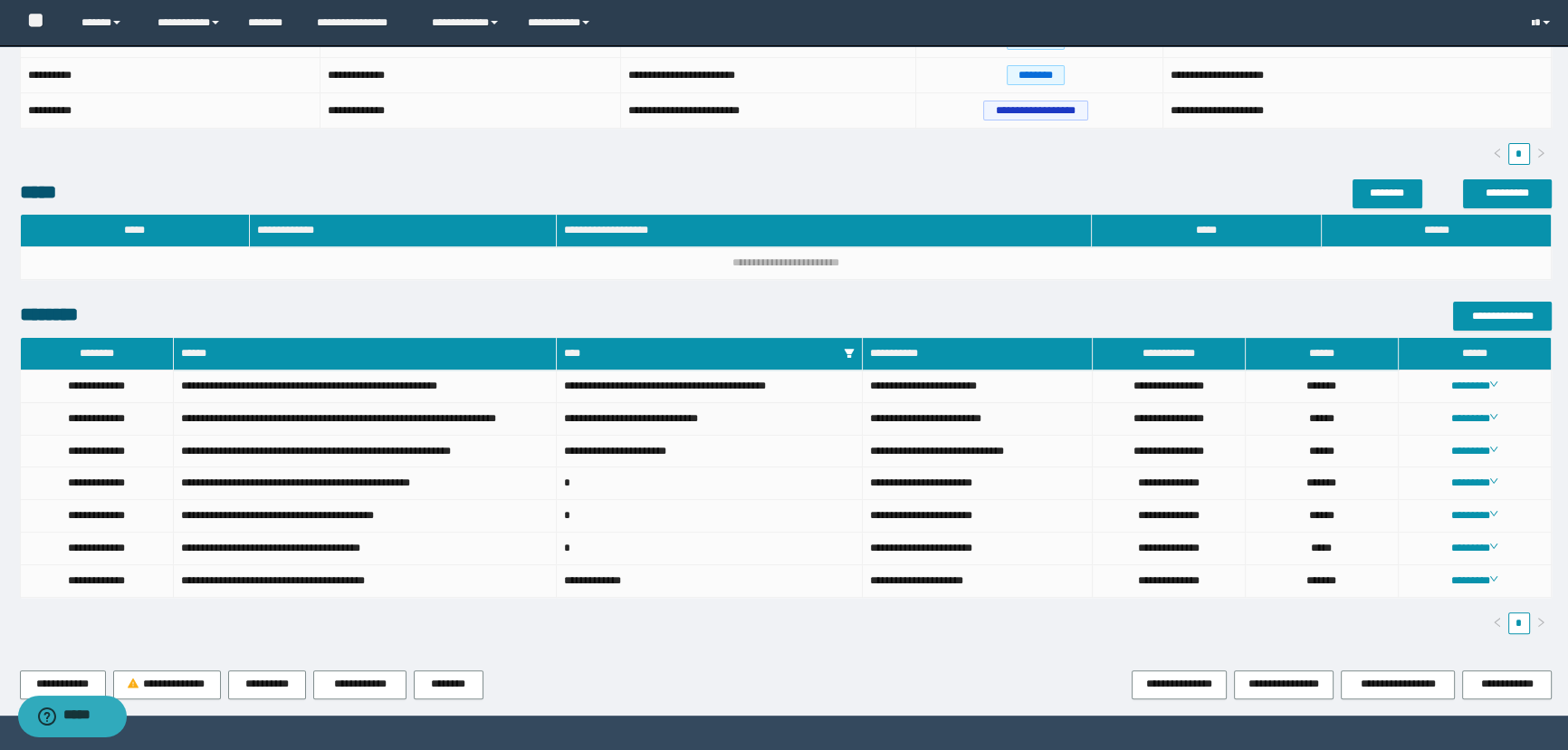 click on "**********" at bounding box center [710, 419] 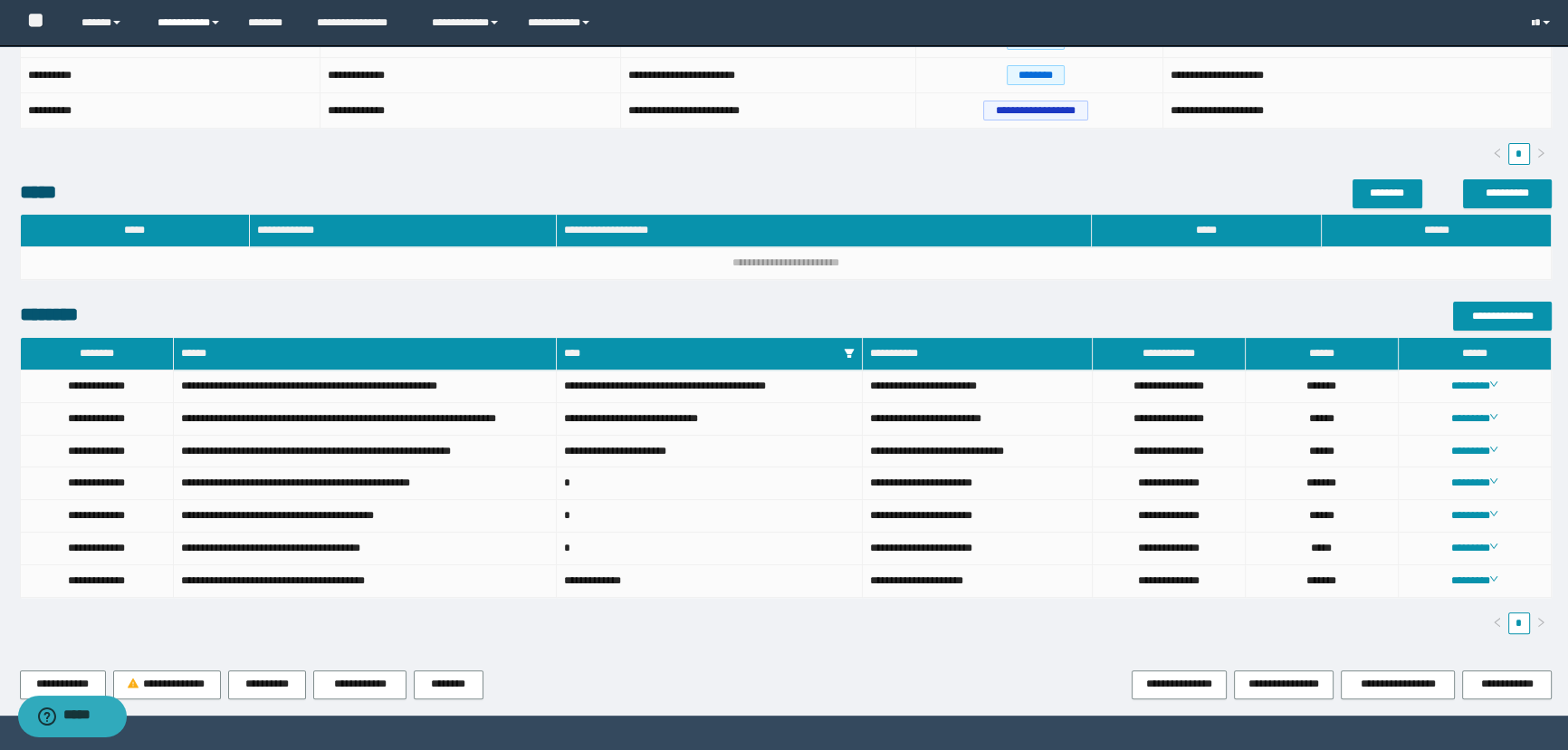 click on "**********" at bounding box center [189, 23] 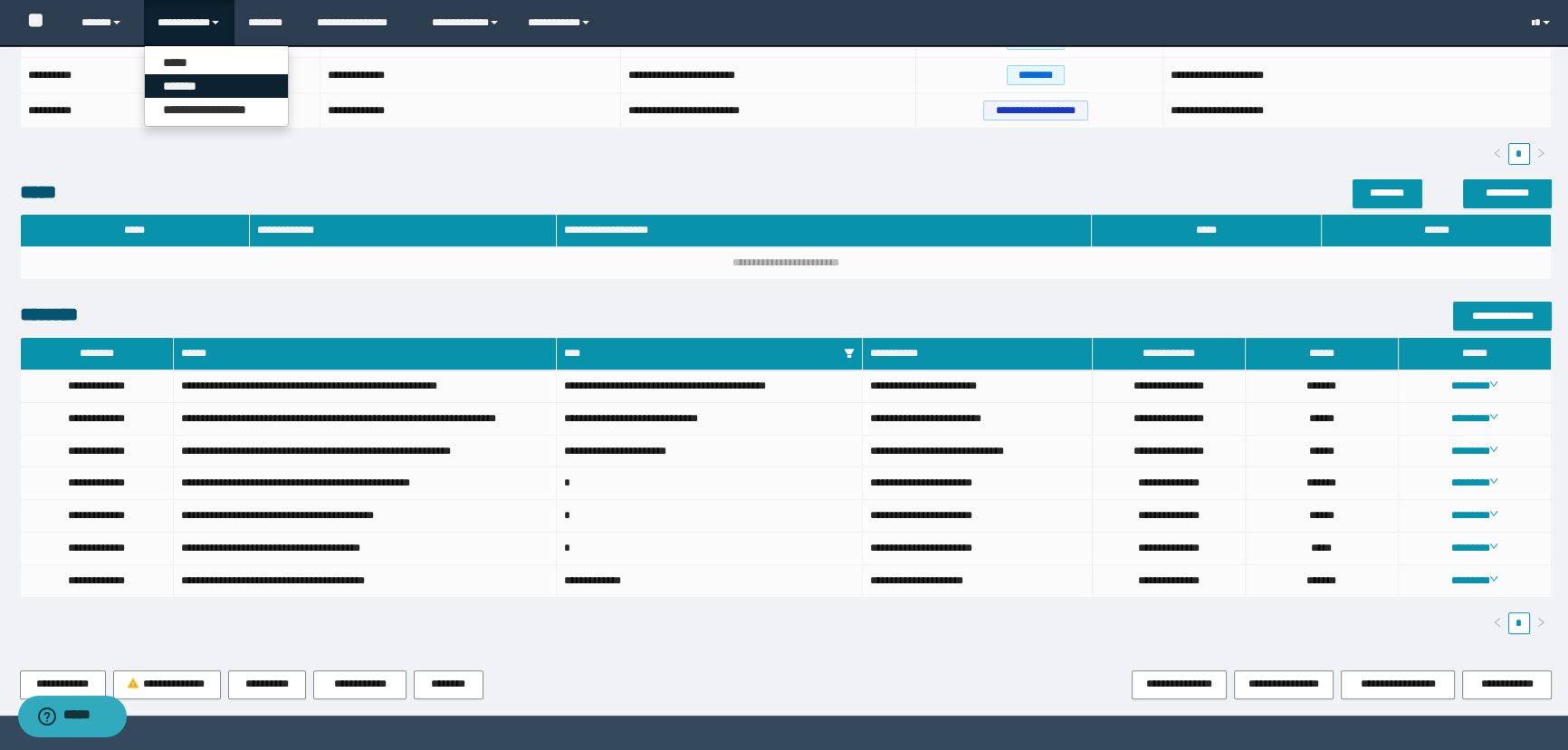 click on "*******" at bounding box center [216, 86] 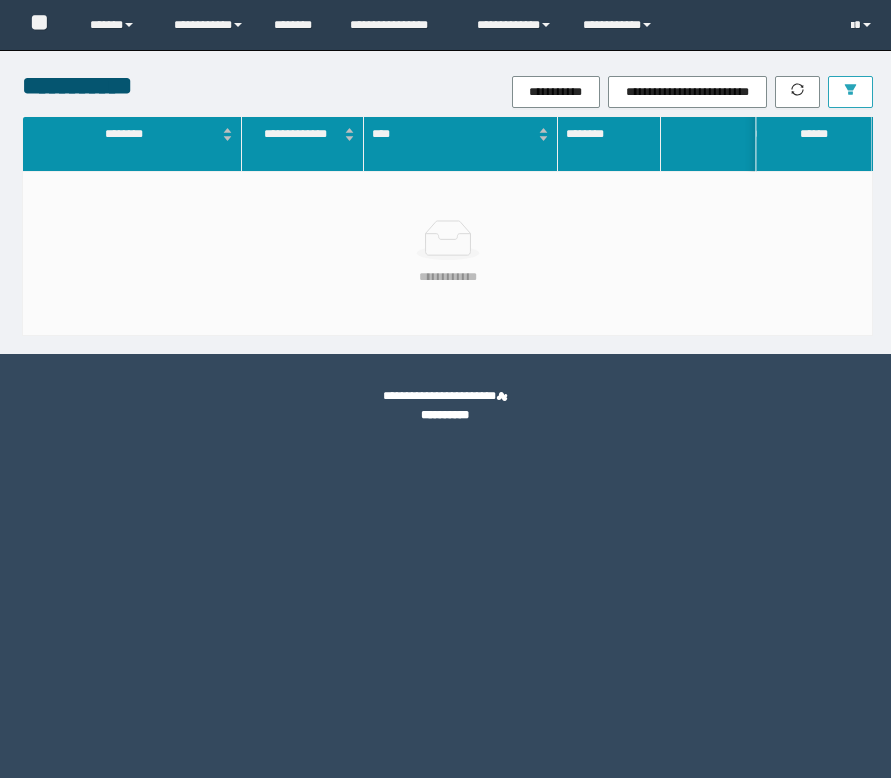 scroll, scrollTop: 0, scrollLeft: 0, axis: both 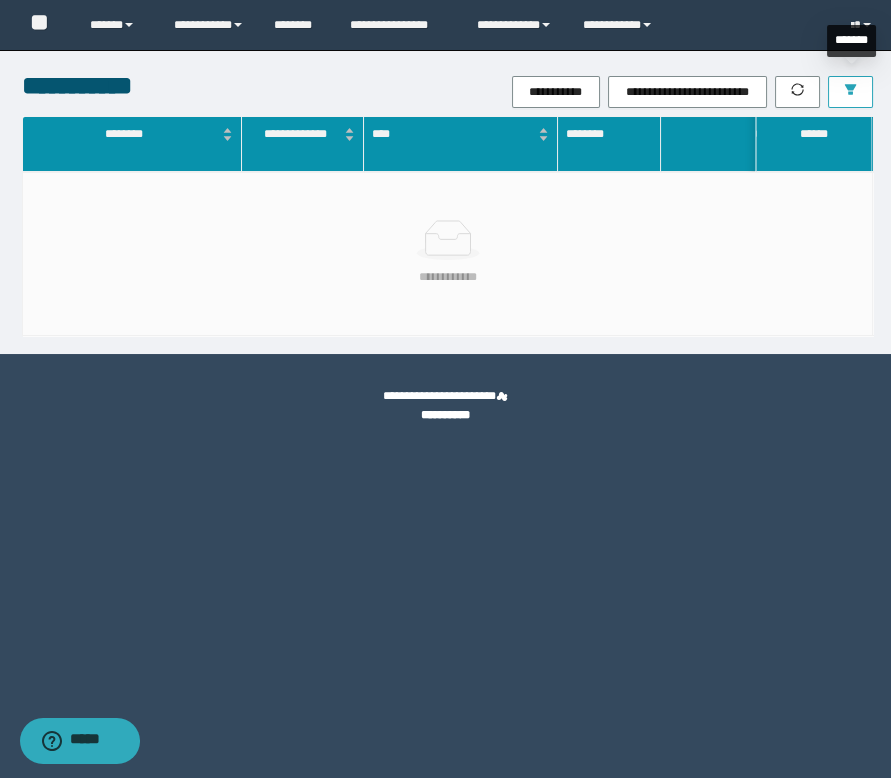 click at bounding box center (850, 92) 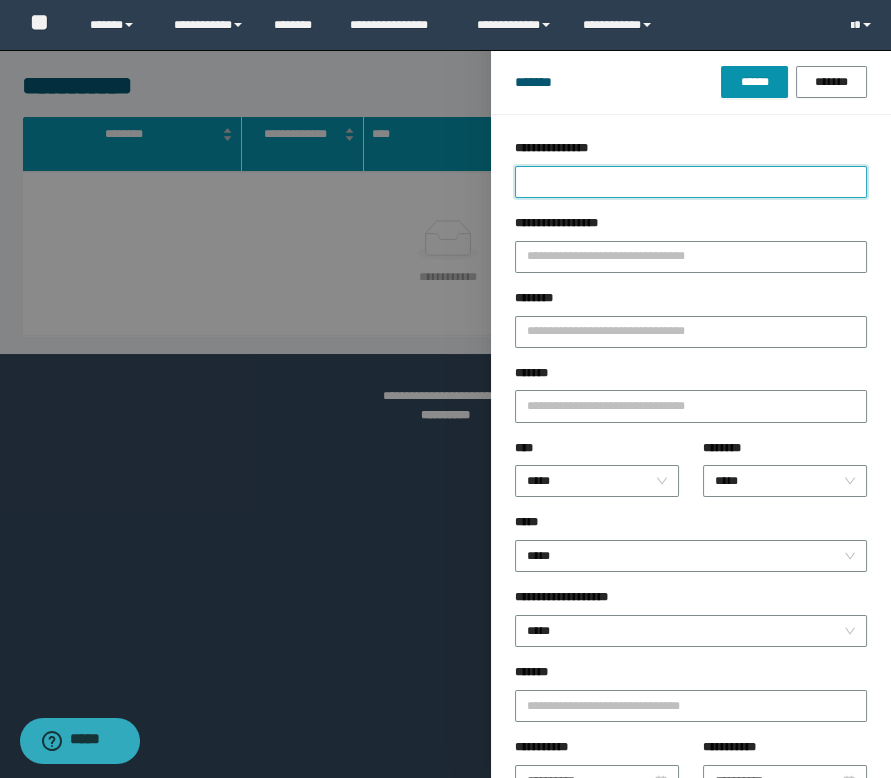 click on "**********" at bounding box center [691, 182] 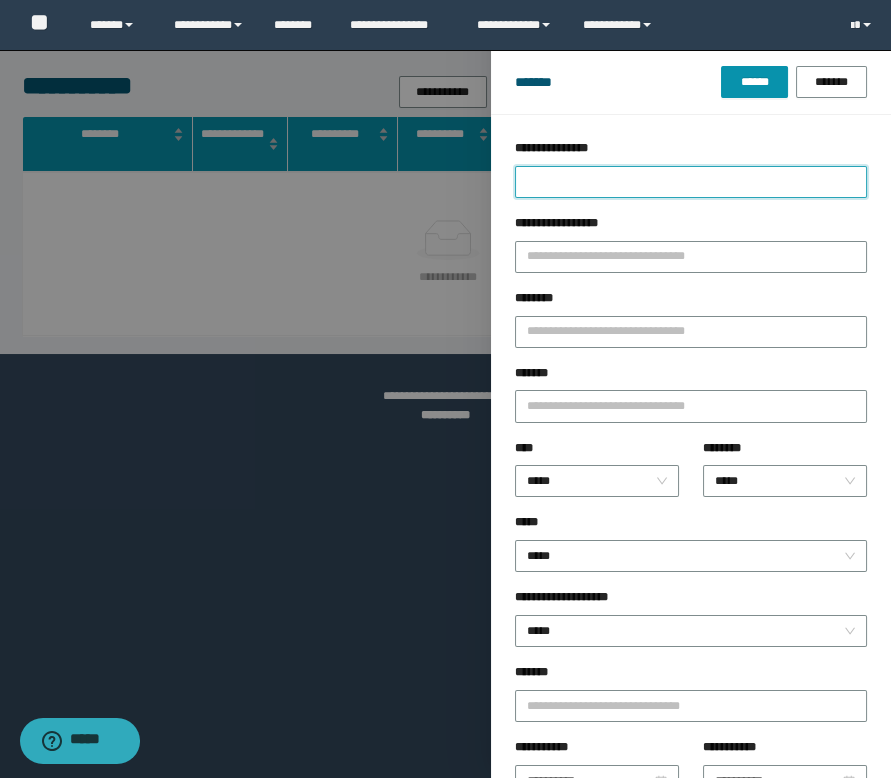 type on "*" 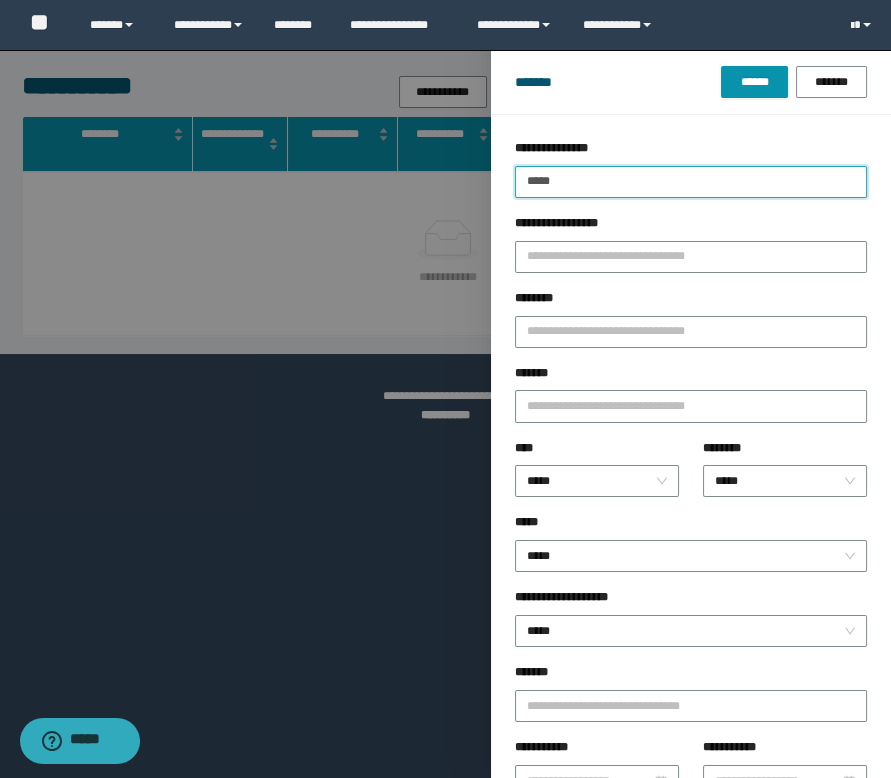 type on "*****" 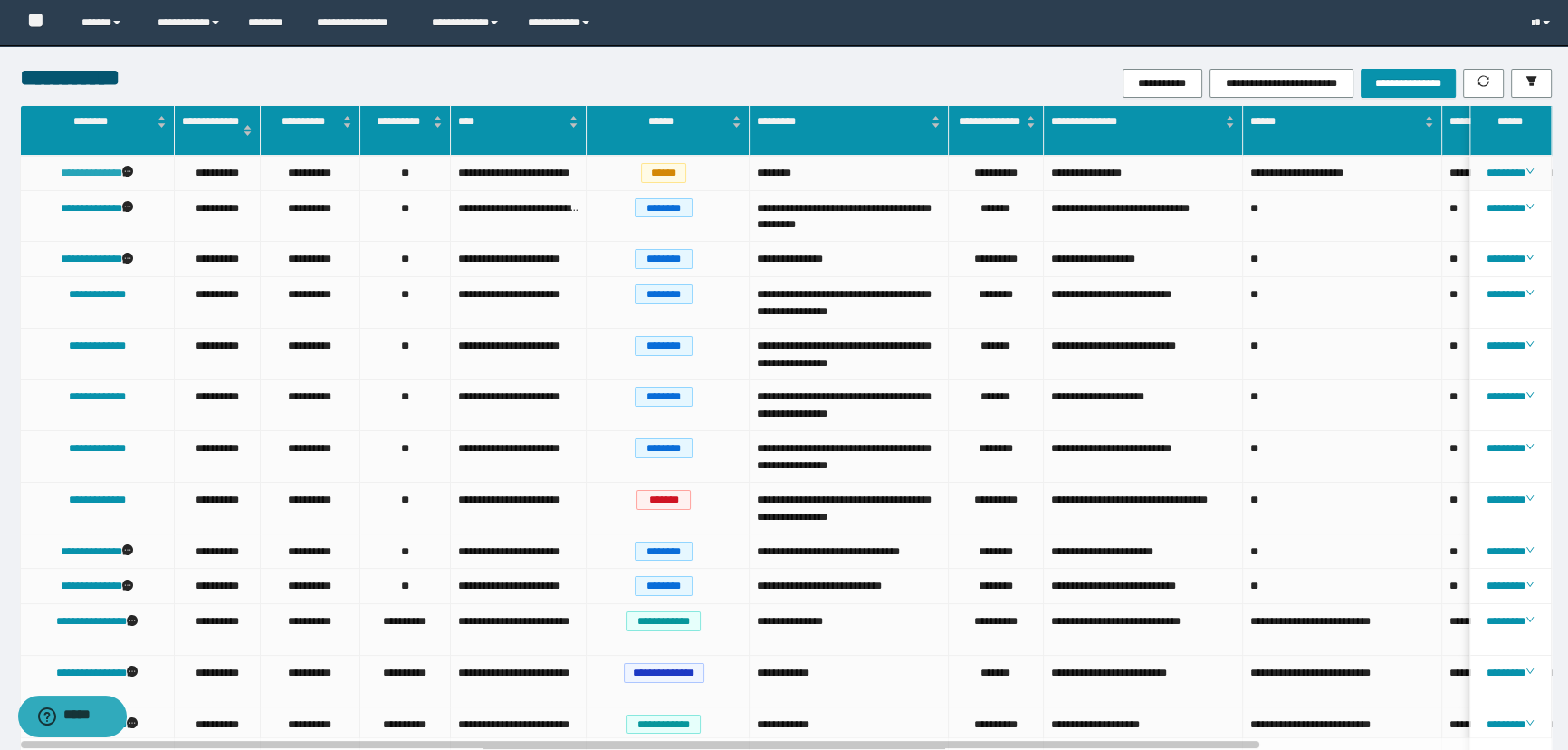 click on "**********" at bounding box center [91, 173] 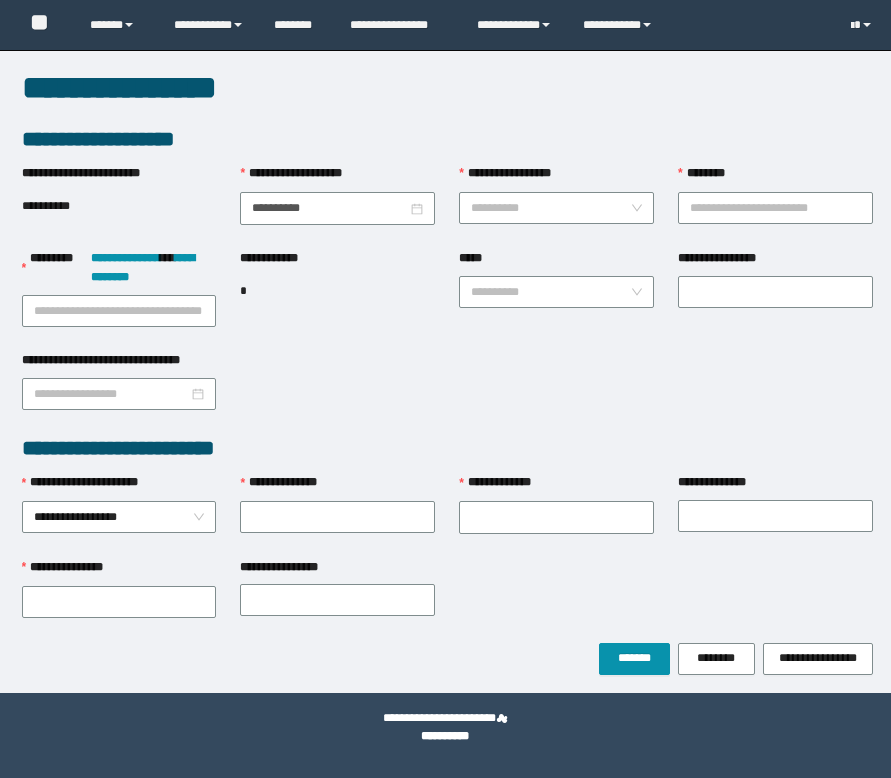 scroll, scrollTop: 0, scrollLeft: 0, axis: both 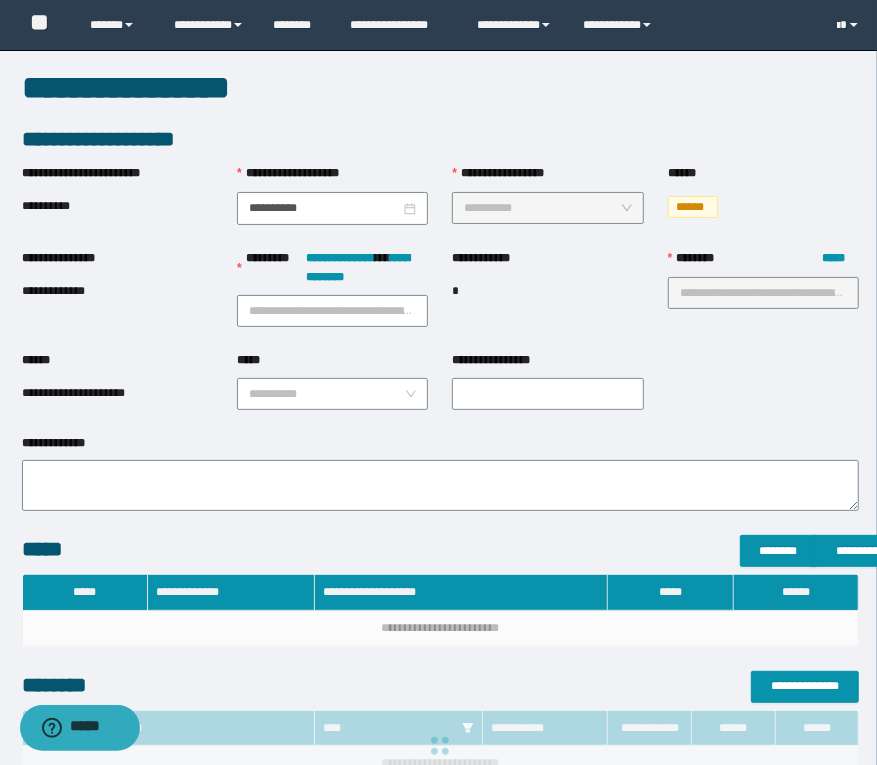 type on "**********" 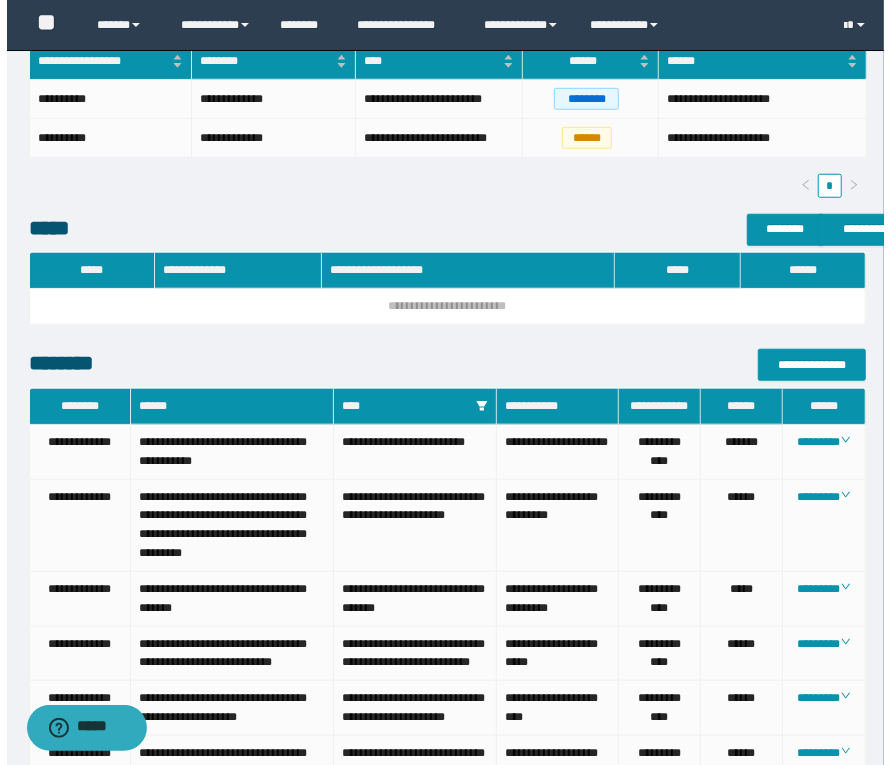 scroll, scrollTop: 636, scrollLeft: 0, axis: vertical 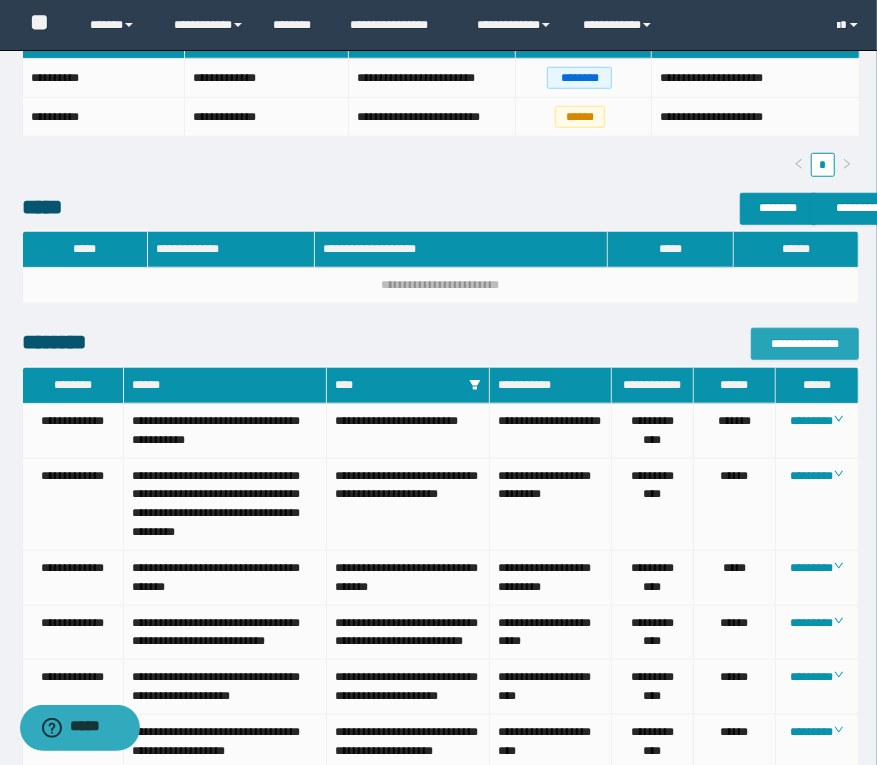 click on "**********" at bounding box center (805, 344) 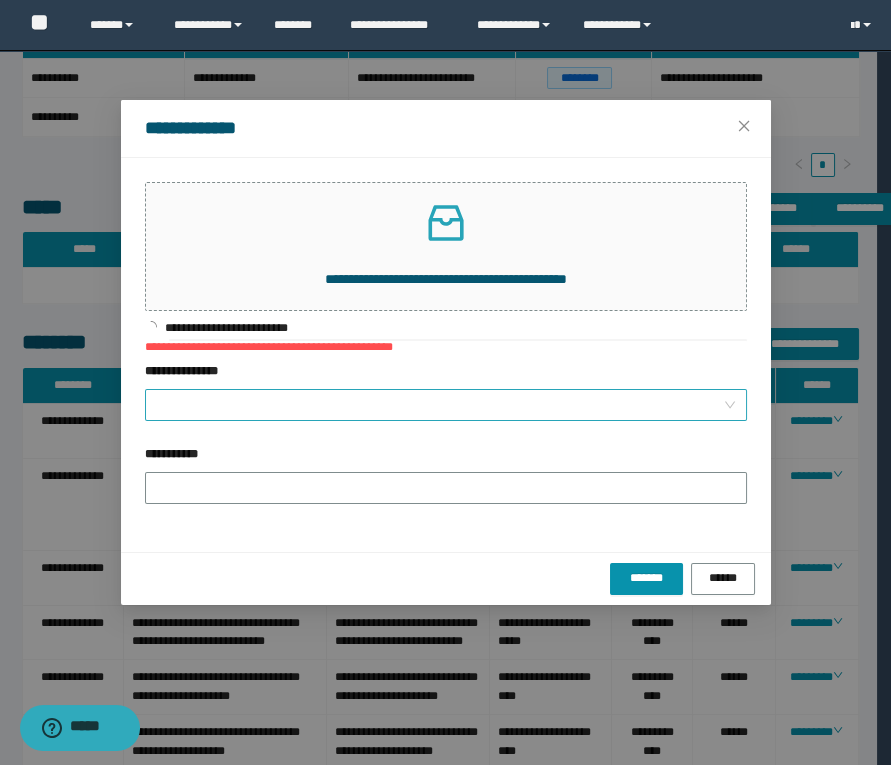 click on "**********" at bounding box center [440, 405] 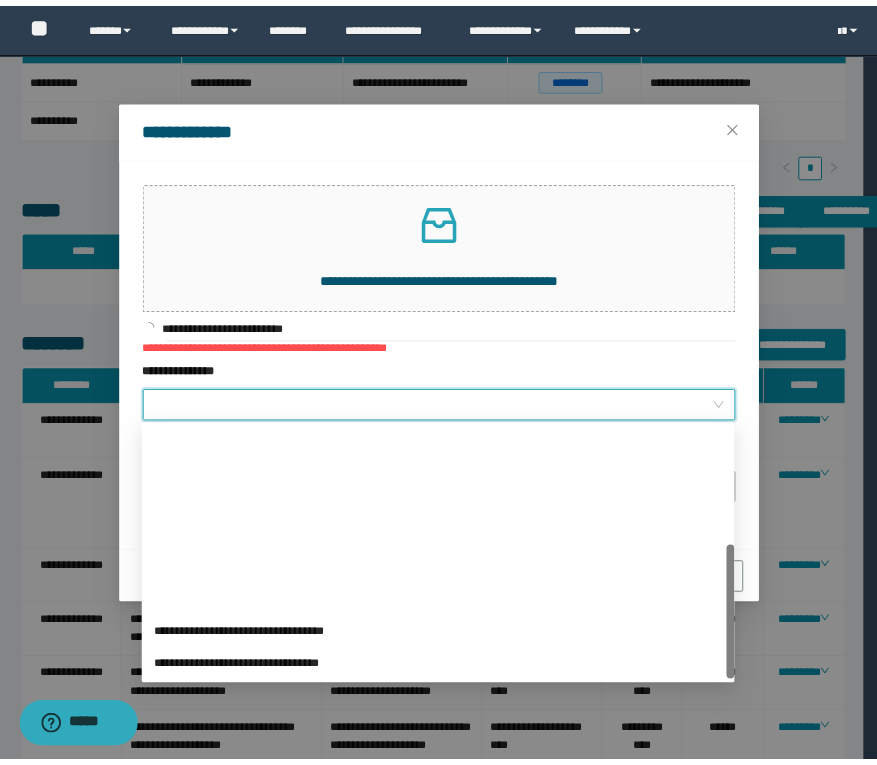 scroll, scrollTop: 223, scrollLeft: 0, axis: vertical 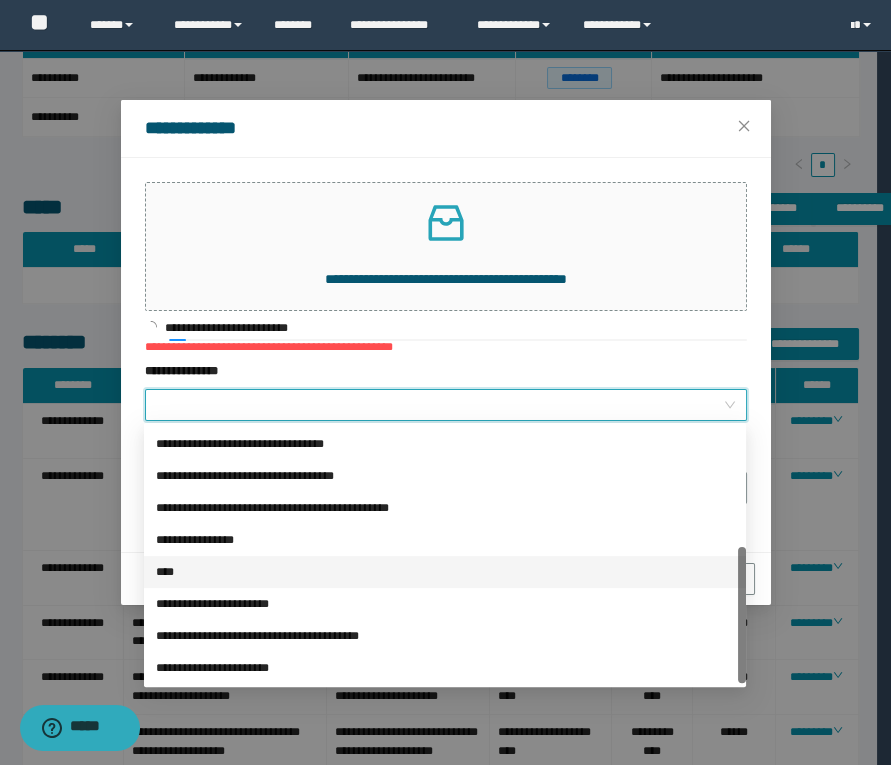 click on "****" at bounding box center (445, 572) 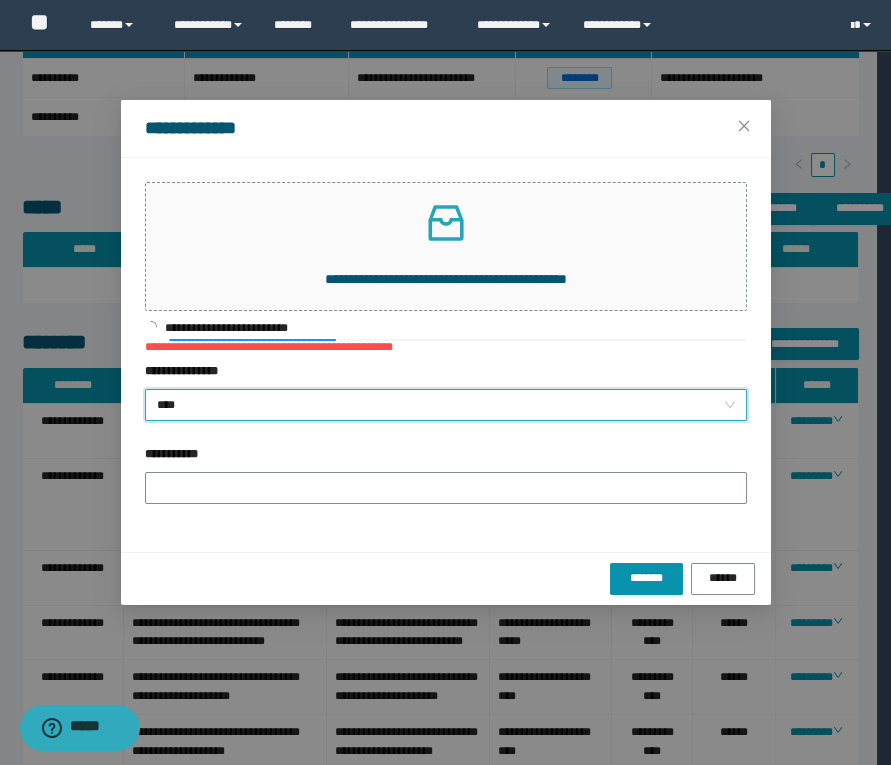 click on "**********" at bounding box center (446, 486) 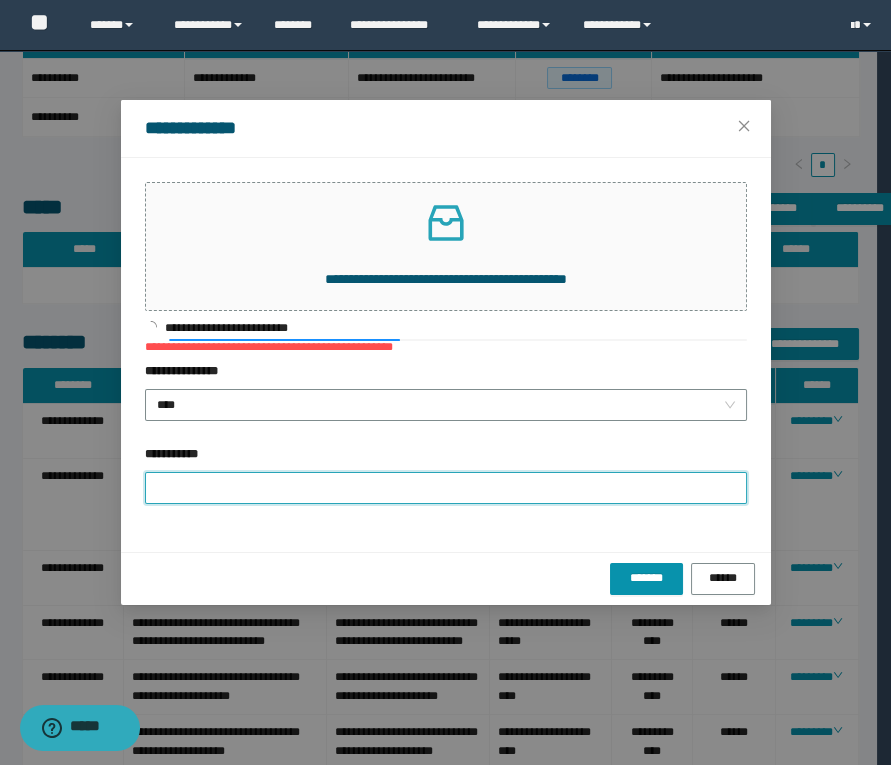 click on "**********" at bounding box center (446, 488) 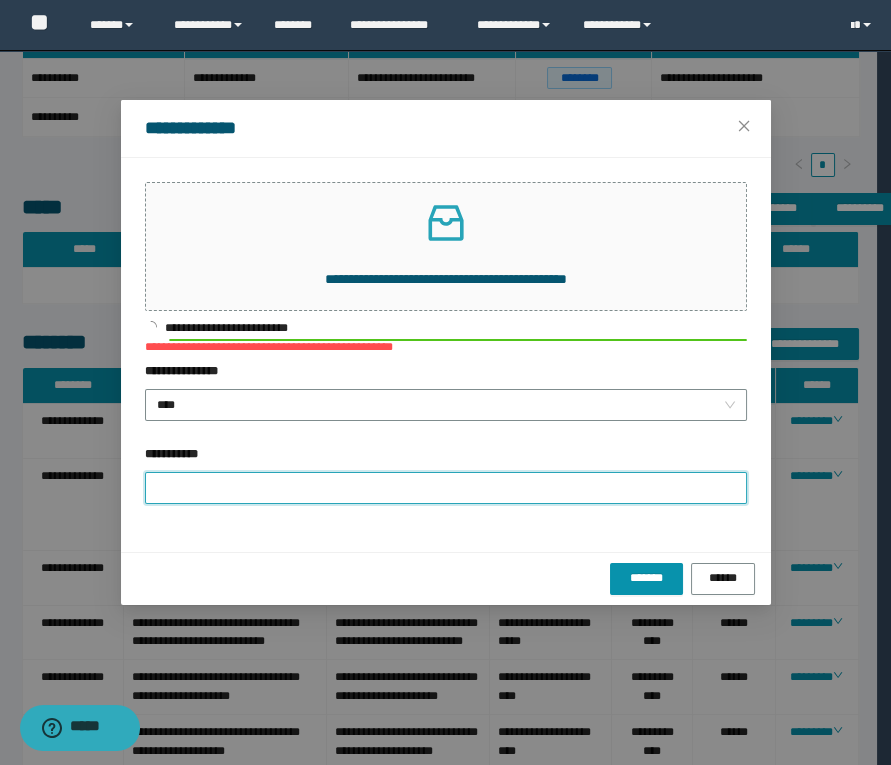 type on "*******" 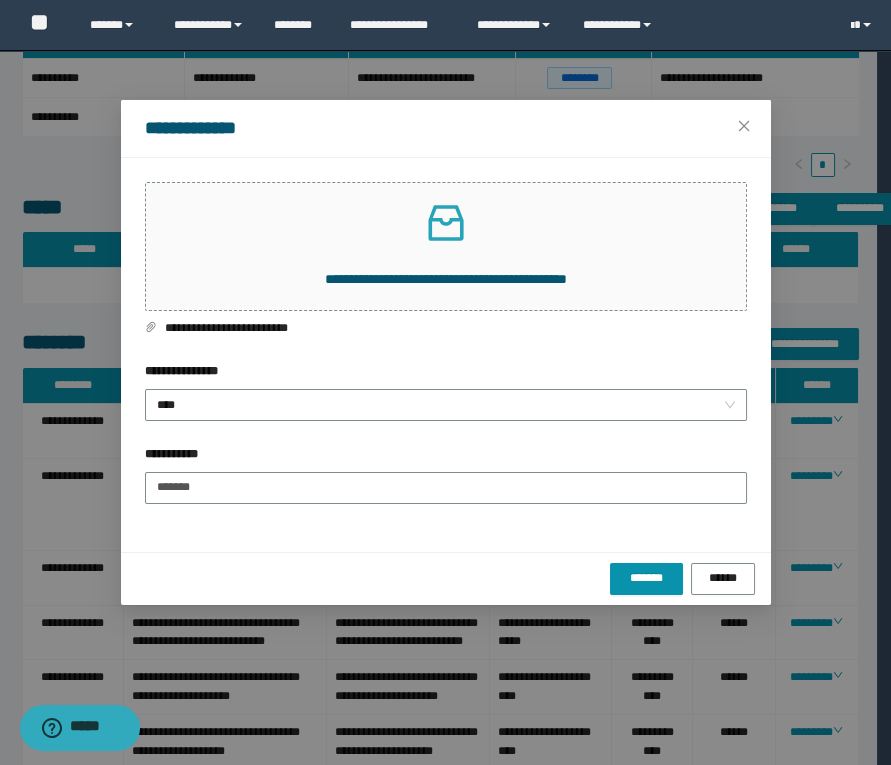 click on "******* ******" at bounding box center (446, 578) 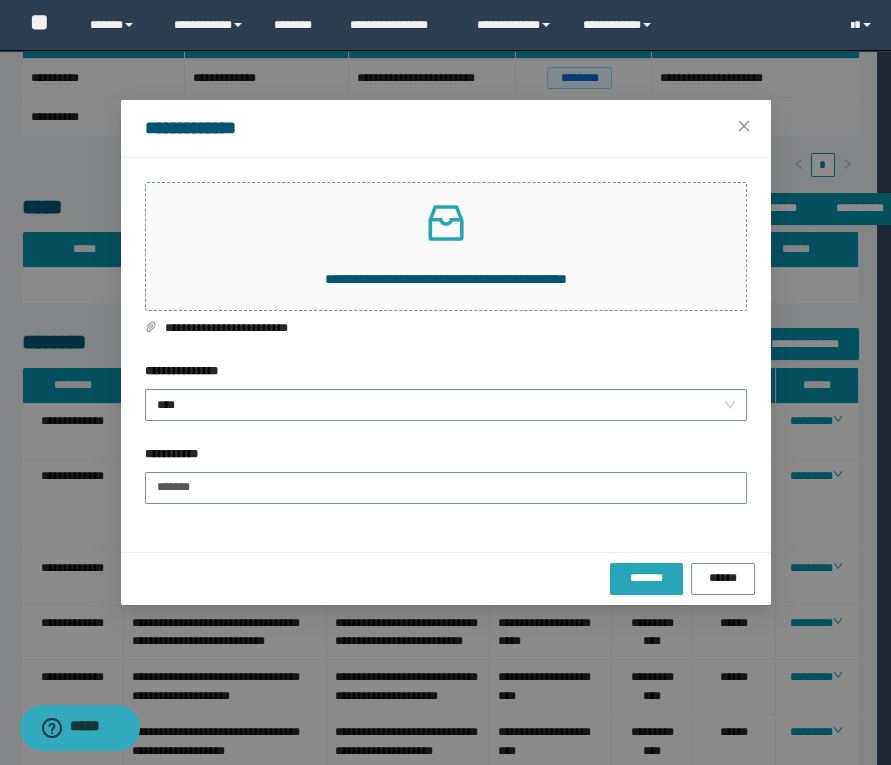 click on "*******" at bounding box center (646, 578) 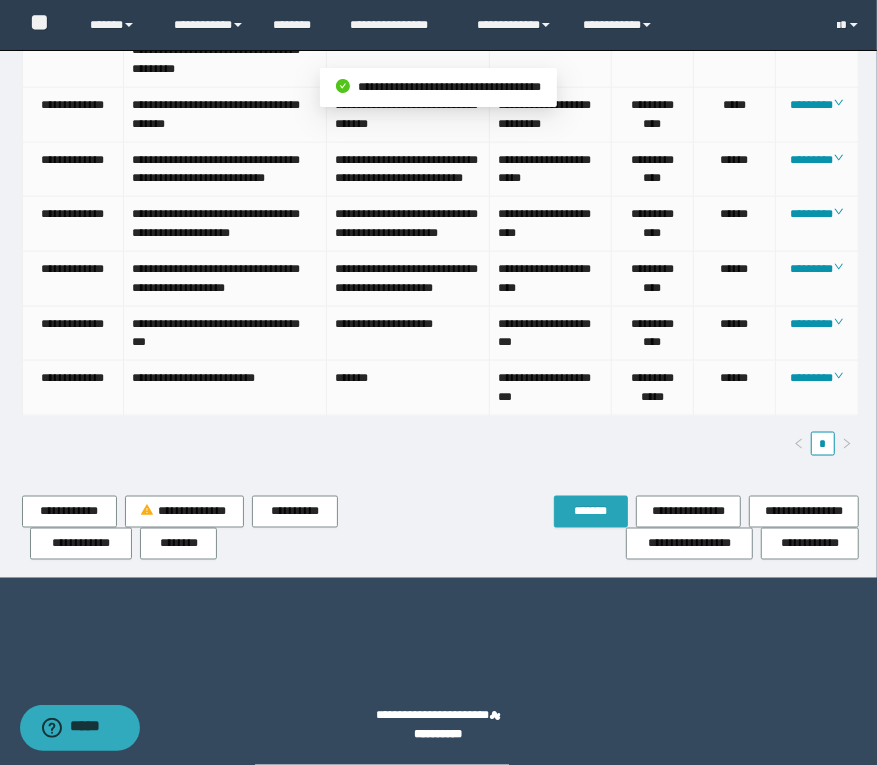 click on "*******" at bounding box center [591, 512] 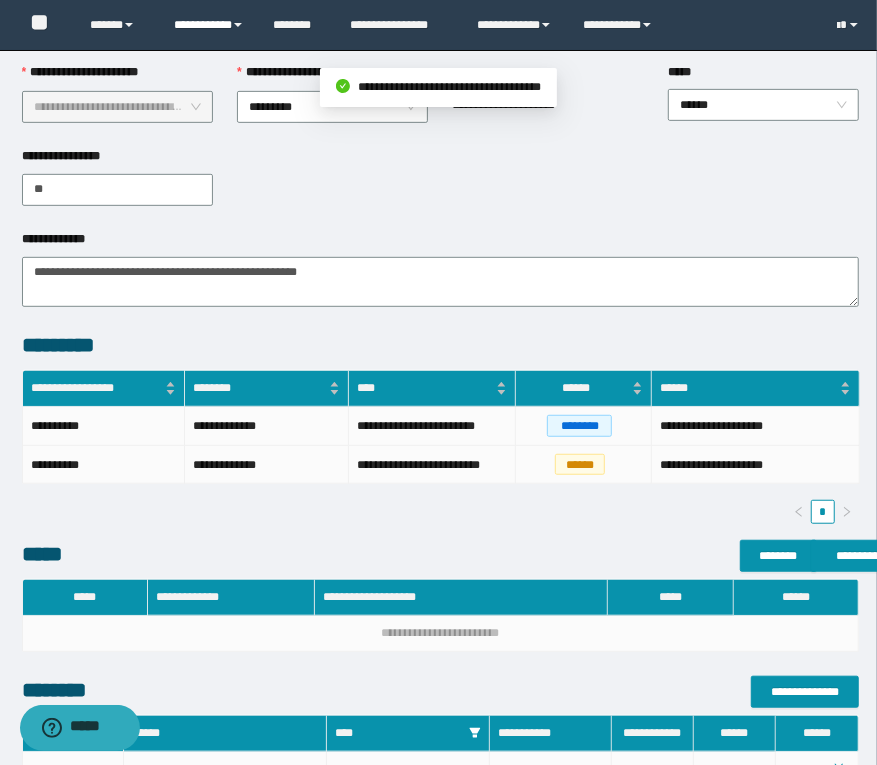 scroll, scrollTop: 131, scrollLeft: 0, axis: vertical 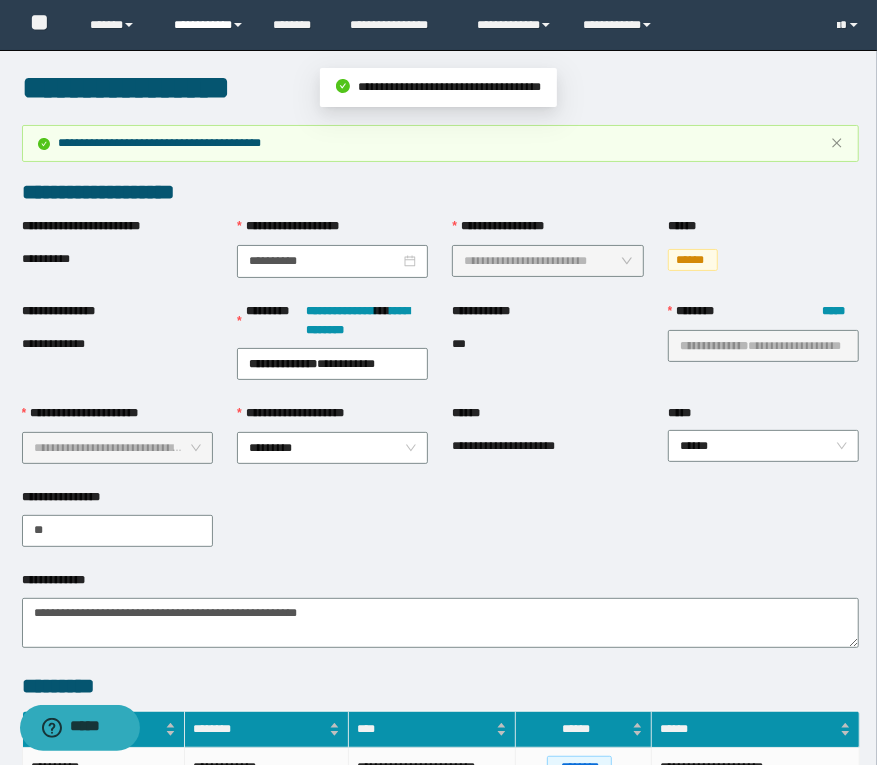 click on "**********" at bounding box center (209, 25) 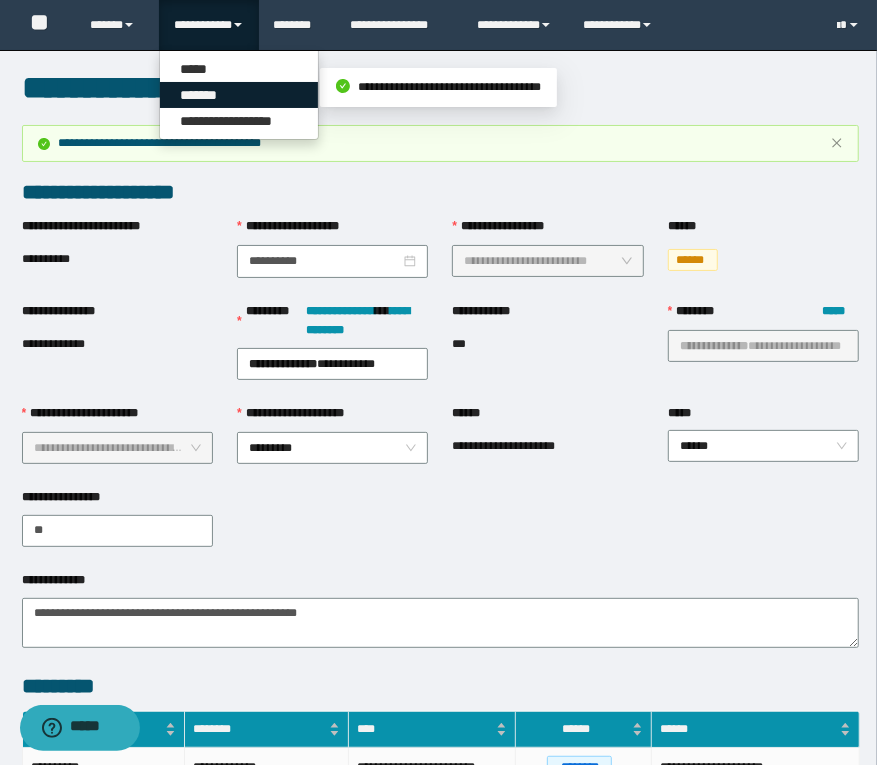 click on "*******" at bounding box center (239, 95) 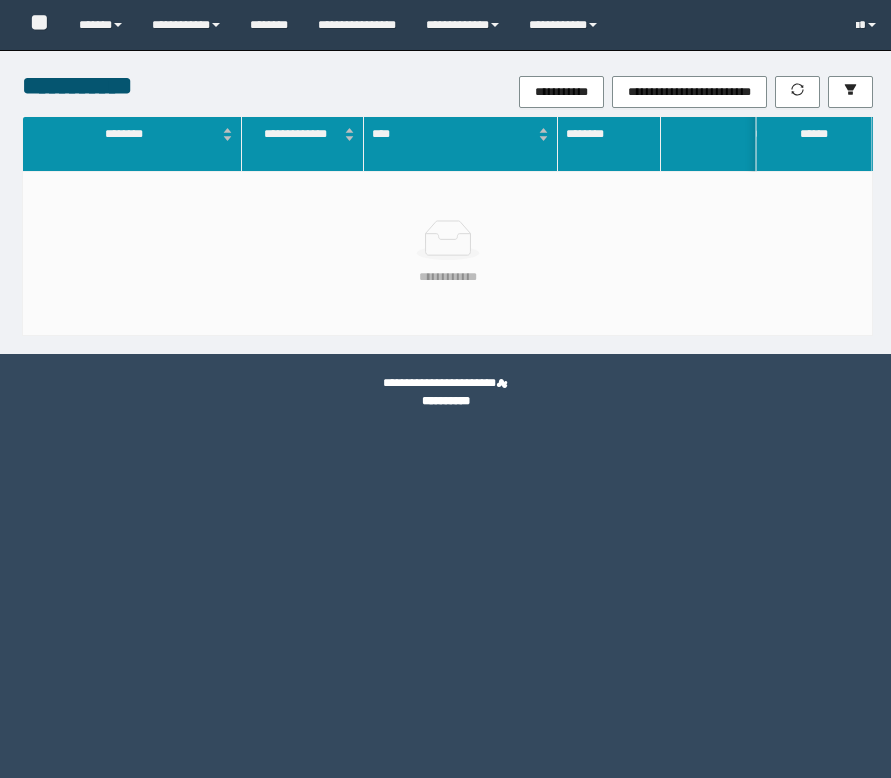 scroll, scrollTop: 0, scrollLeft: 0, axis: both 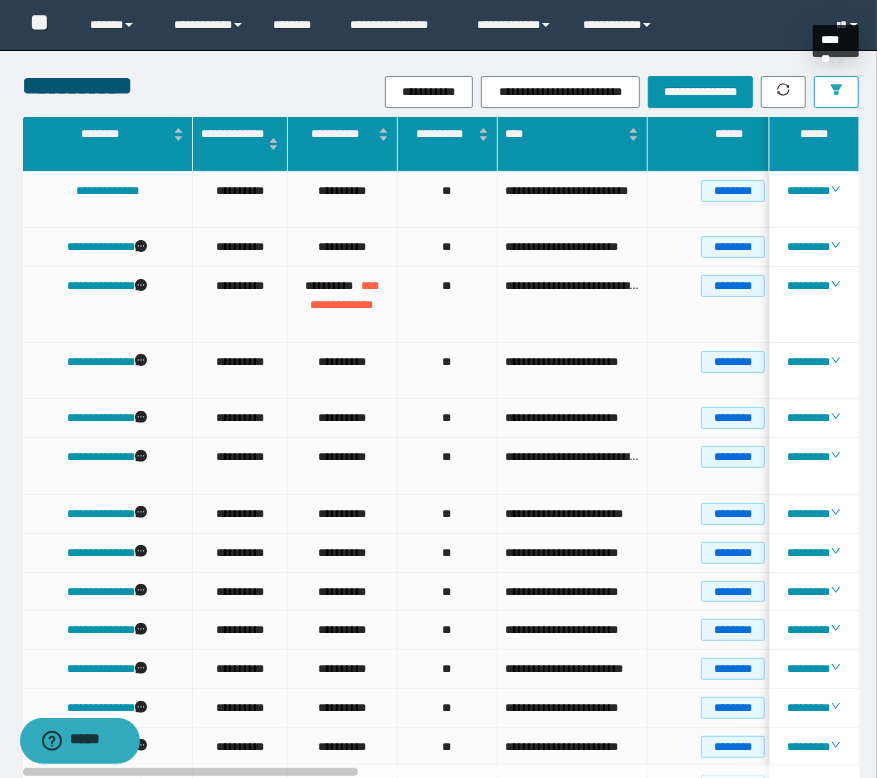 click 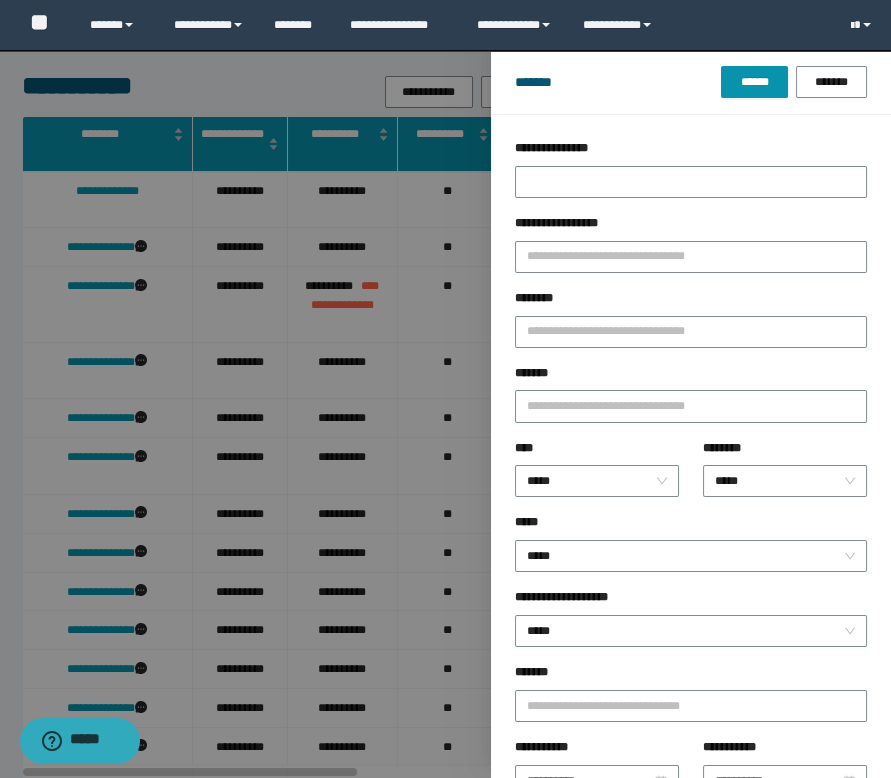 click on "**********" at bounding box center [691, 152] 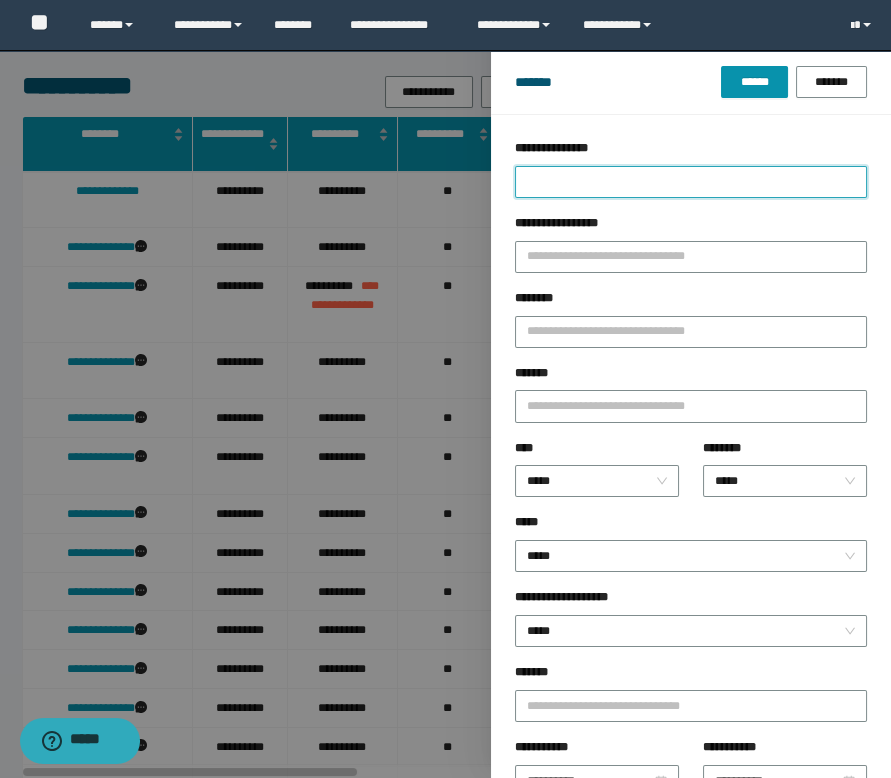 click on "**********" at bounding box center (691, 182) 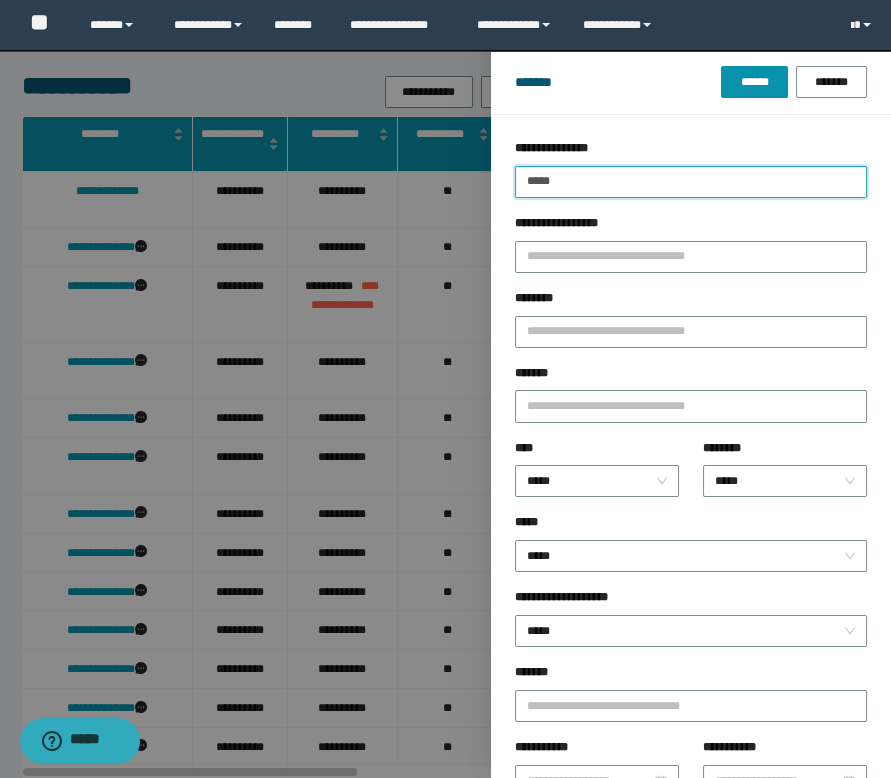 type on "*****" 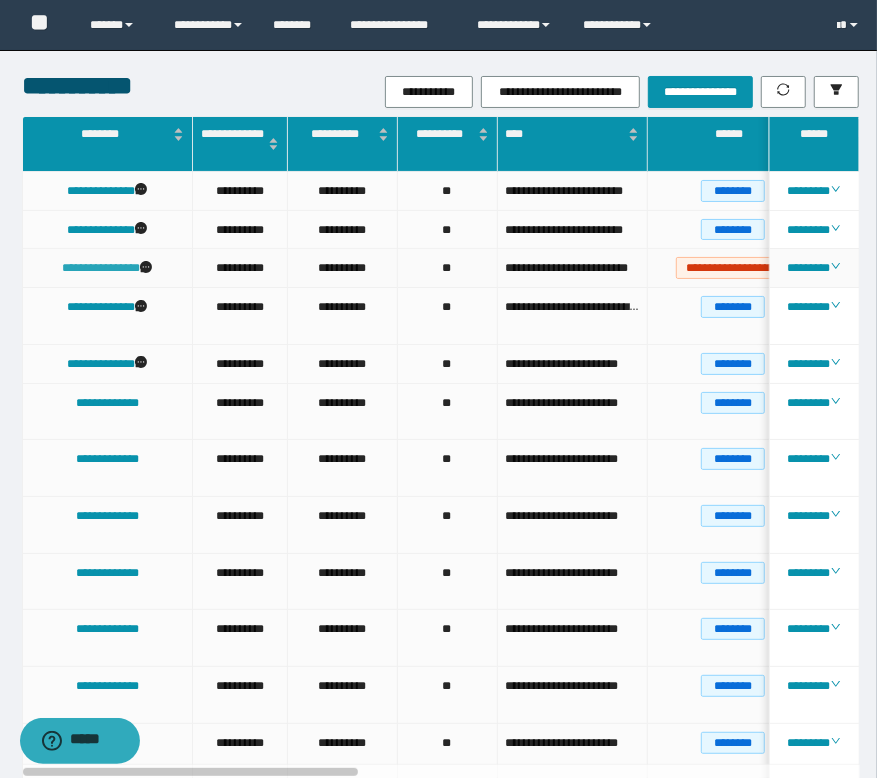 click on "**********" at bounding box center (101, 268) 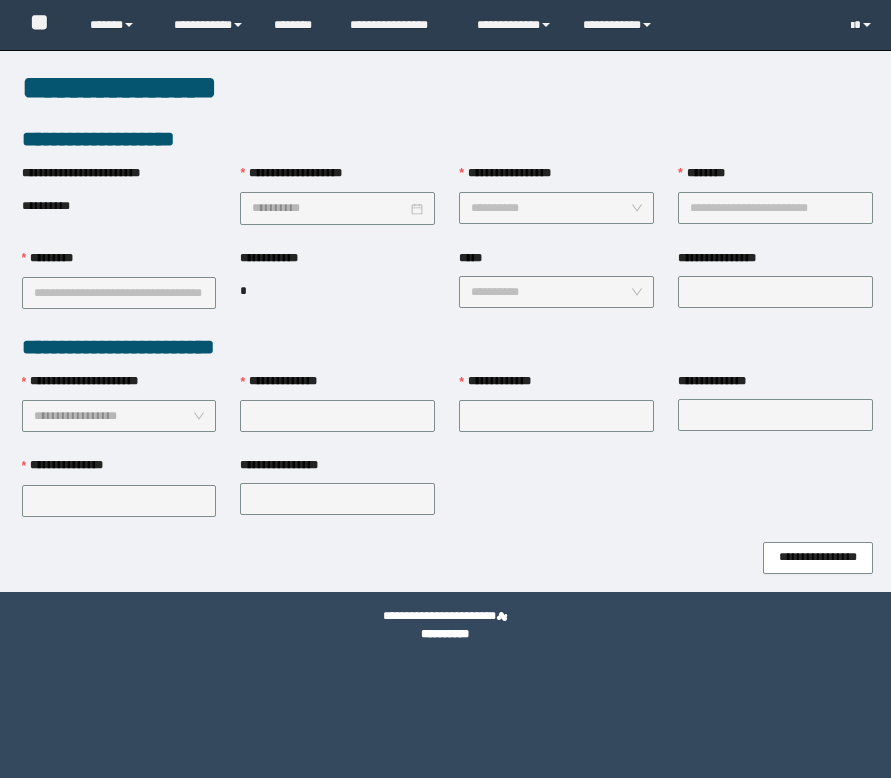 scroll, scrollTop: 0, scrollLeft: 0, axis: both 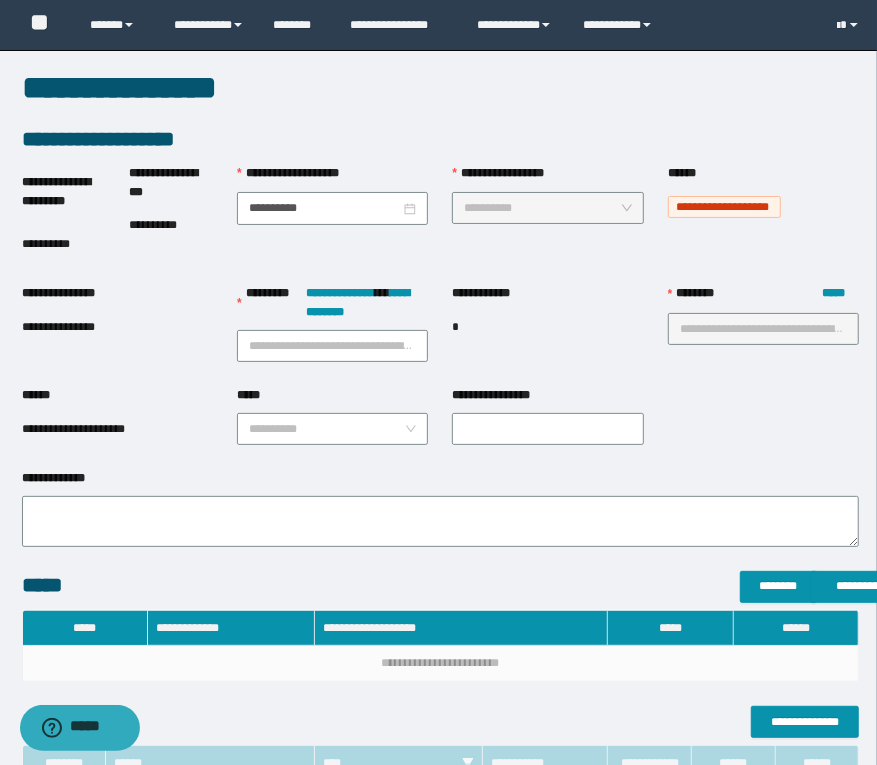type on "**********" 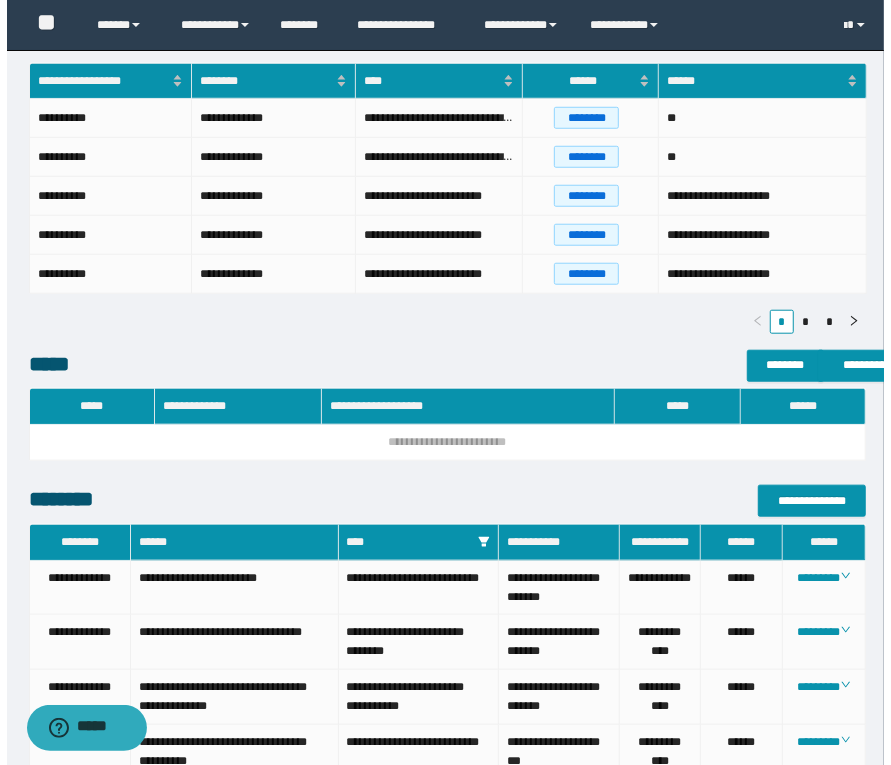 scroll, scrollTop: 727, scrollLeft: 0, axis: vertical 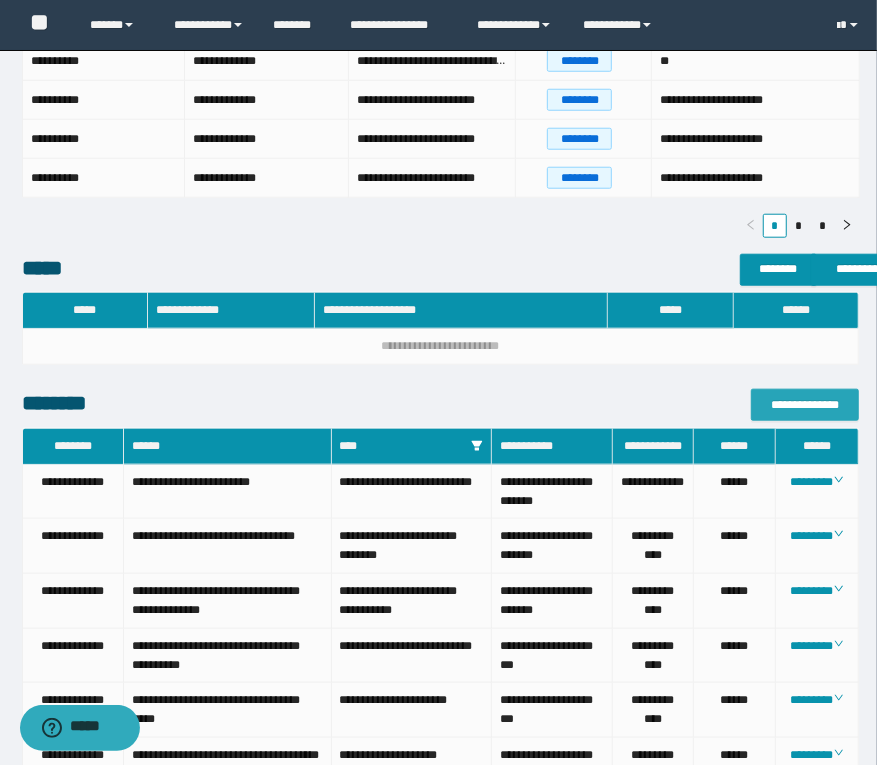 click on "**********" at bounding box center (805, 405) 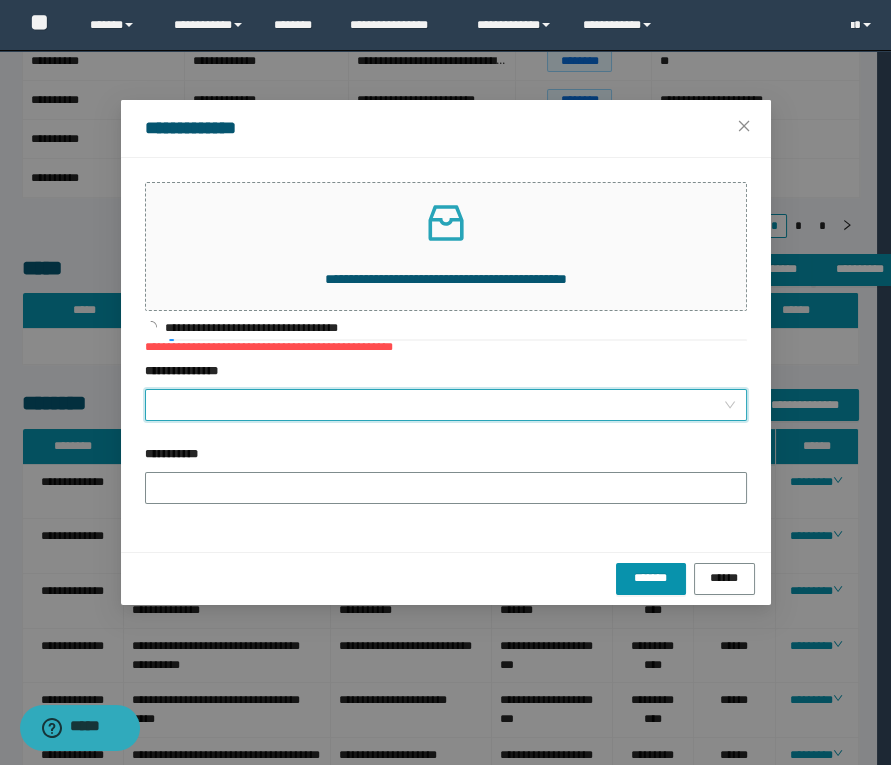 click on "**********" at bounding box center (440, 405) 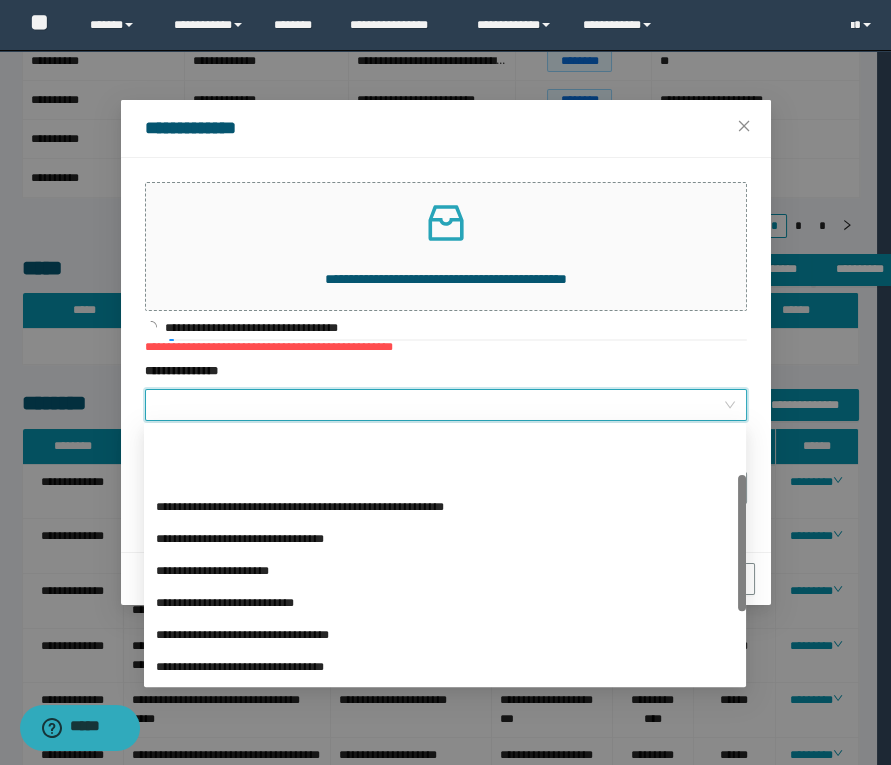 scroll, scrollTop: 223, scrollLeft: 0, axis: vertical 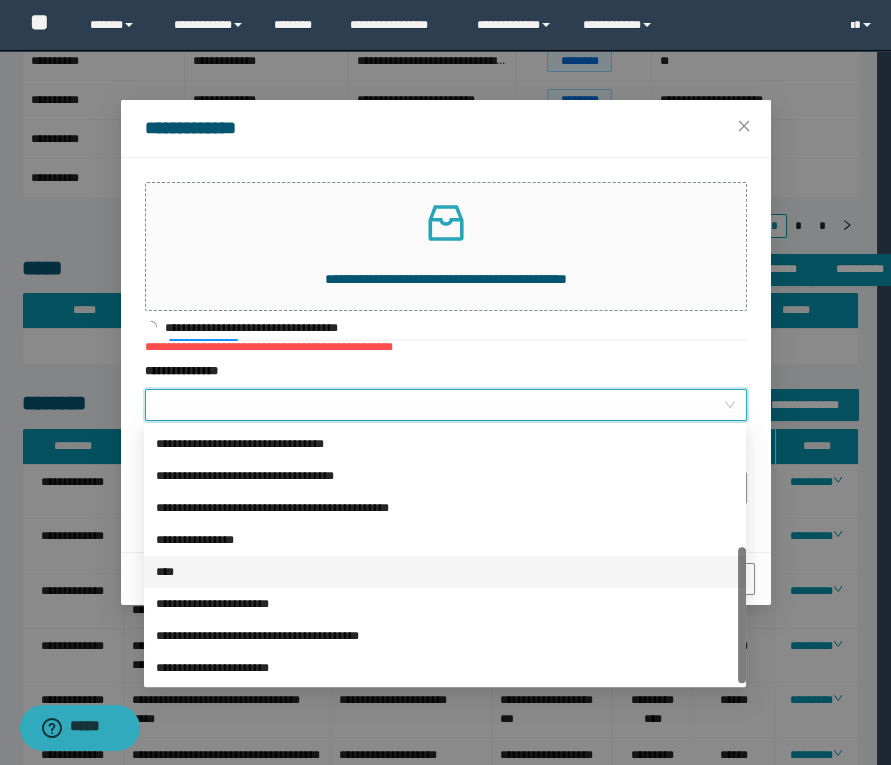 click on "****" at bounding box center (445, 572) 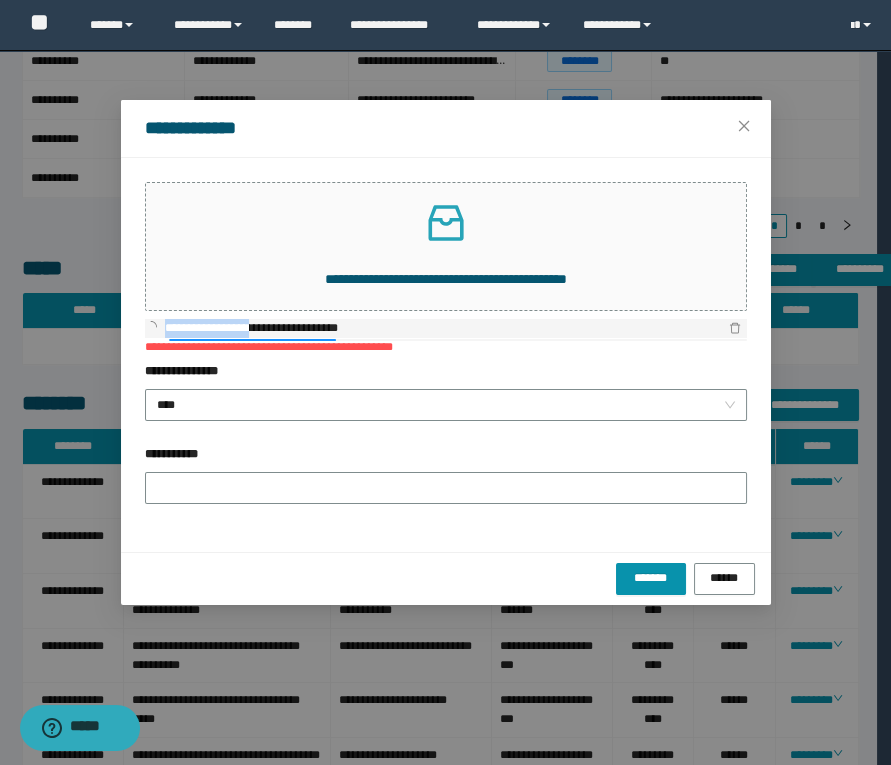 drag, startPoint x: 163, startPoint y: 327, endPoint x: 269, endPoint y: 325, distance: 106.01887 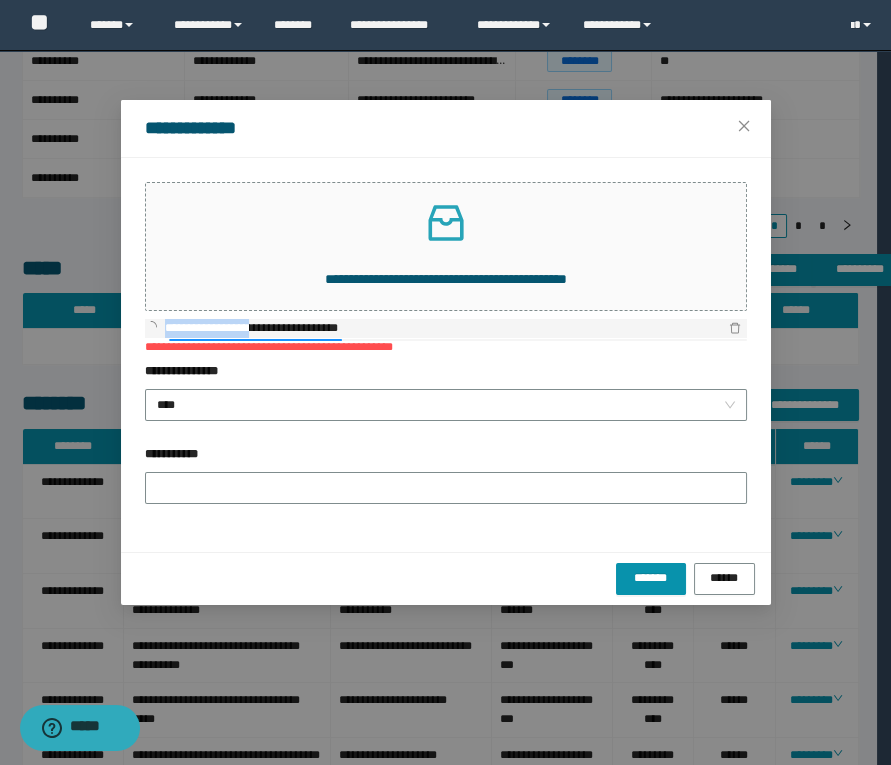 copy on "**********" 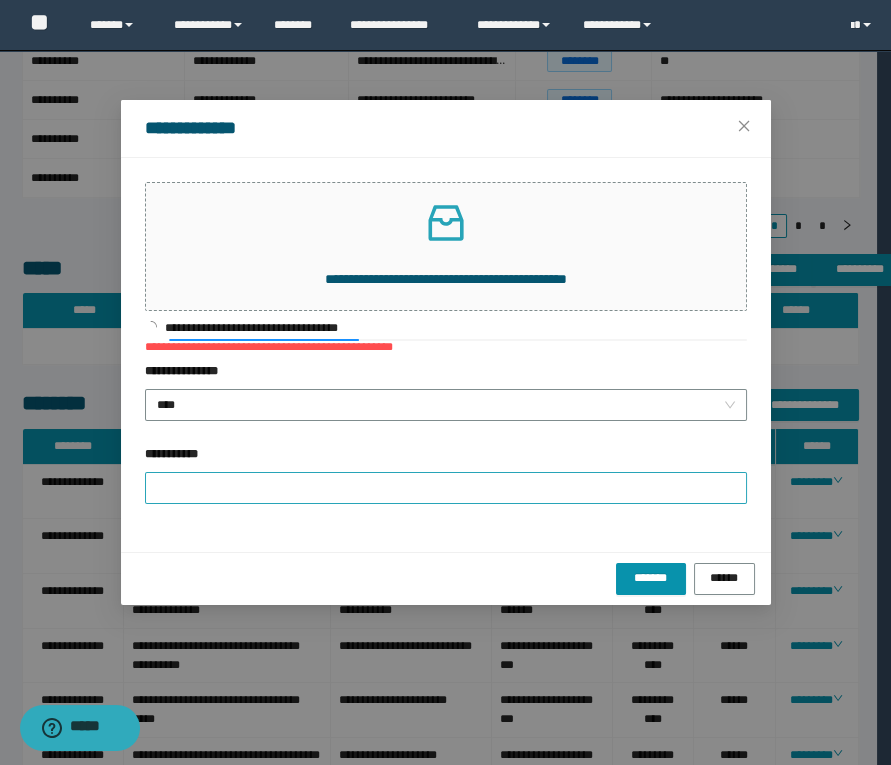 drag, startPoint x: 260, startPoint y: 463, endPoint x: 260, endPoint y: 474, distance: 11 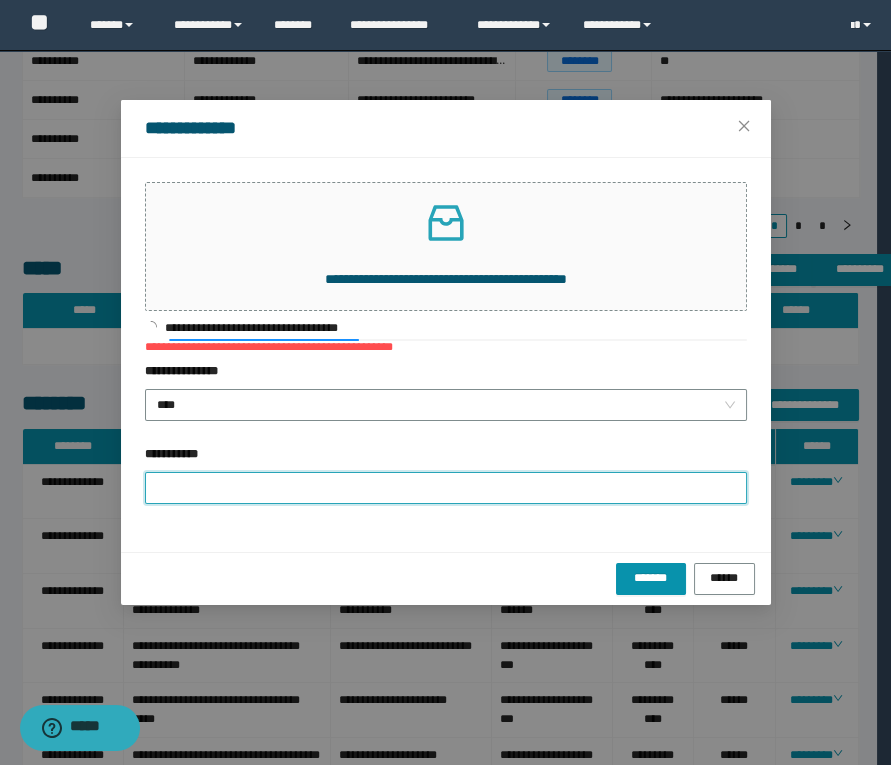 click on "**********" at bounding box center (446, 488) 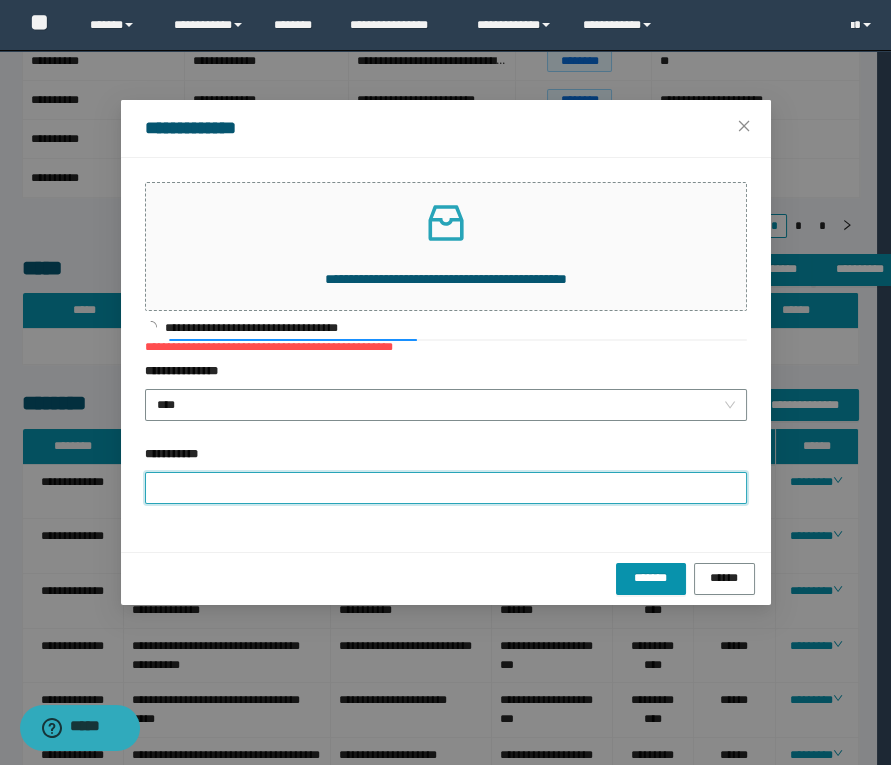 paste on "**********" 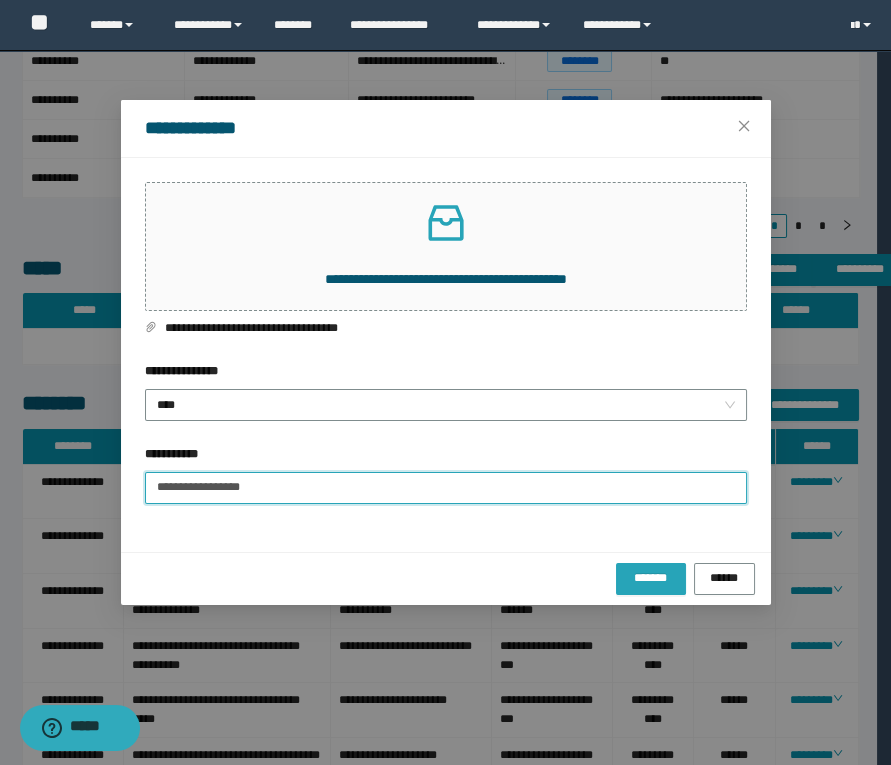 type on "**********" 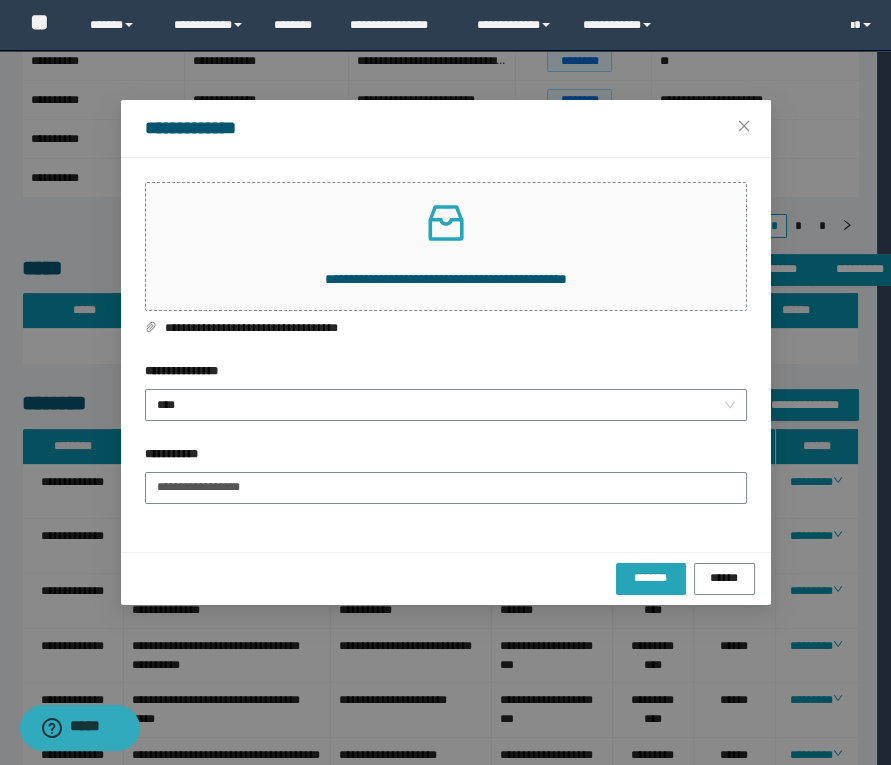 click on "*******" at bounding box center [651, 577] 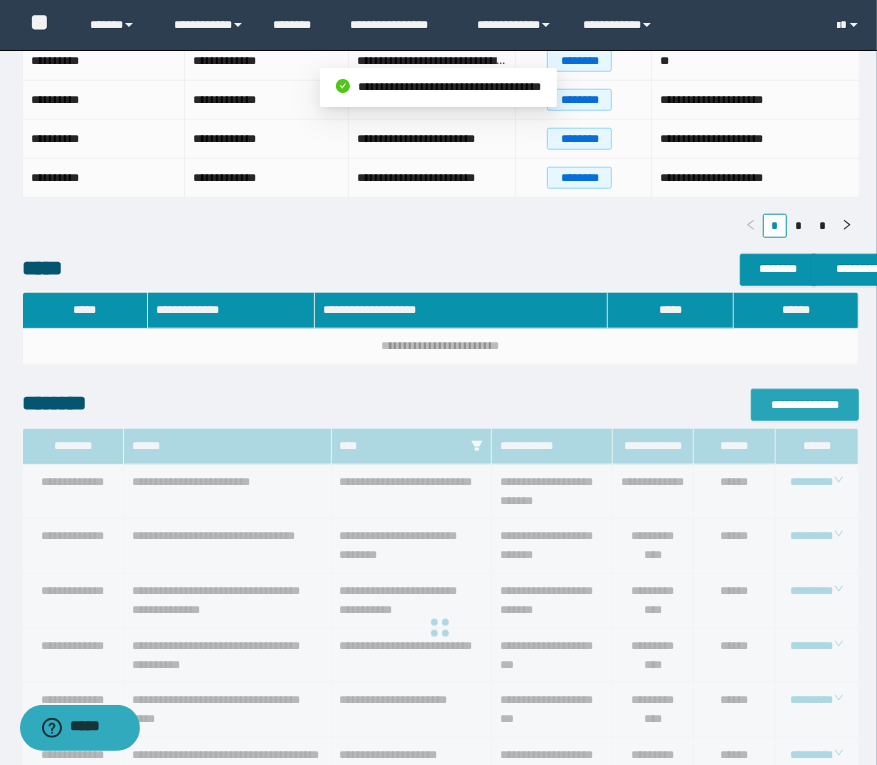 click on "**********" at bounding box center (805, 405) 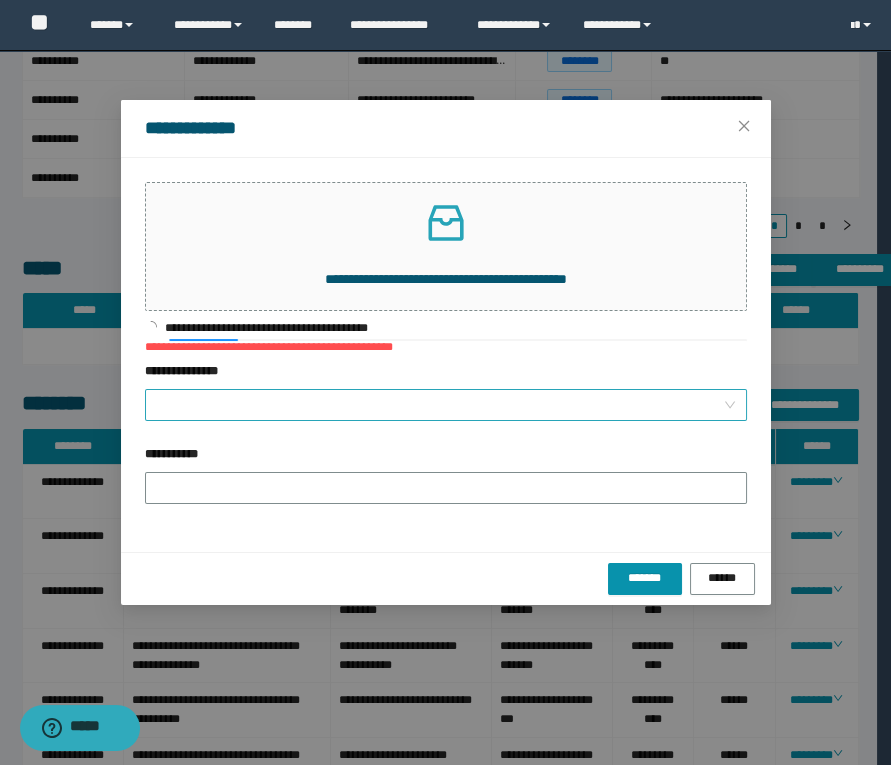 click on "**********" at bounding box center (440, 405) 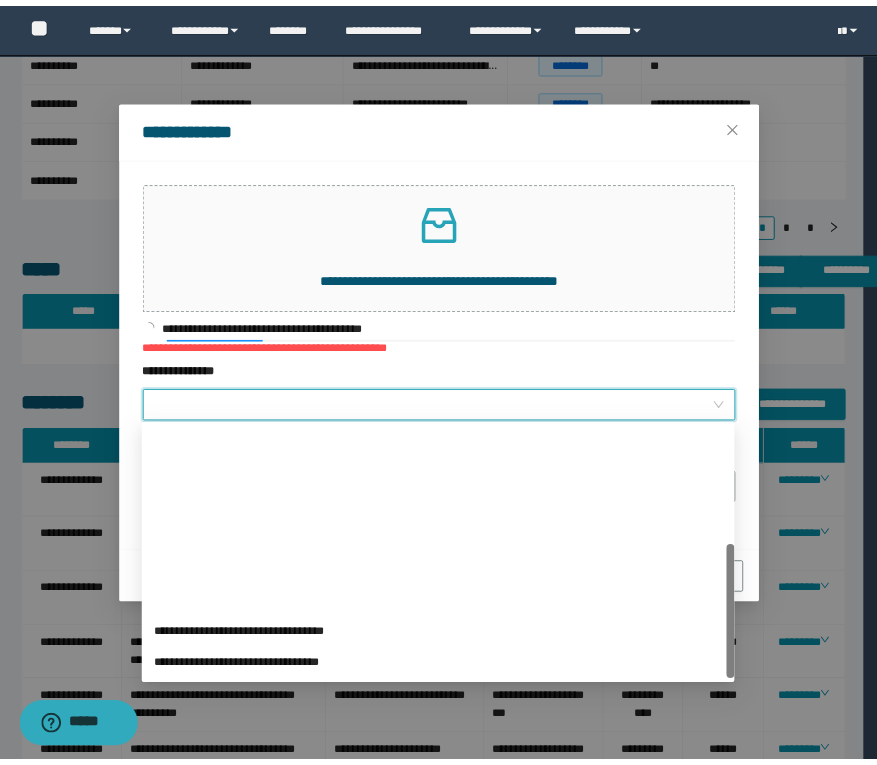 scroll, scrollTop: 223, scrollLeft: 0, axis: vertical 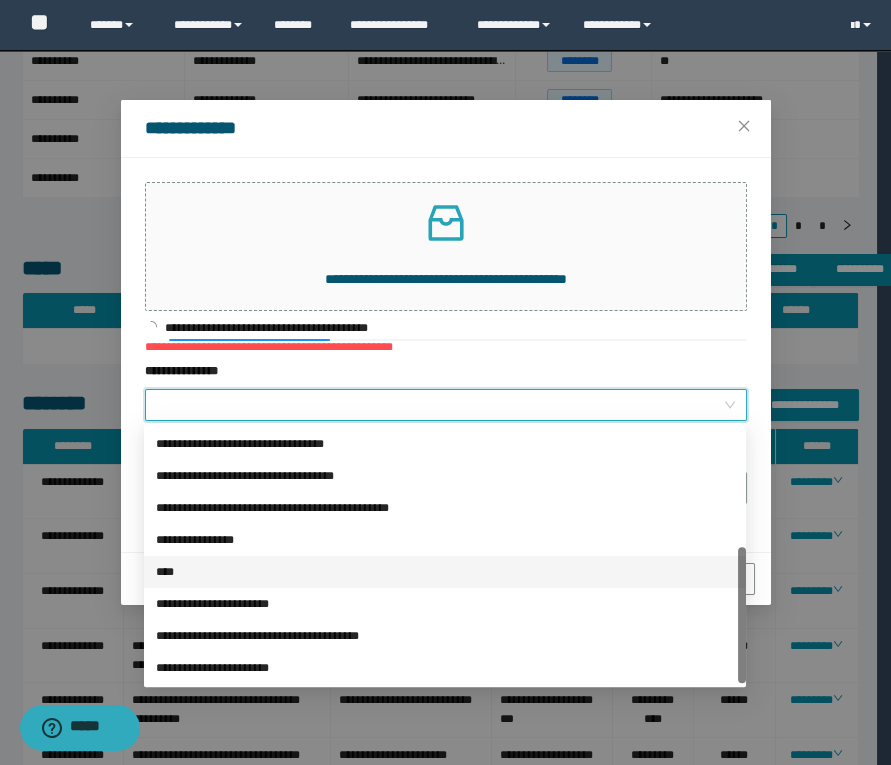 click on "****" at bounding box center [445, 572] 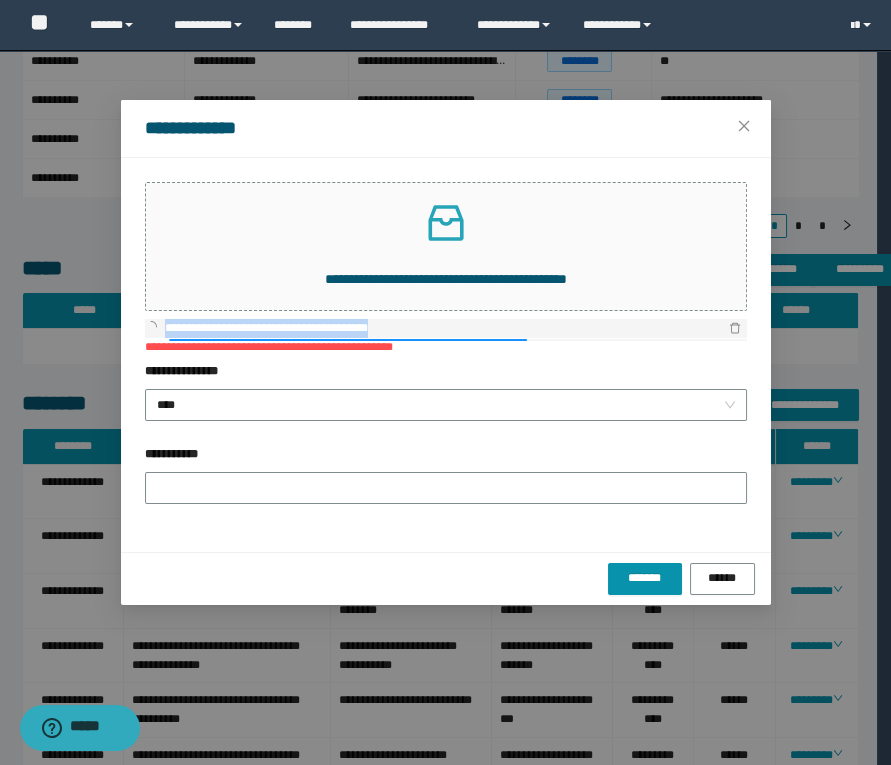 drag, startPoint x: 158, startPoint y: 320, endPoint x: 319, endPoint y: 329, distance: 161.25136 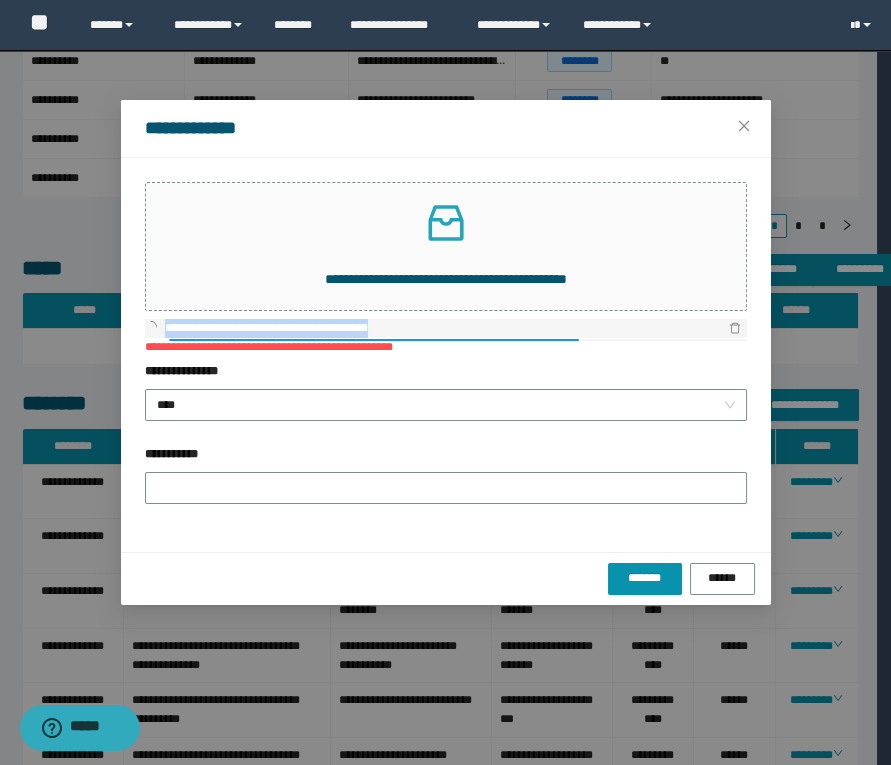 copy on "**********" 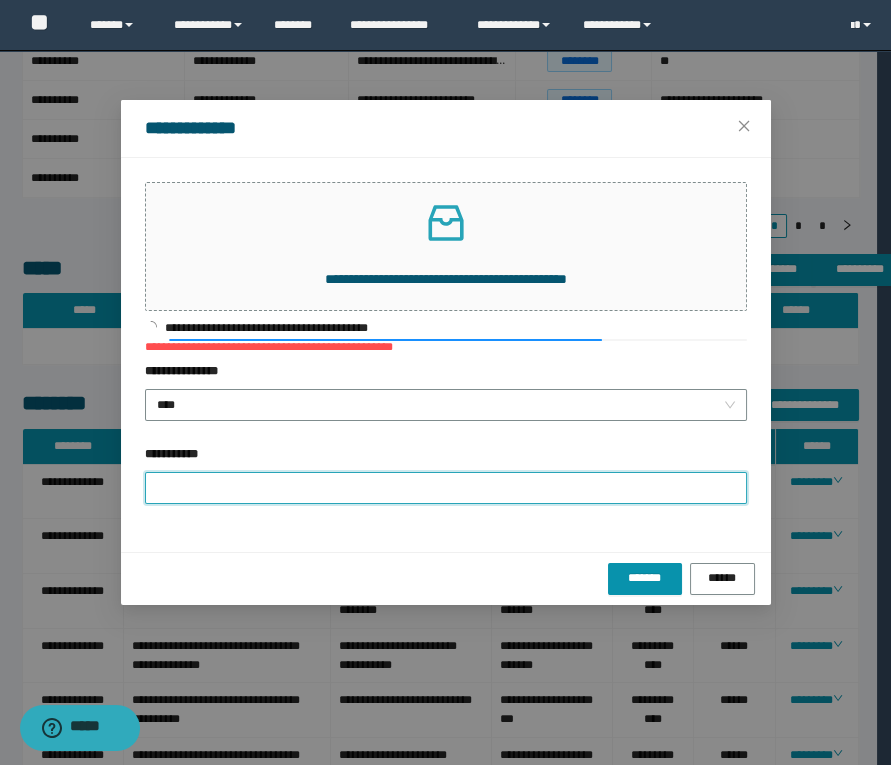 click on "**********" at bounding box center (446, 488) 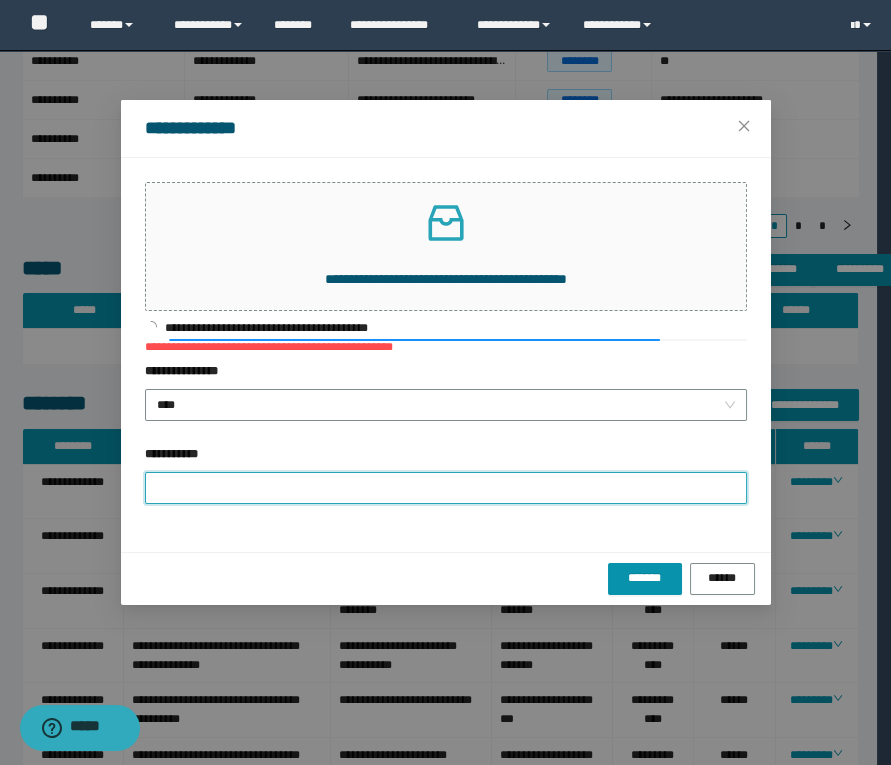 paste on "**********" 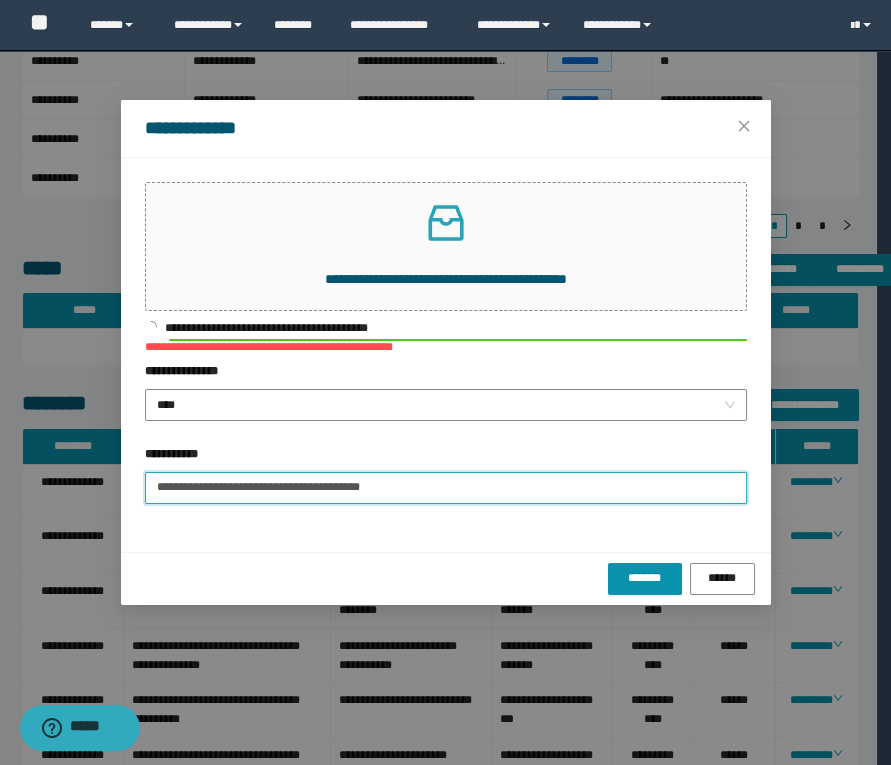 drag, startPoint x: 450, startPoint y: 489, endPoint x: 311, endPoint y: 488, distance: 139.0036 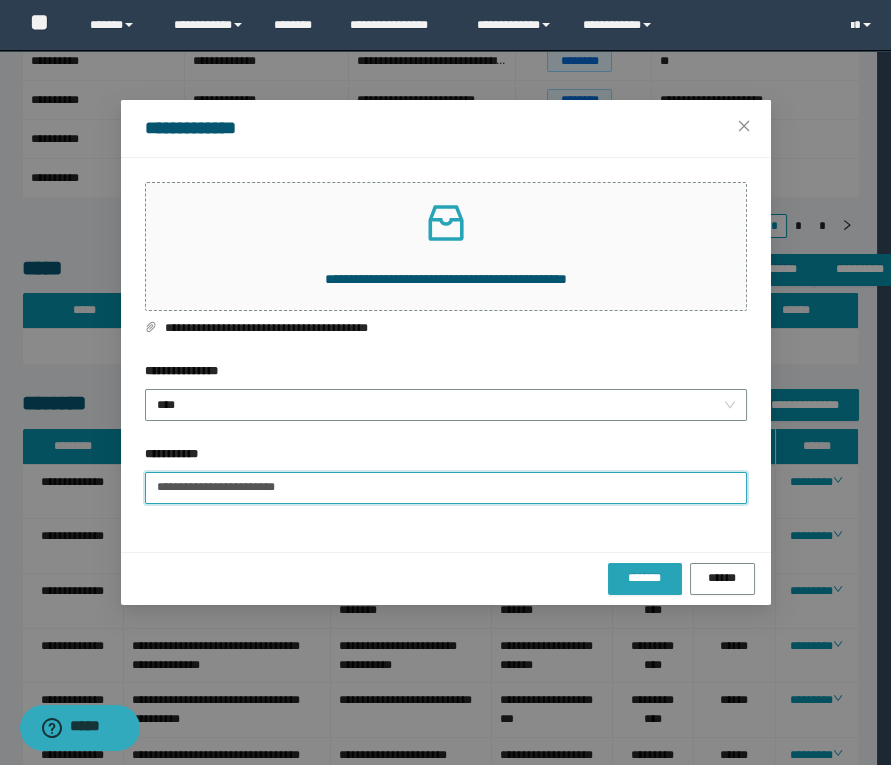 type on "**********" 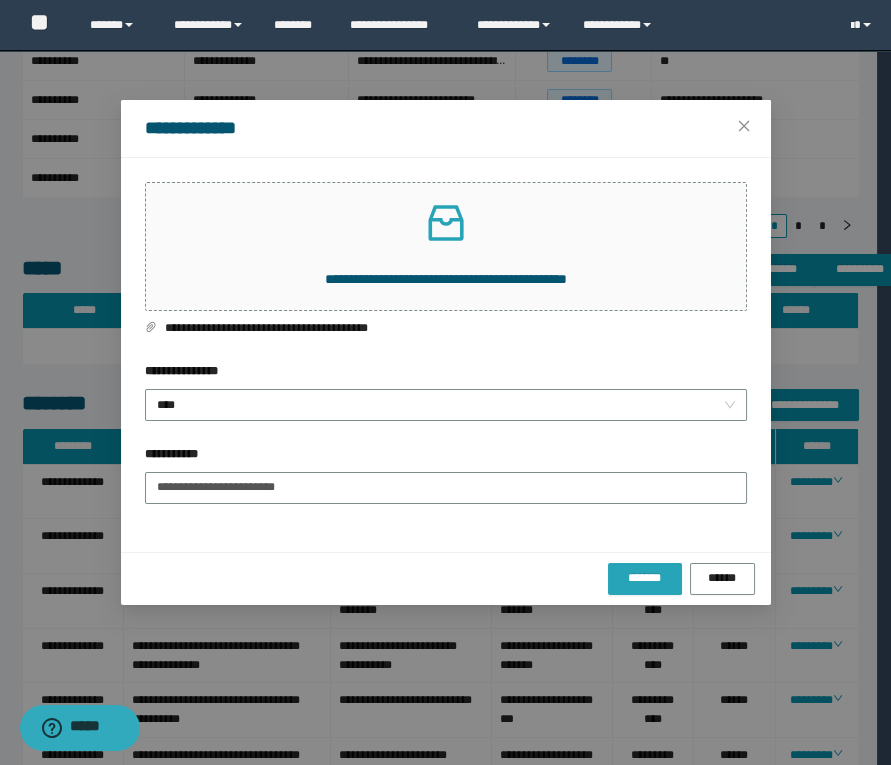 click on "*******" at bounding box center (645, 578) 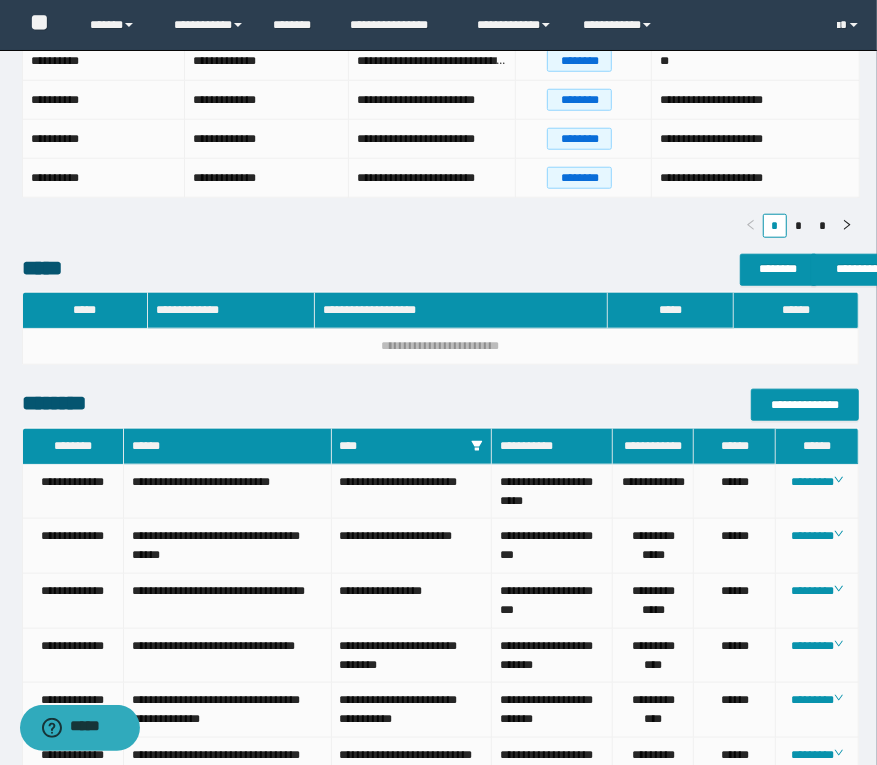 scroll, scrollTop: 1181, scrollLeft: 0, axis: vertical 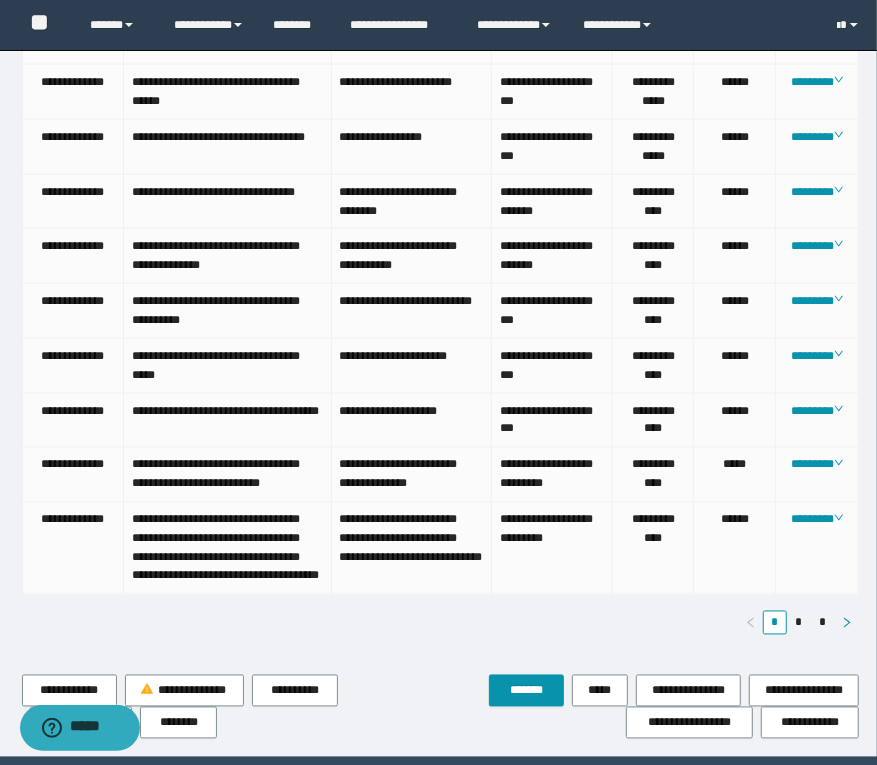 click at bounding box center (847, 623) 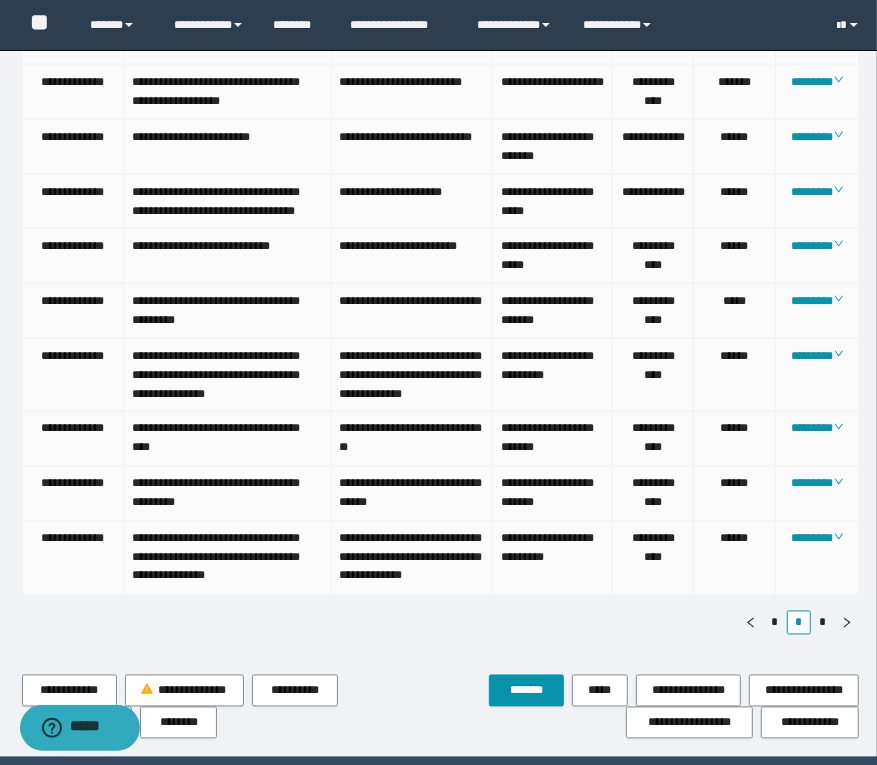 click on "**********" at bounding box center [441, 304] 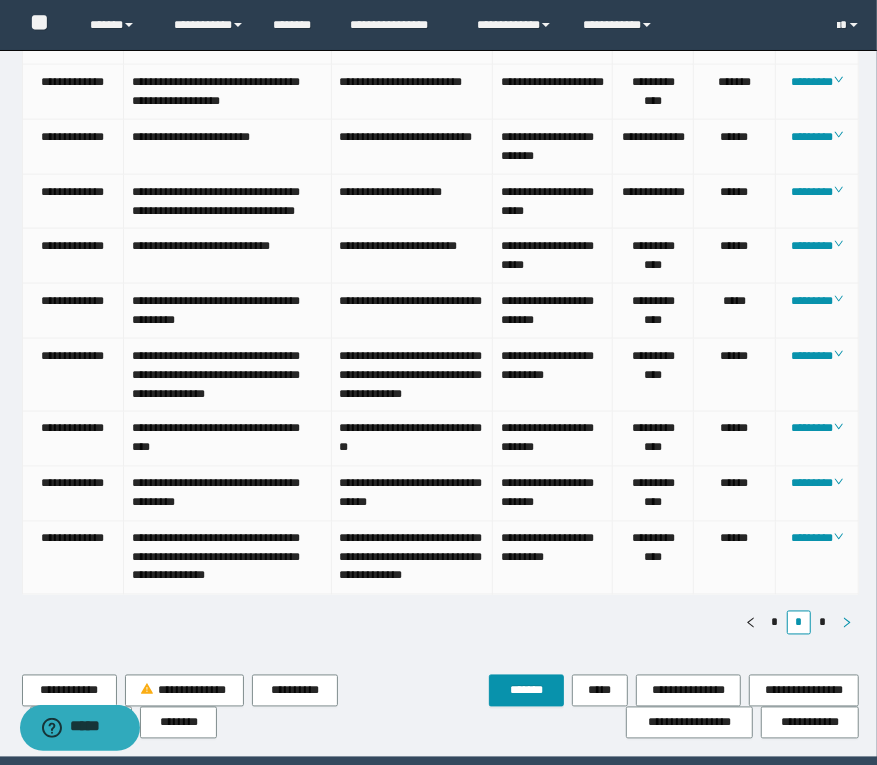 click at bounding box center (847, 623) 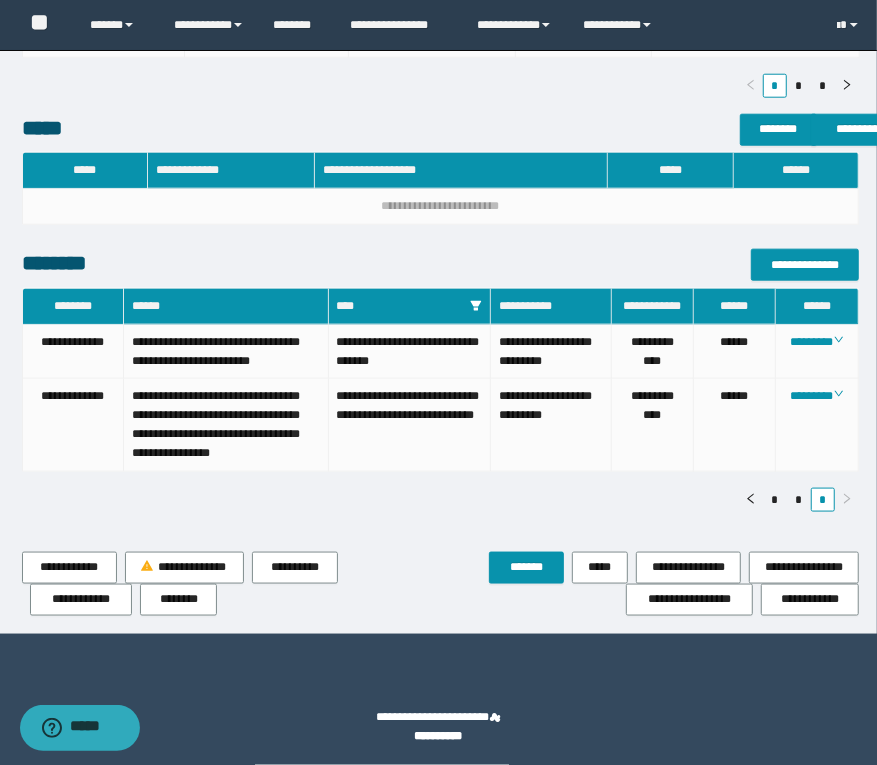 scroll, scrollTop: 868, scrollLeft: 0, axis: vertical 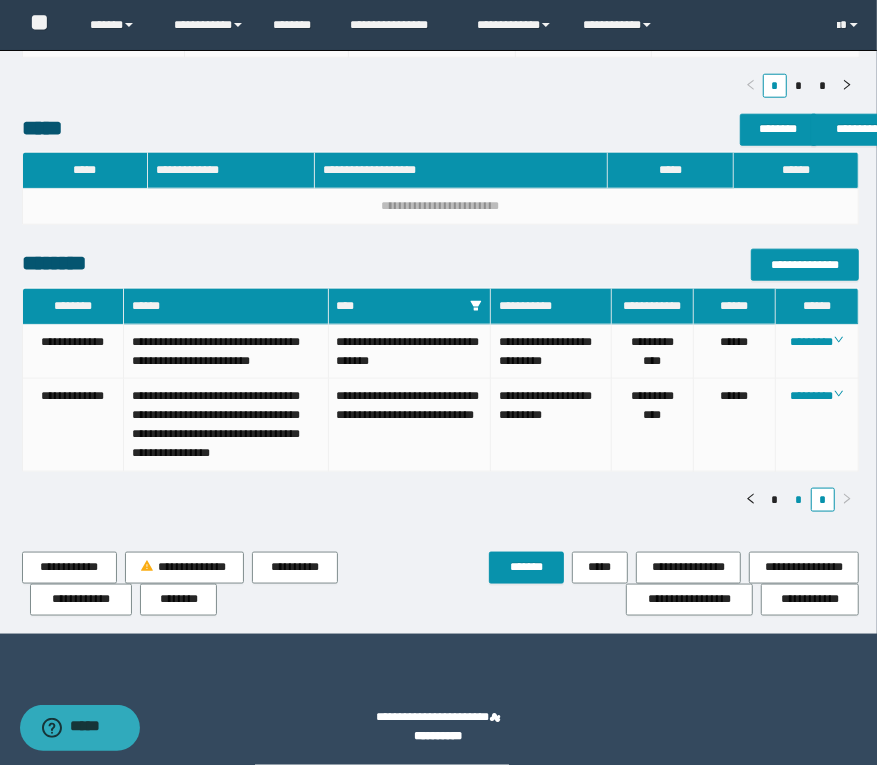 click on "*" at bounding box center [799, 500] 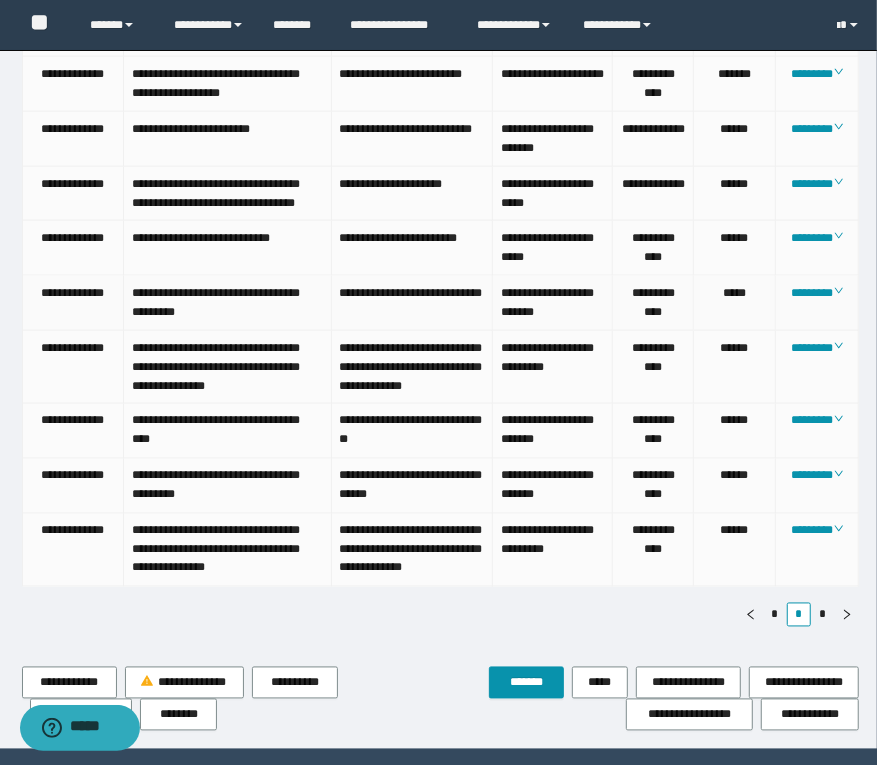 scroll, scrollTop: 1231, scrollLeft: 0, axis: vertical 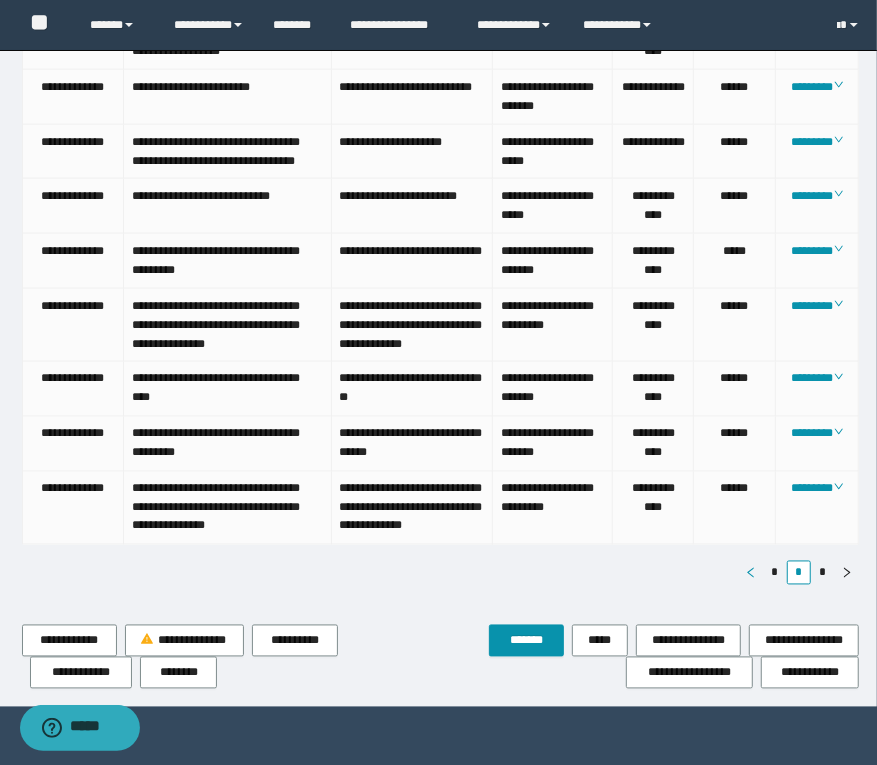 click at bounding box center [751, 573] 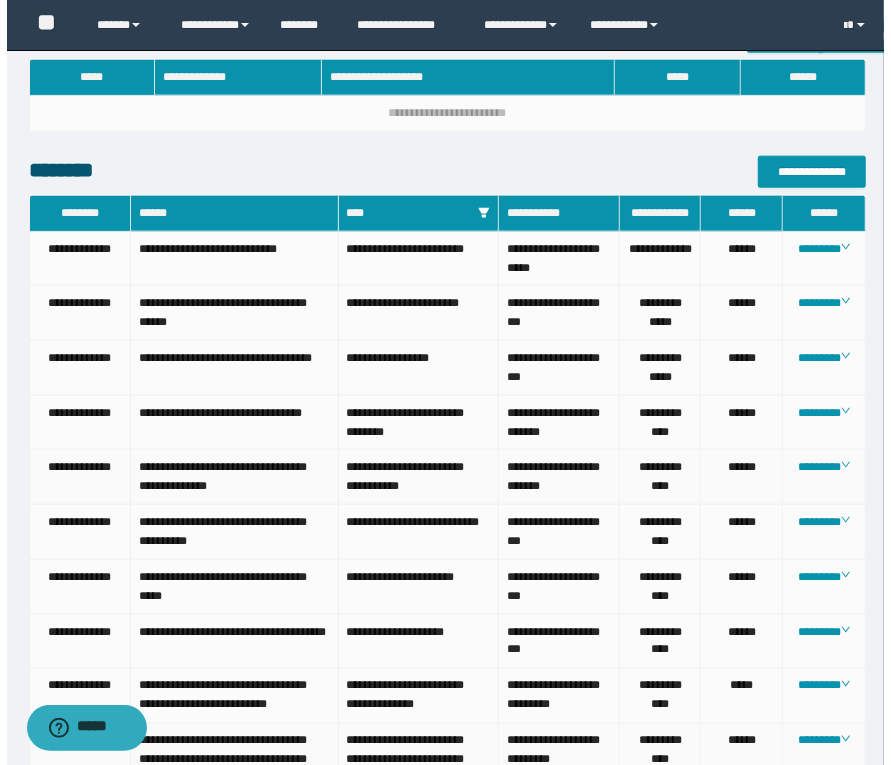 scroll, scrollTop: 959, scrollLeft: 0, axis: vertical 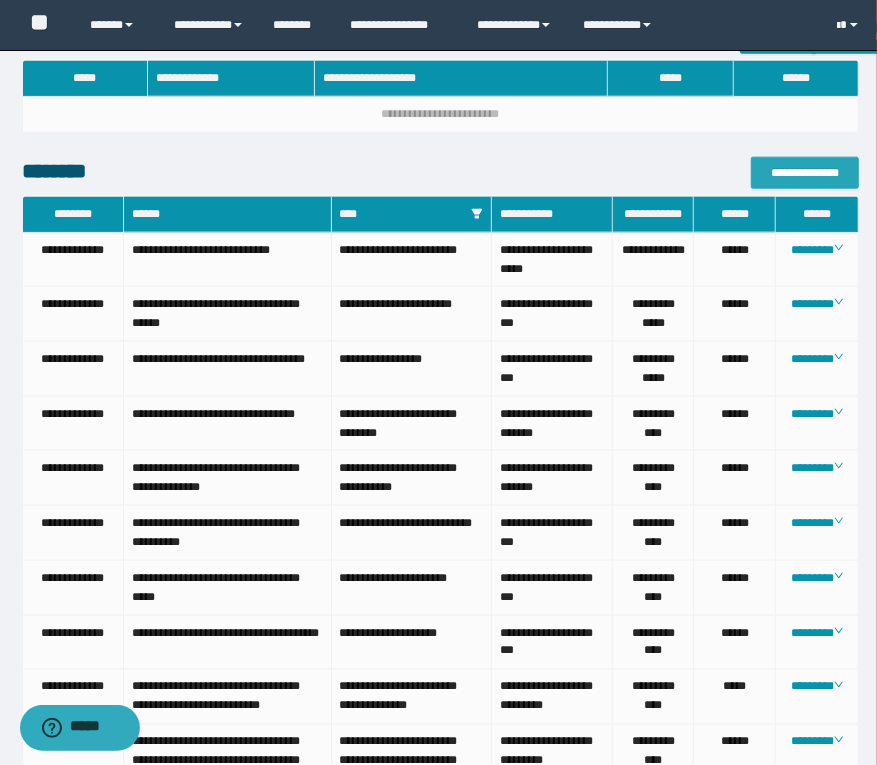 click on "**********" at bounding box center (805, 173) 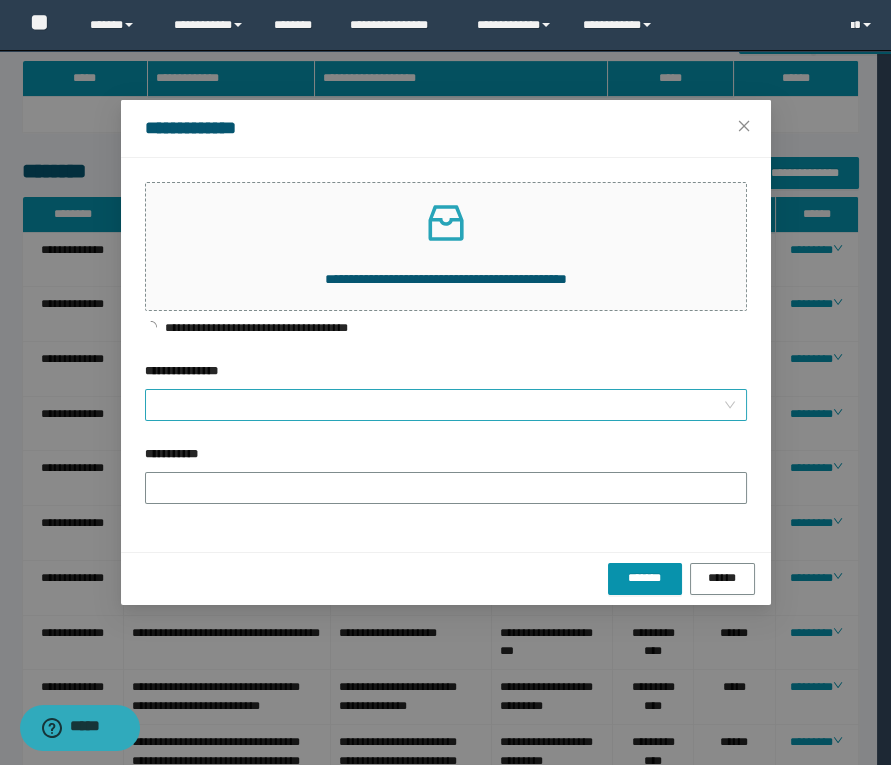 click on "**********" at bounding box center [440, 405] 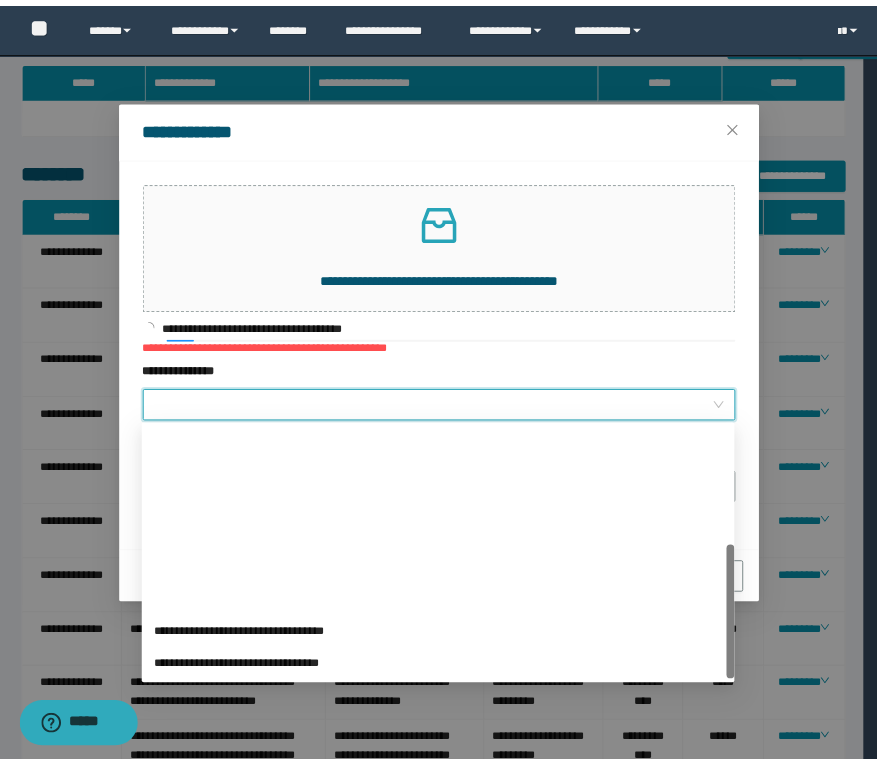 scroll, scrollTop: 223, scrollLeft: 0, axis: vertical 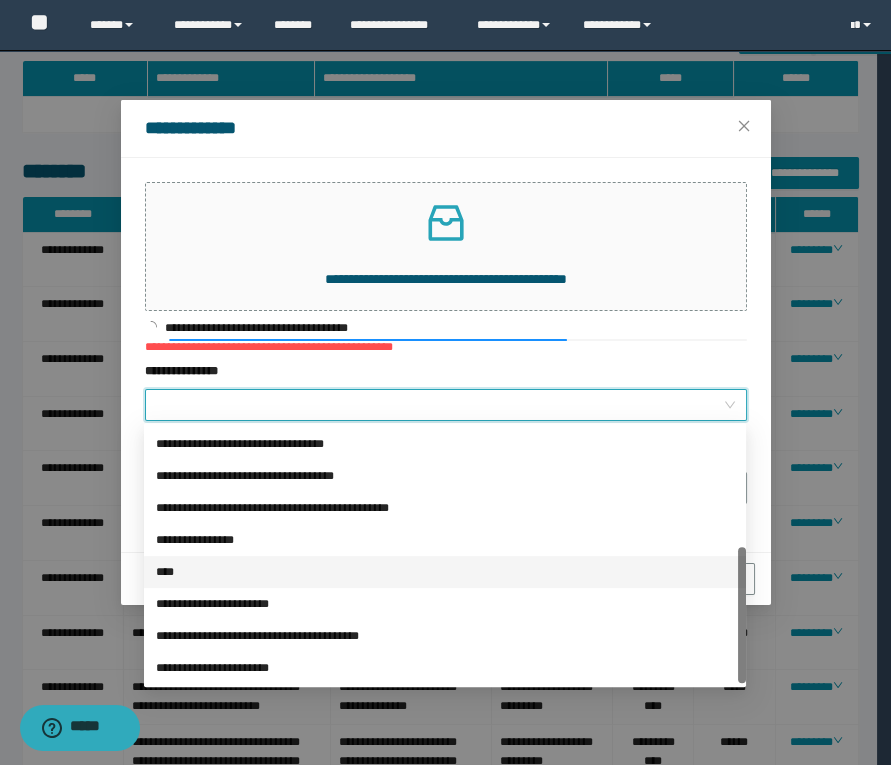 click on "****" at bounding box center (445, 572) 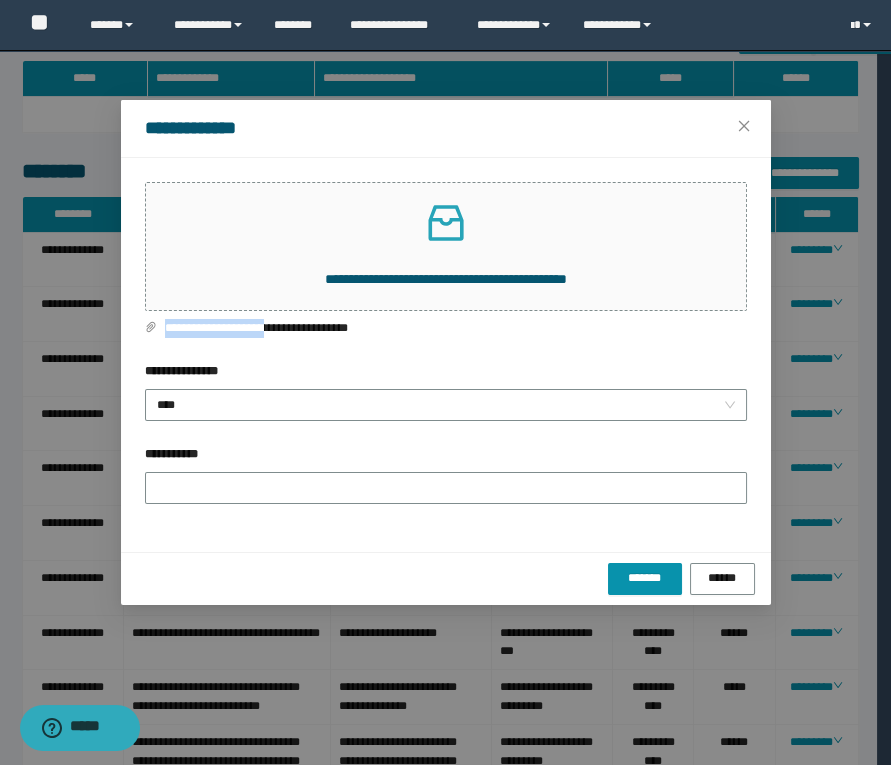drag, startPoint x: 164, startPoint y: 331, endPoint x: 287, endPoint y: 337, distance: 123.146255 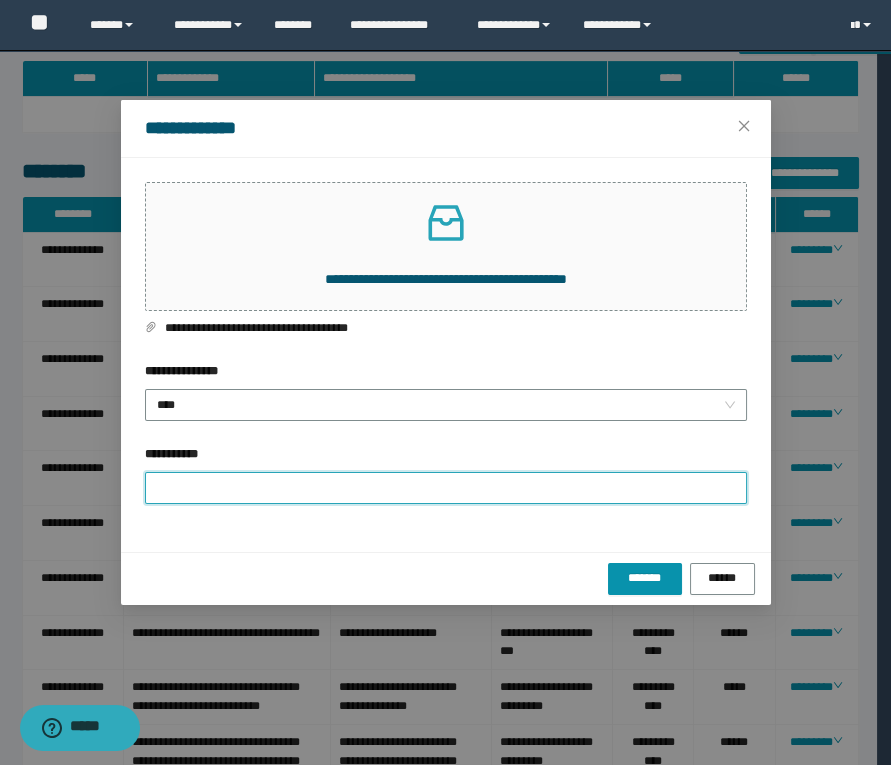 click on "**********" at bounding box center [446, 488] 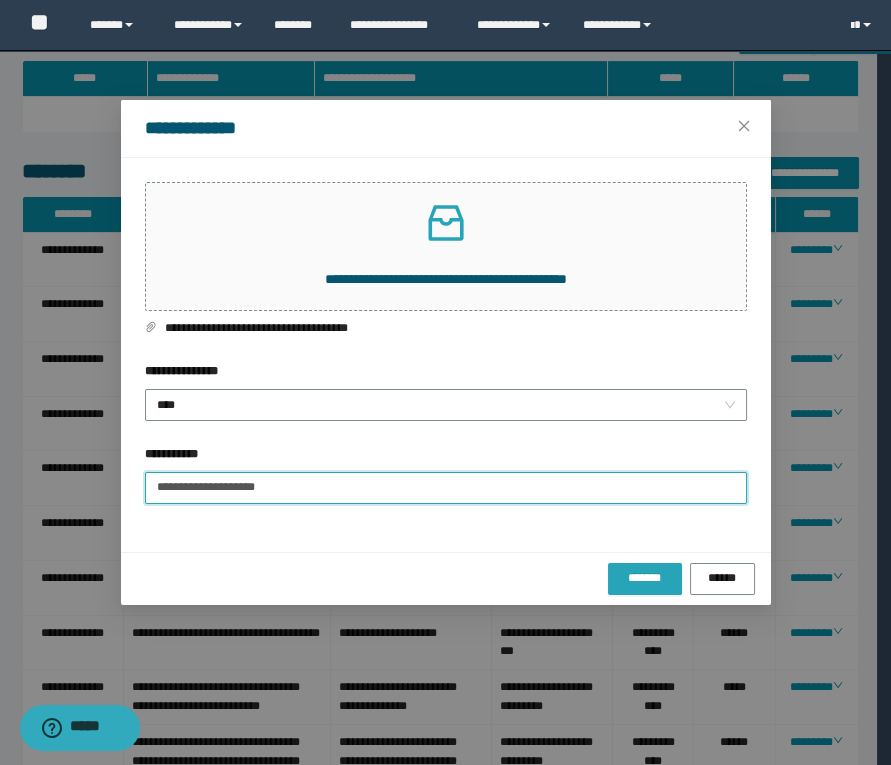 type on "**********" 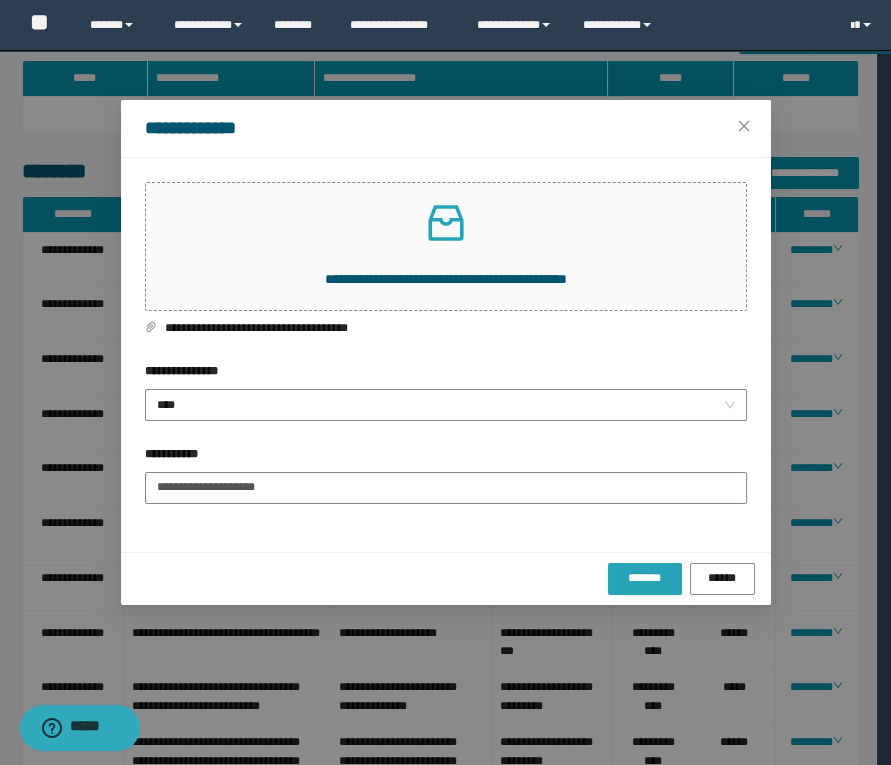 click on "*******" at bounding box center (645, 579) 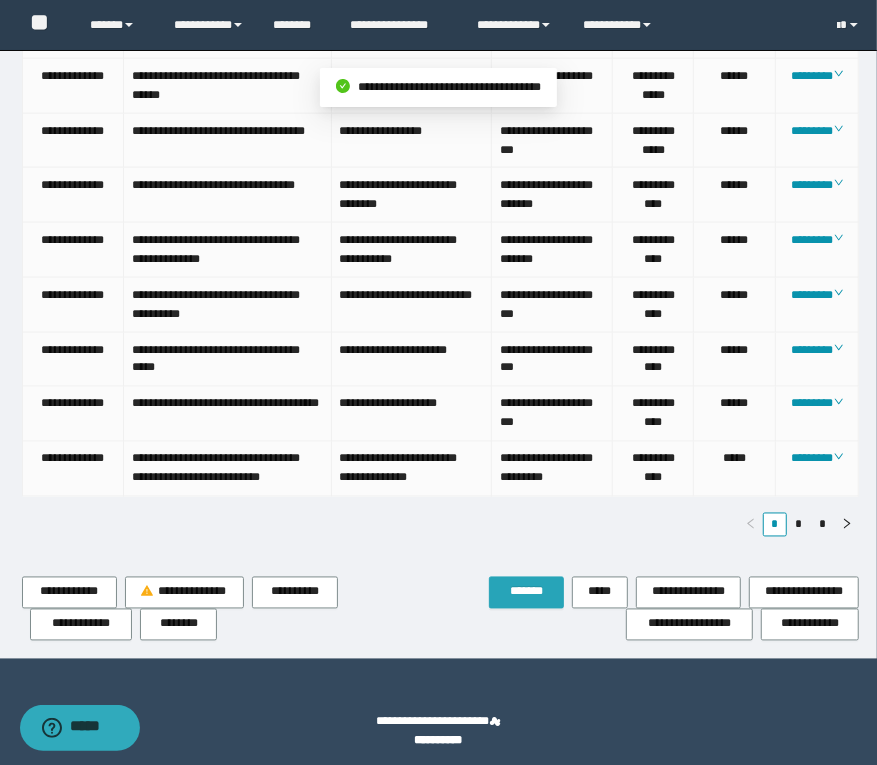 scroll, scrollTop: 1248, scrollLeft: 0, axis: vertical 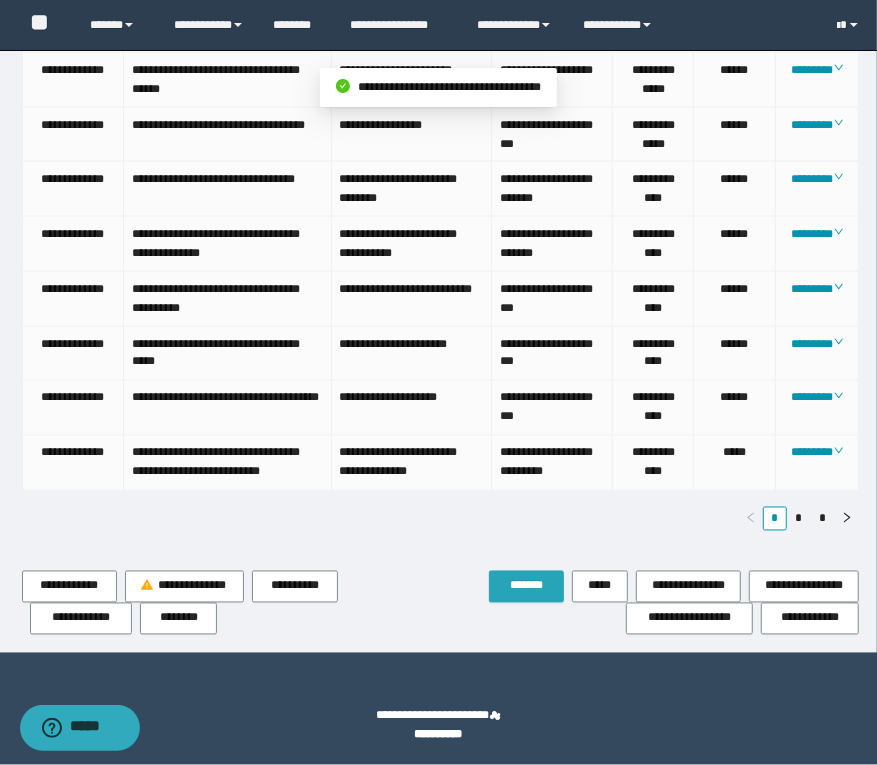 click on "*******" at bounding box center [526, 586] 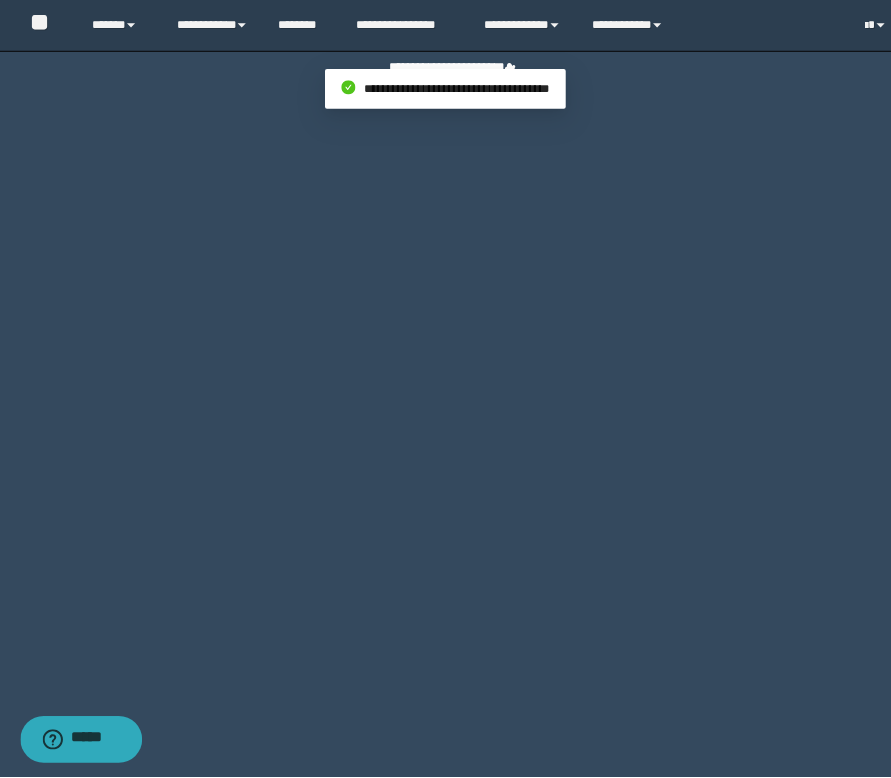scroll, scrollTop: 0, scrollLeft: 0, axis: both 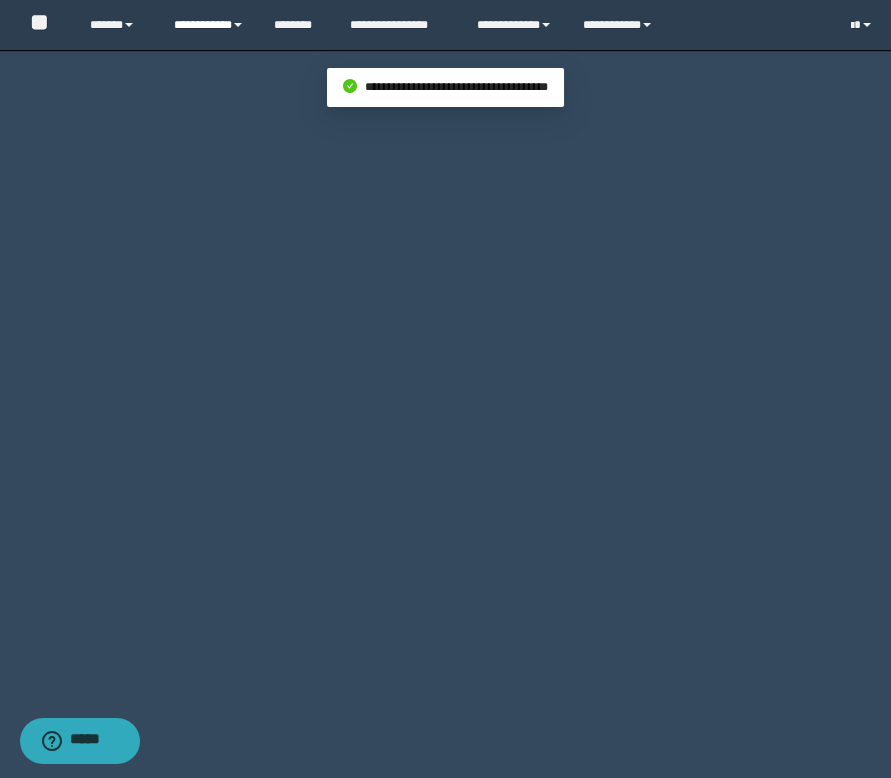 click on "**********" at bounding box center (209, 25) 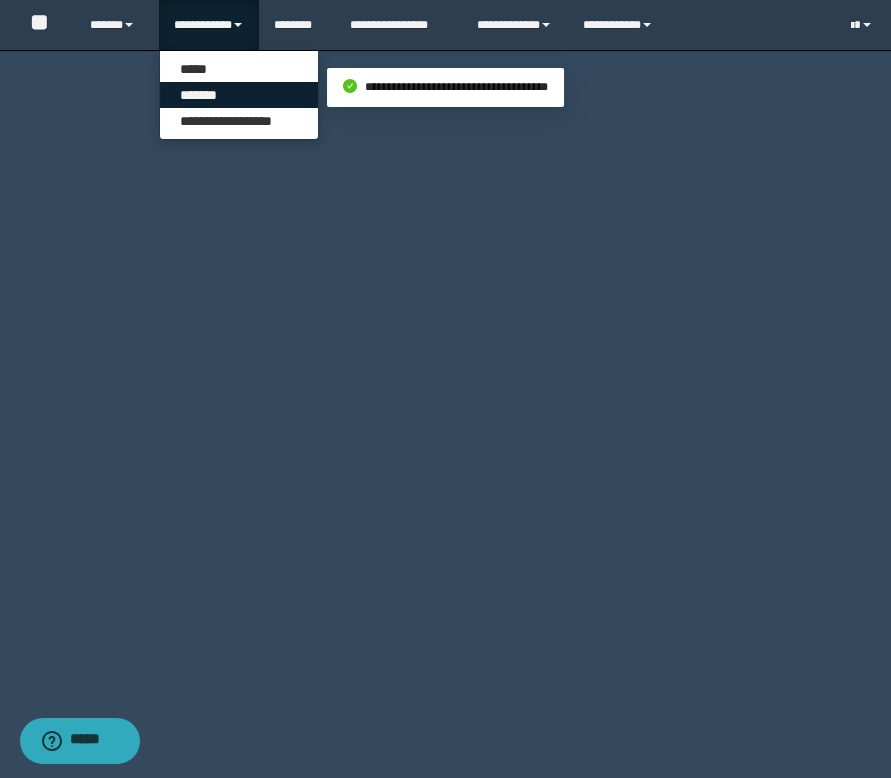click on "*******" at bounding box center [239, 95] 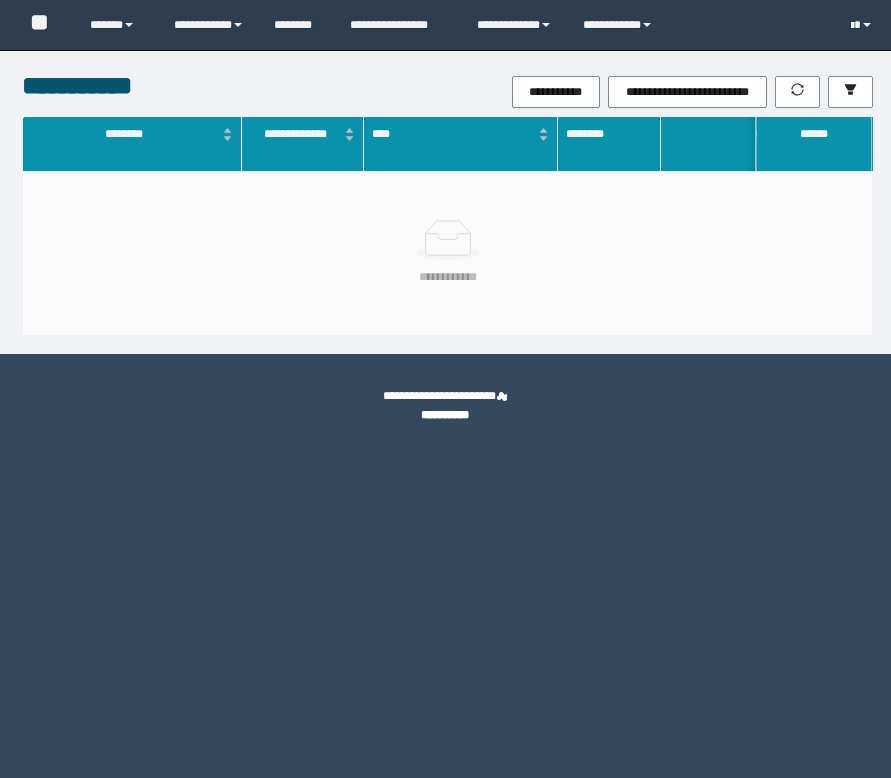 scroll, scrollTop: 0, scrollLeft: 0, axis: both 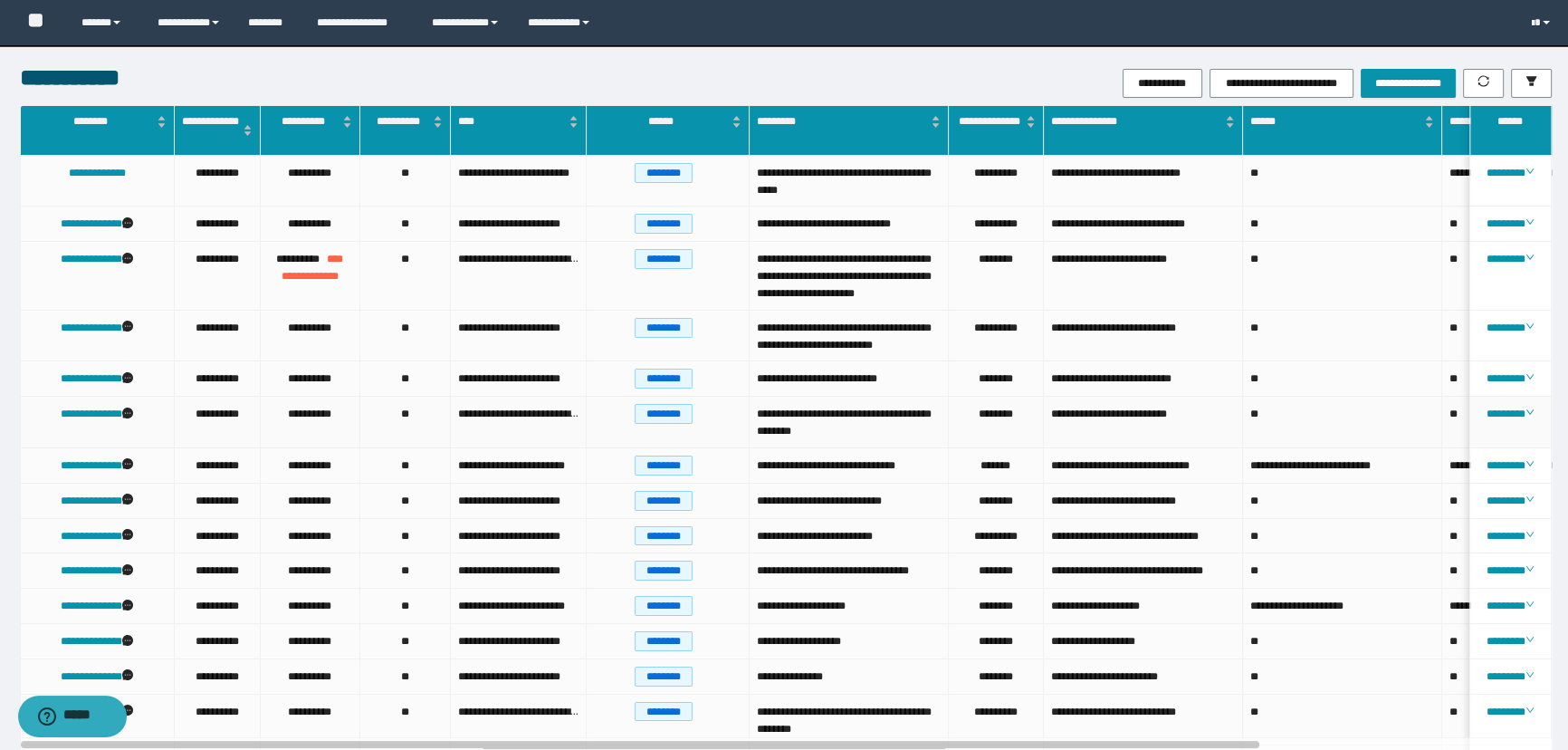 click on "********" at bounding box center [668, 422] 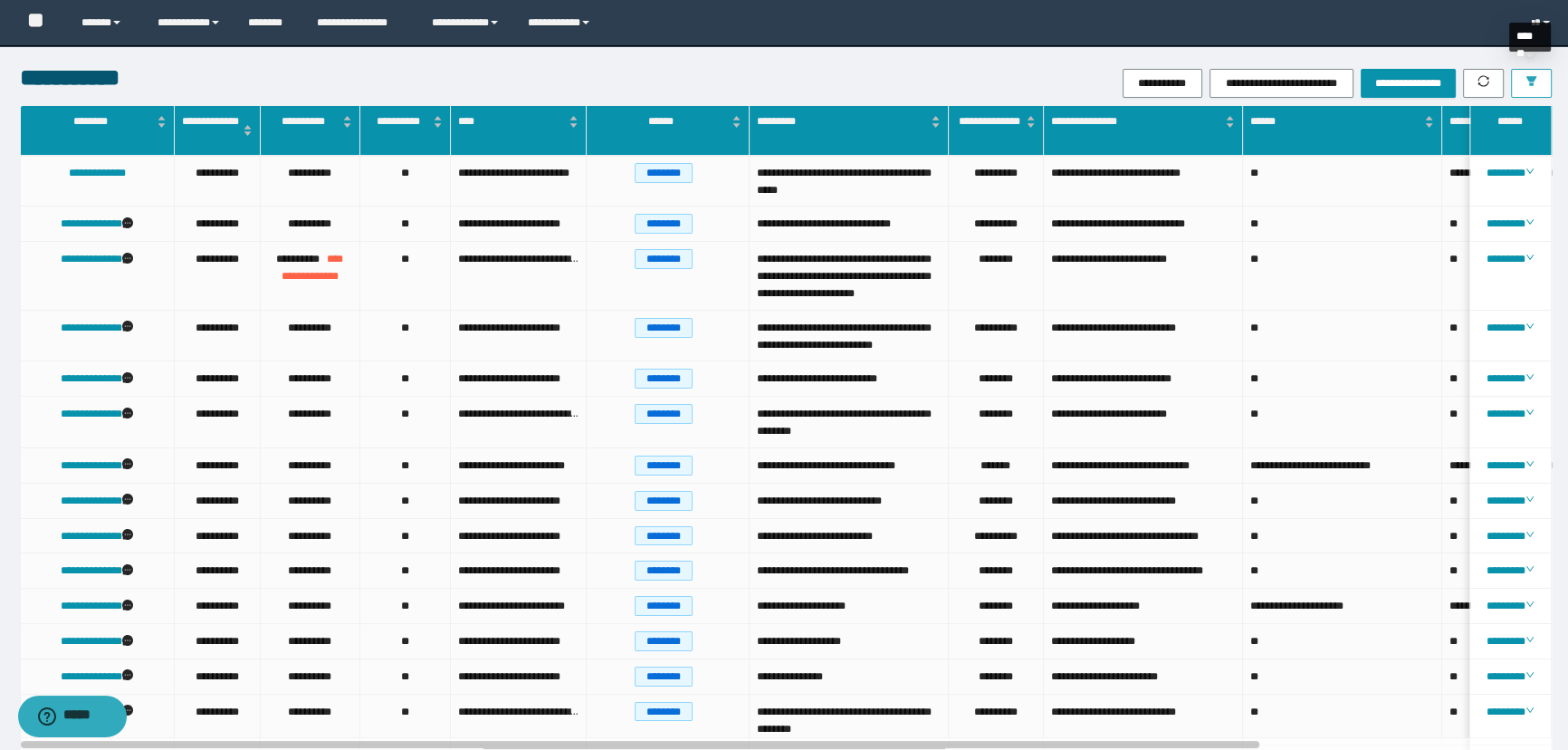 click at bounding box center [1531, 83] 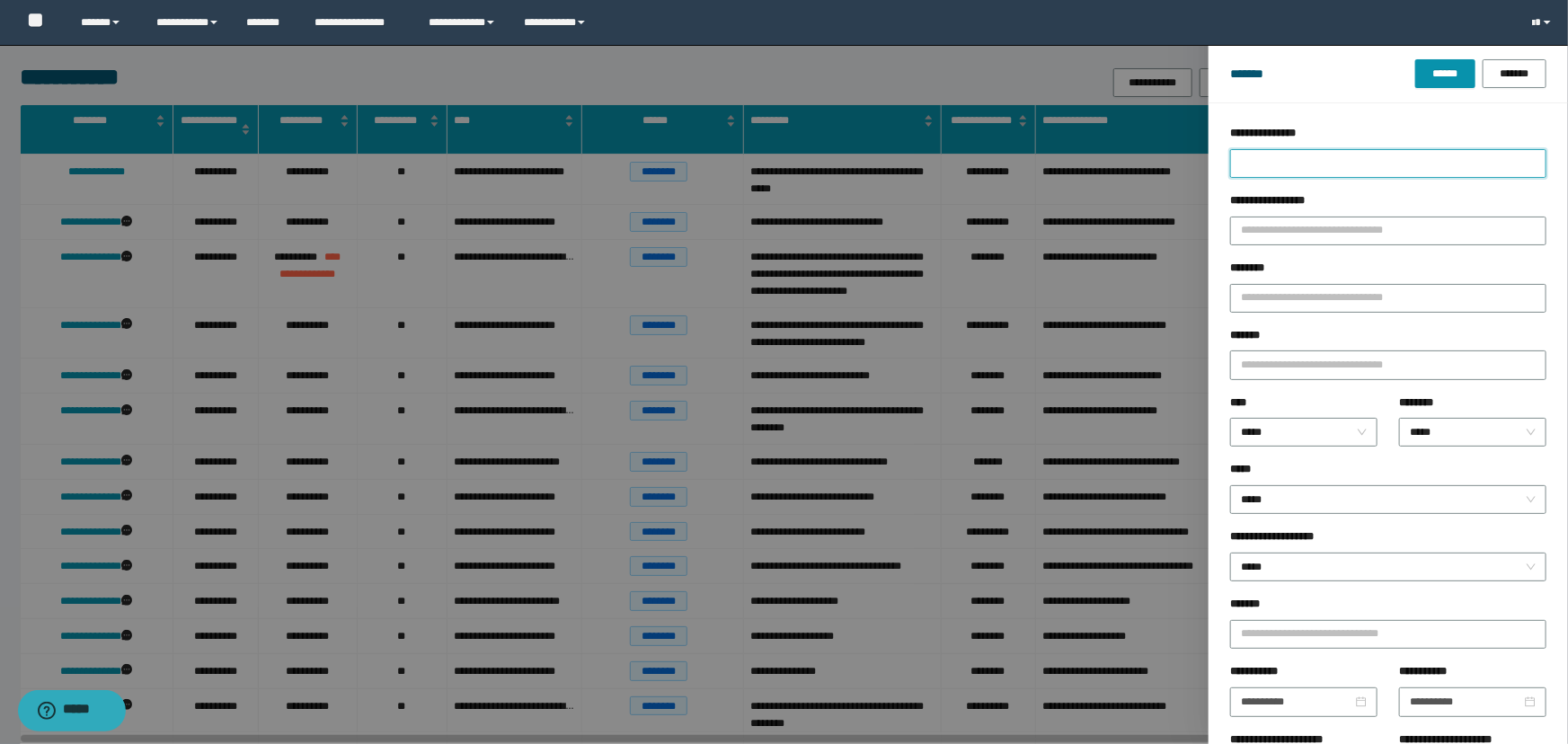 click on "**********" at bounding box center [1388, 164] 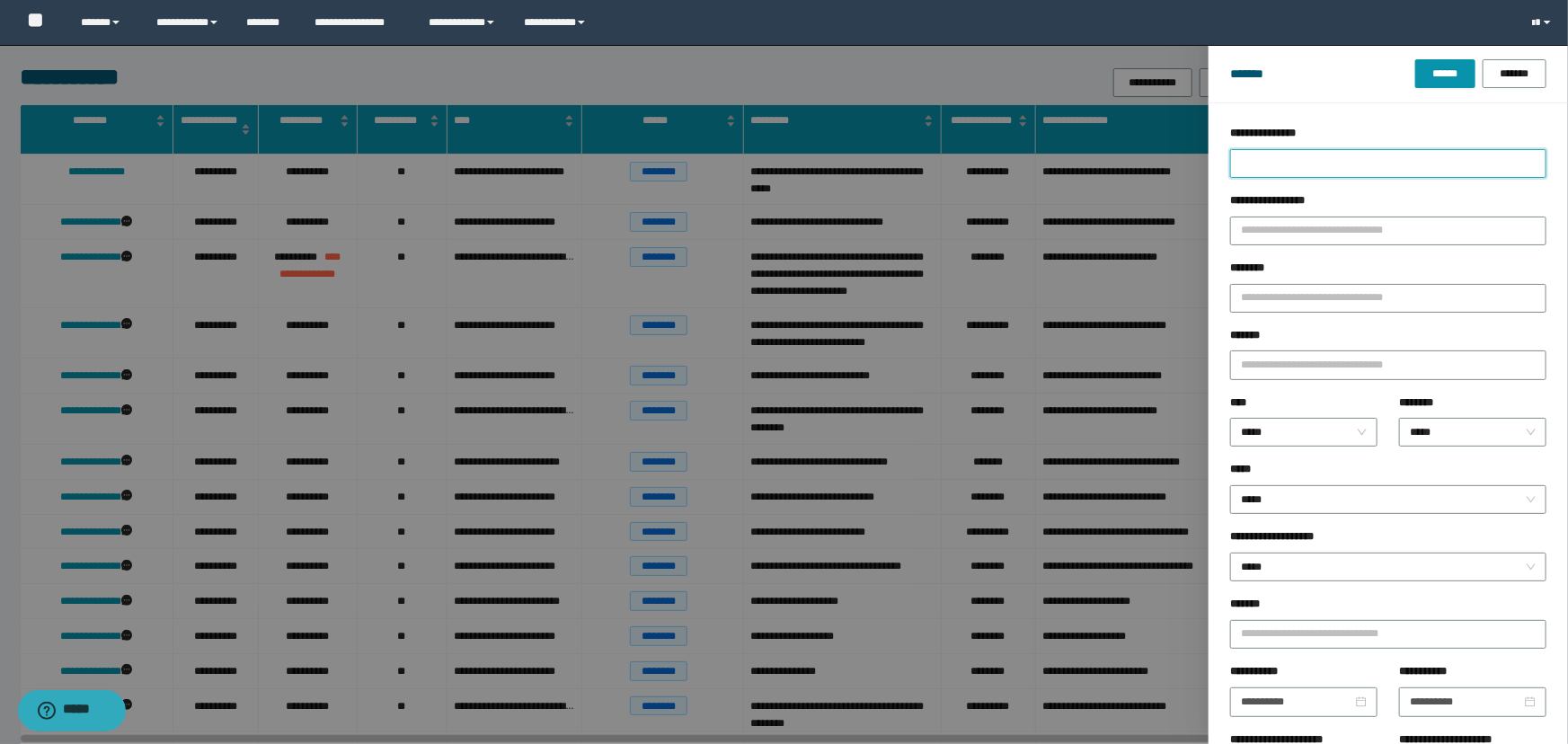 type on "*" 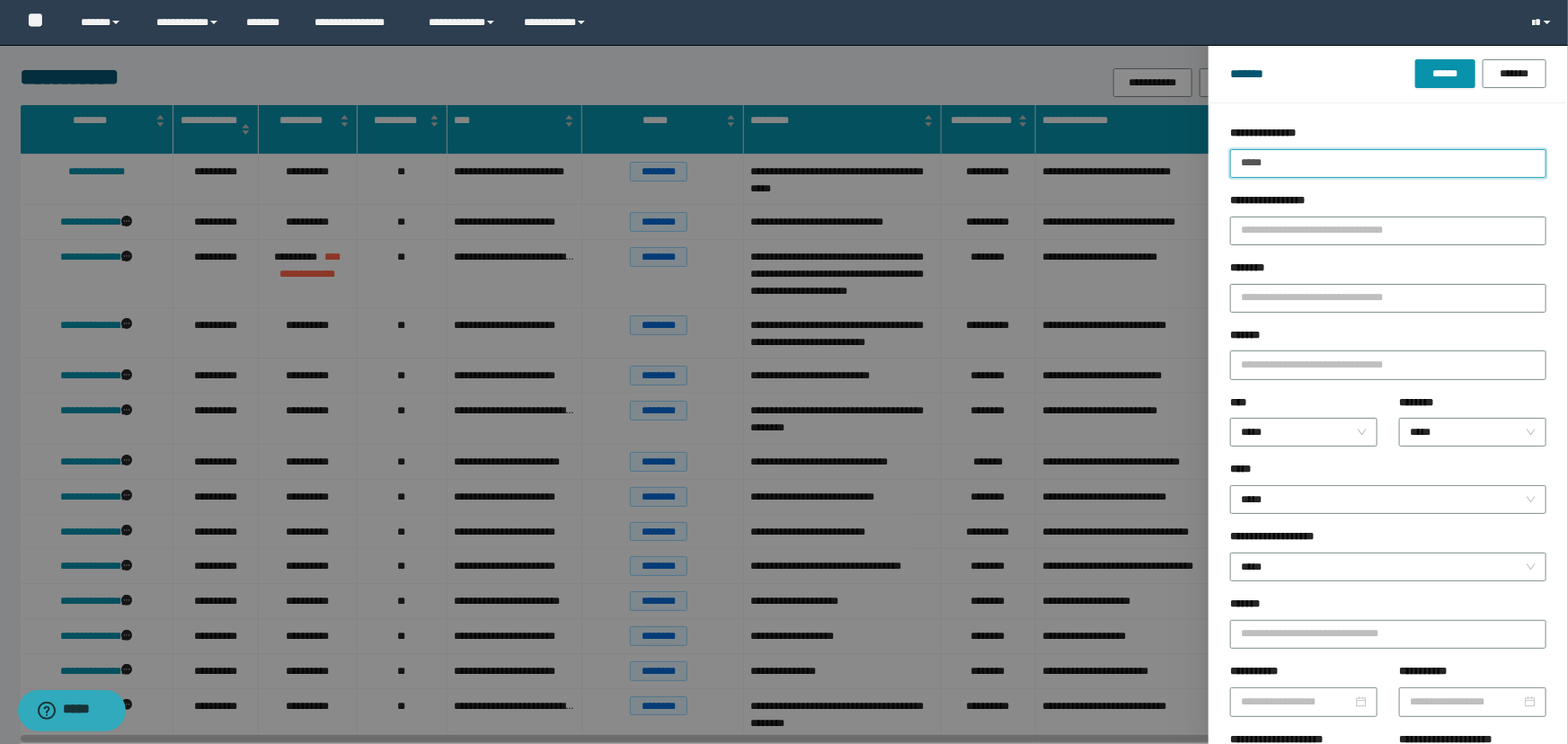 type on "*****" 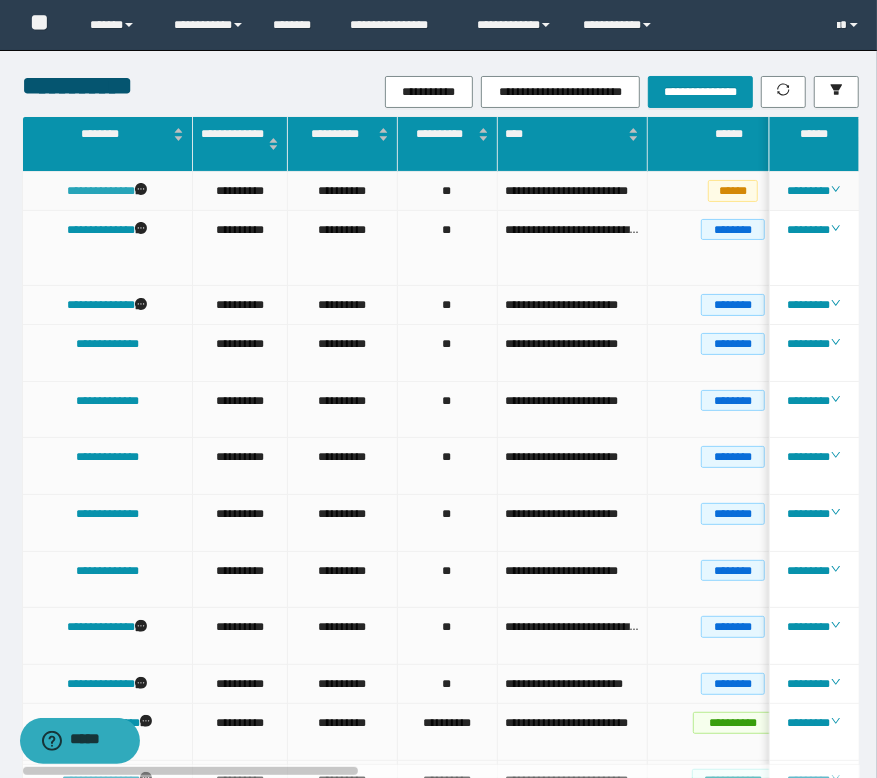 click on "**********" at bounding box center [101, 191] 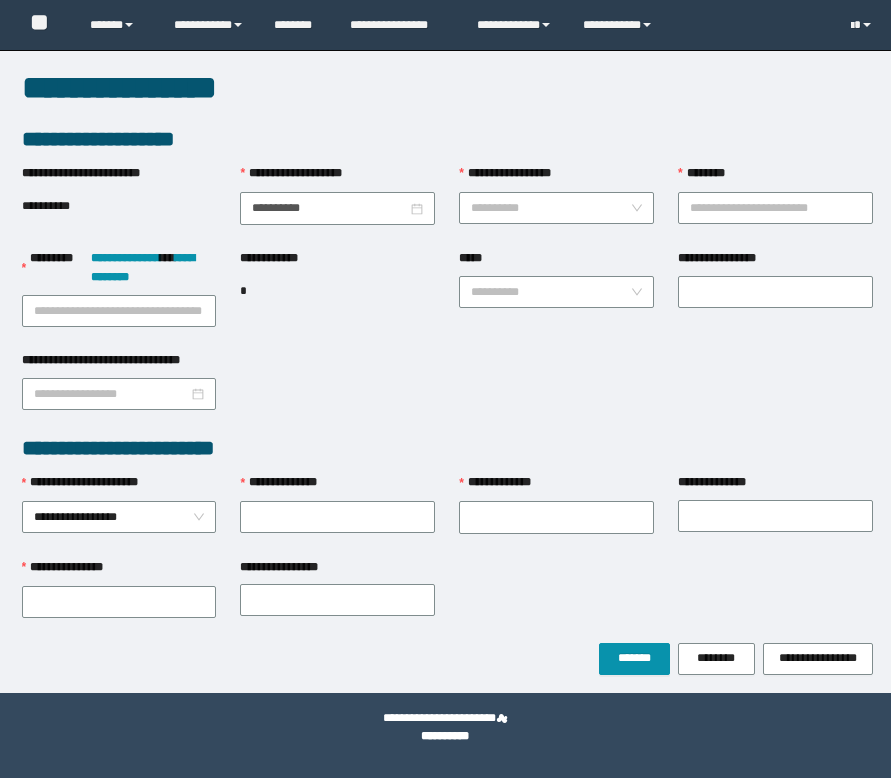 scroll, scrollTop: 0, scrollLeft: 0, axis: both 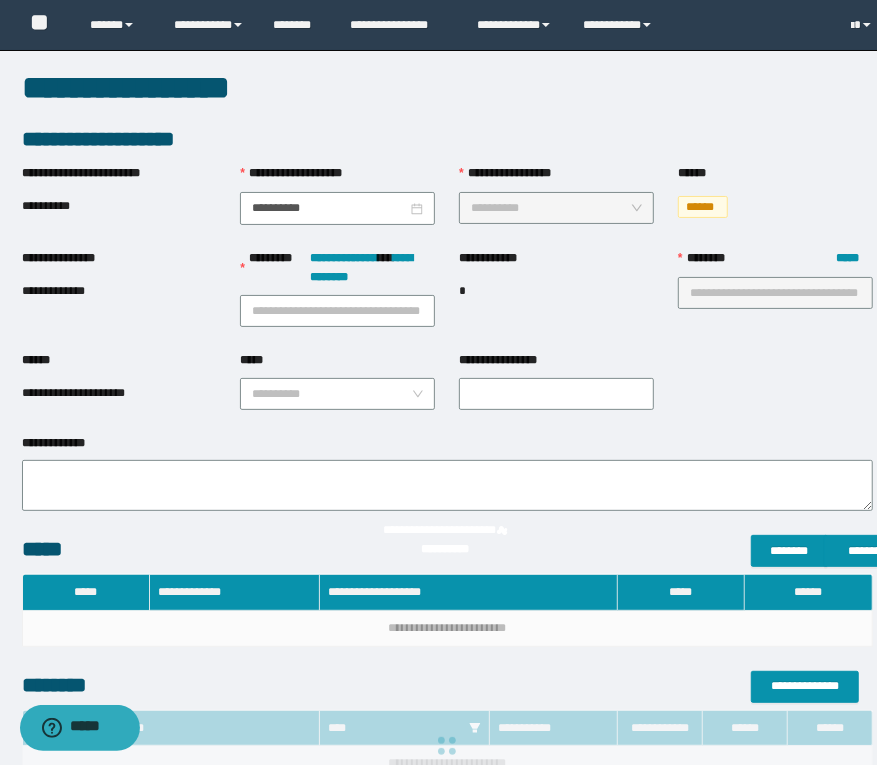 type on "**********" 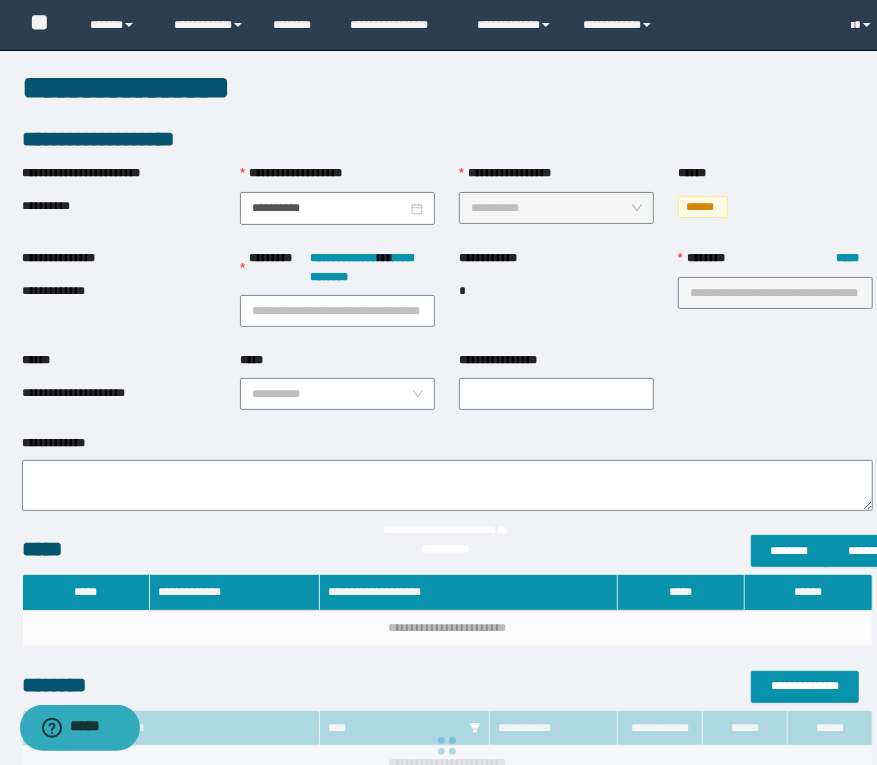 type on "***" 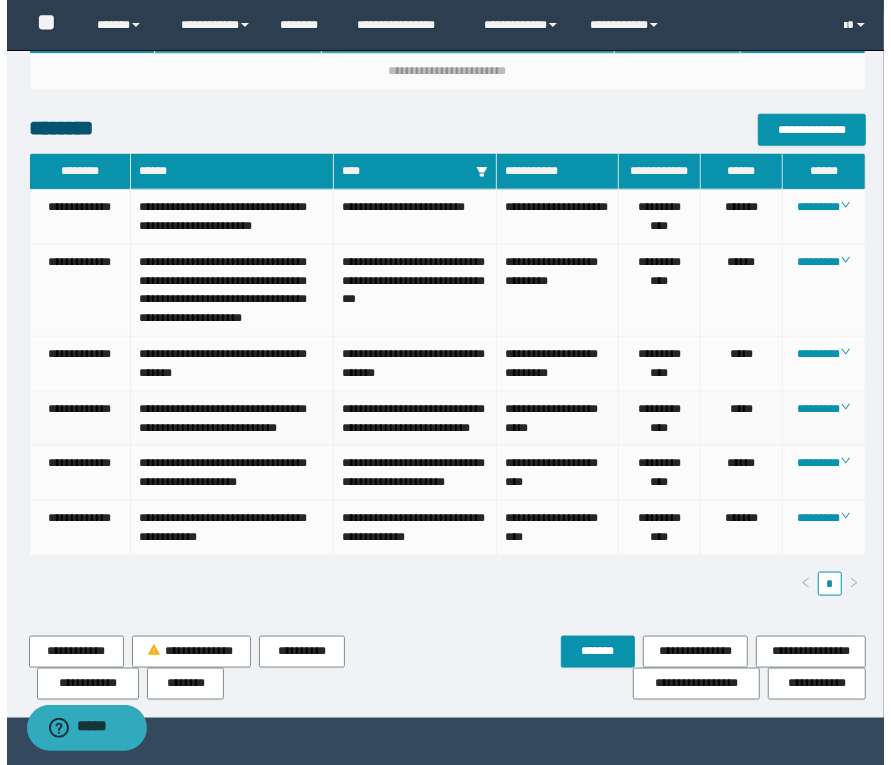 scroll, scrollTop: 636, scrollLeft: 0, axis: vertical 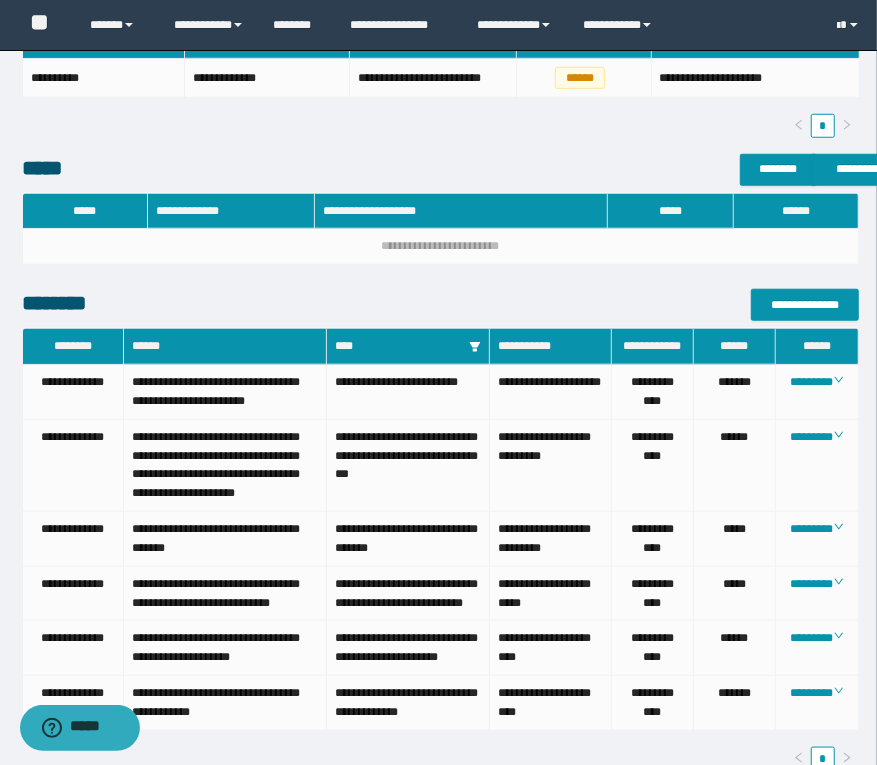 click on "**********" at bounding box center (441, 182) 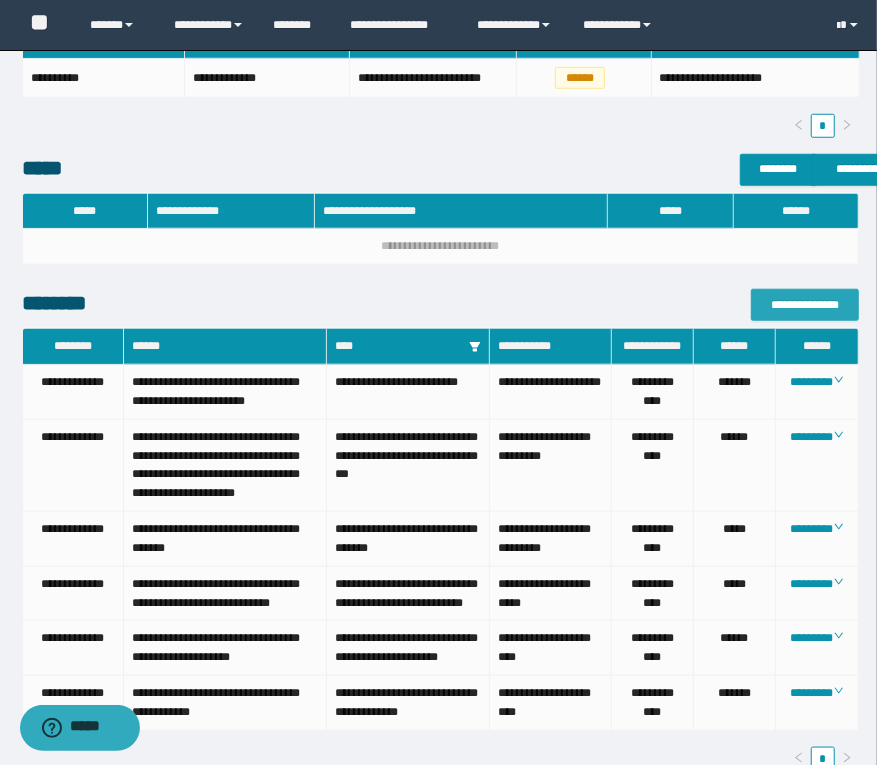 click on "**********" at bounding box center (805, 305) 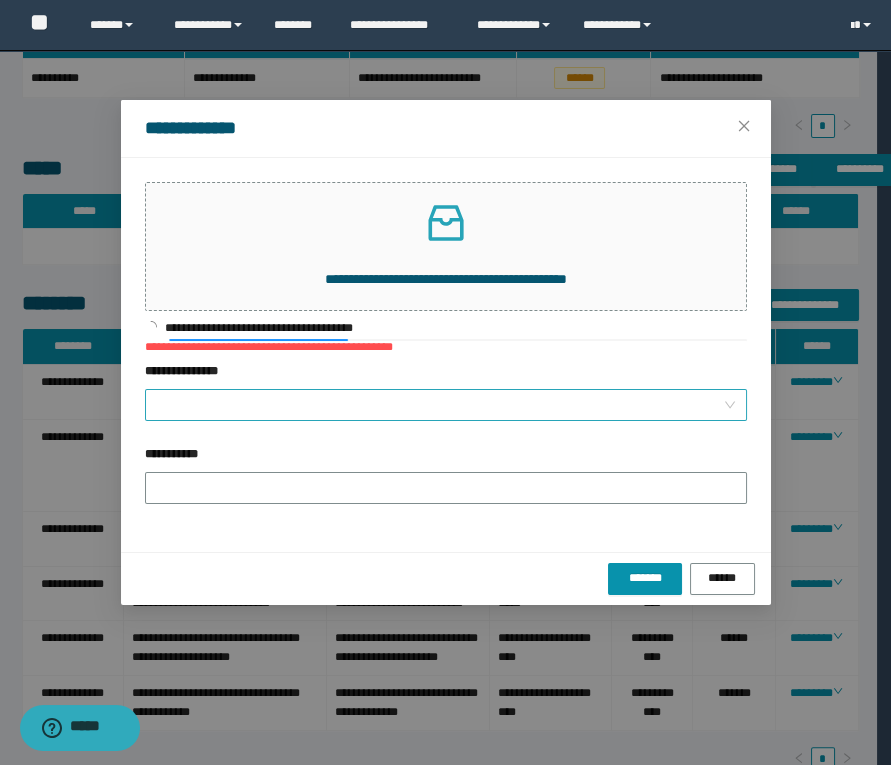 click on "**********" at bounding box center (440, 405) 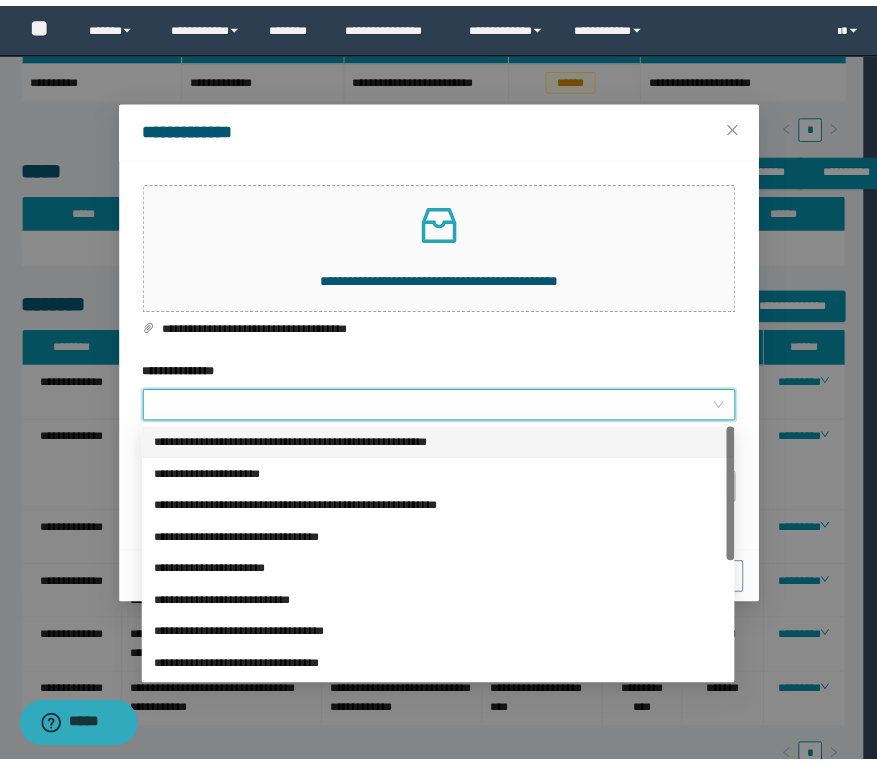 scroll, scrollTop: 223, scrollLeft: 0, axis: vertical 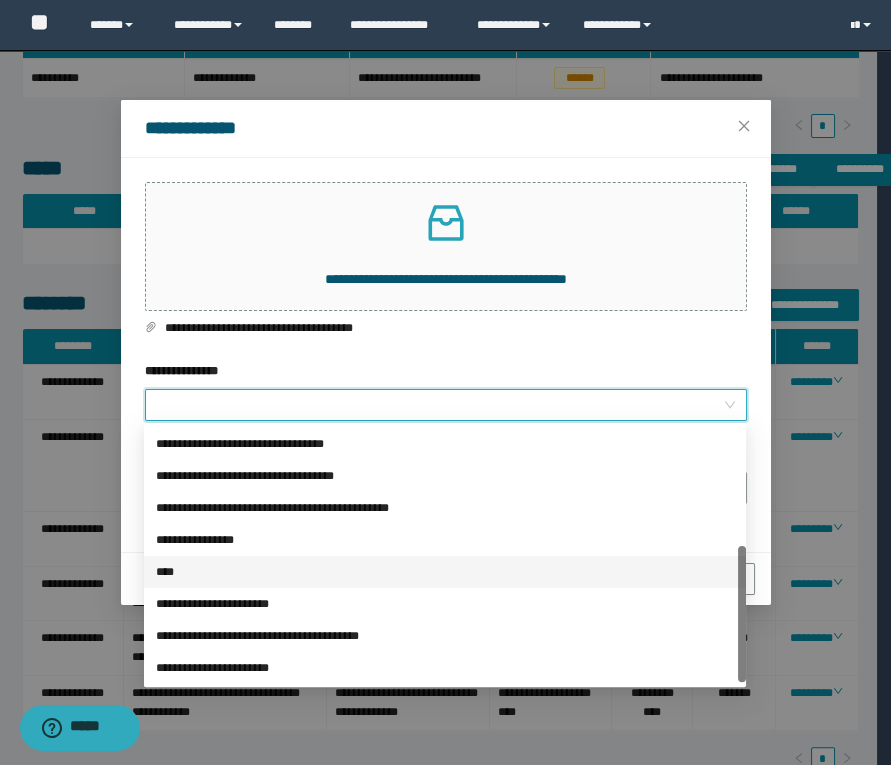 click on "****" at bounding box center [445, 572] 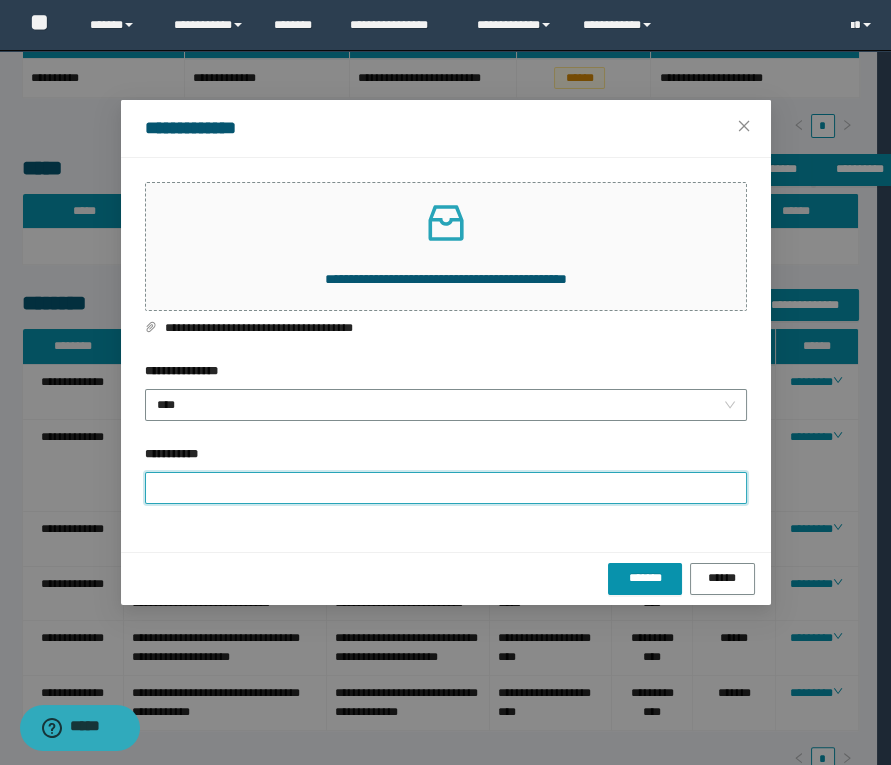 click on "**********" at bounding box center (446, 488) 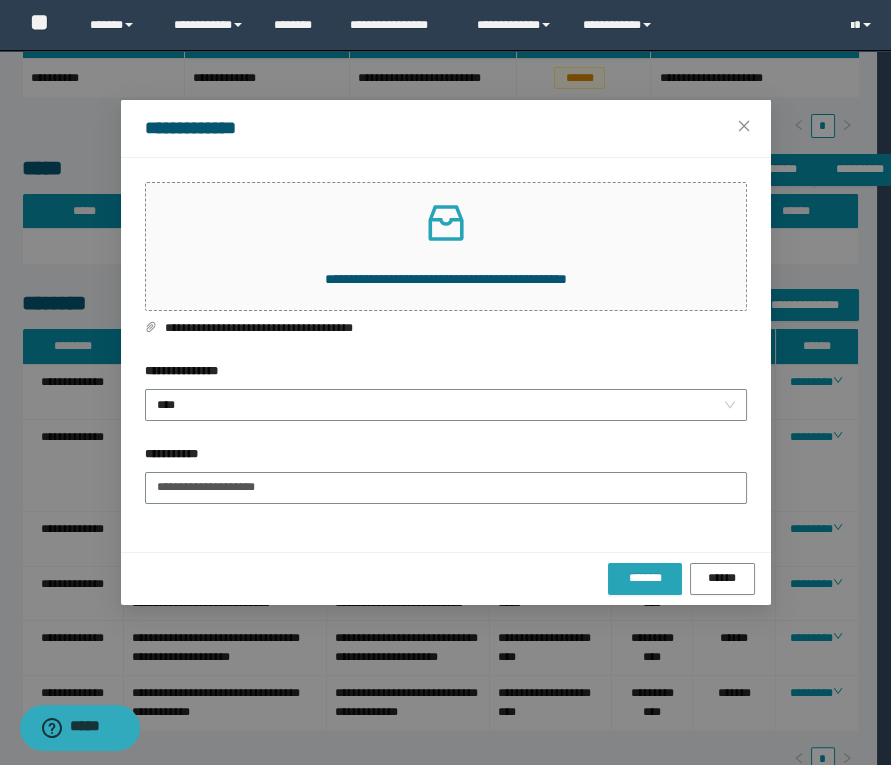 click on "*******" at bounding box center (645, 578) 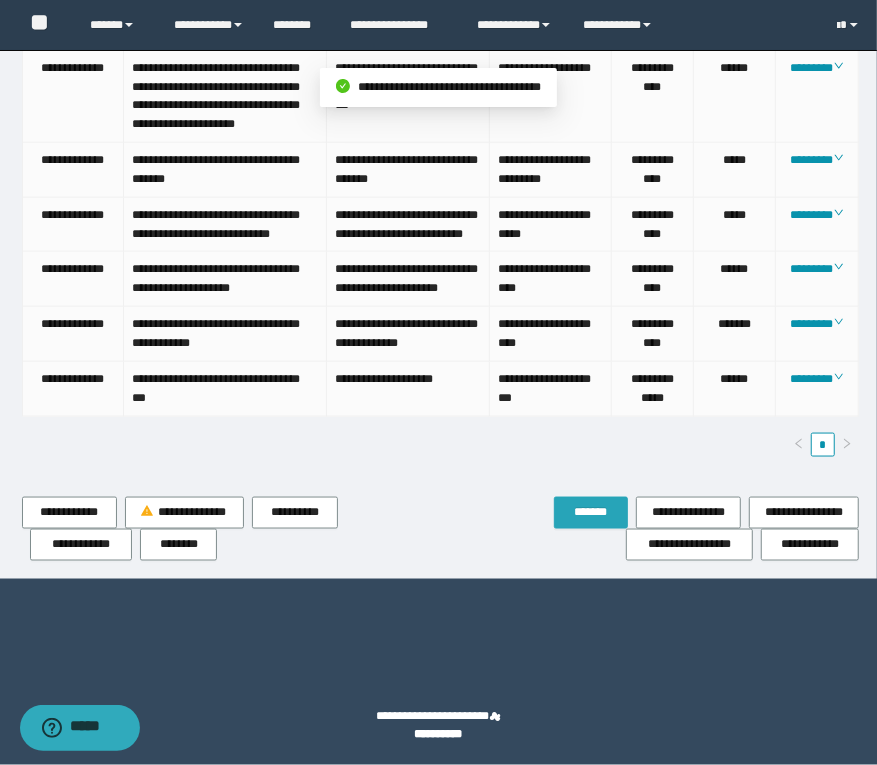 click on "*******" at bounding box center [591, 512] 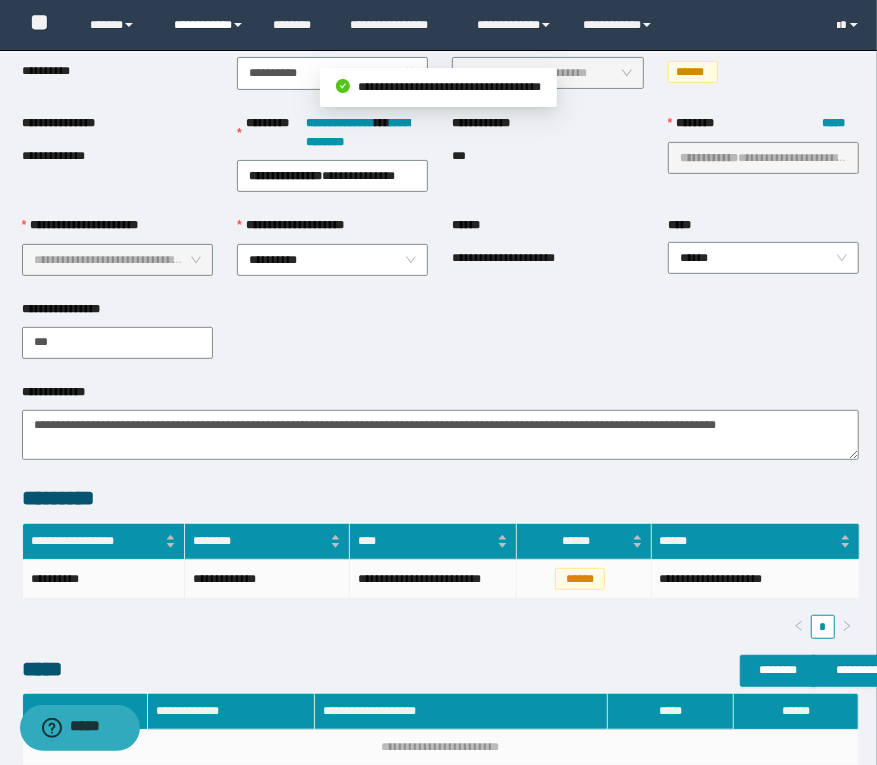 scroll, scrollTop: 0, scrollLeft: 0, axis: both 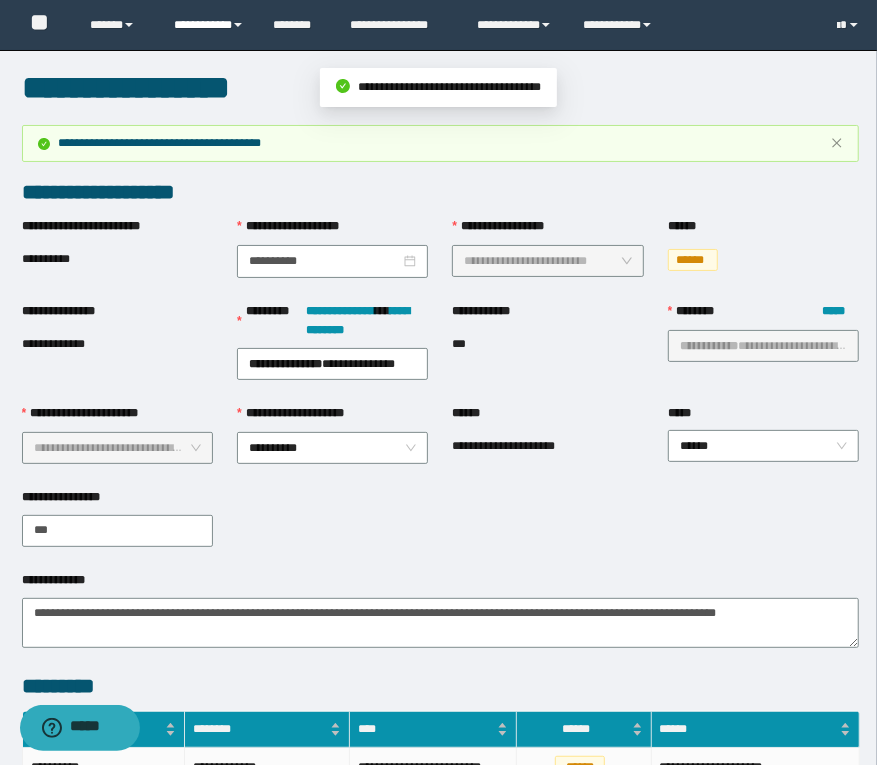 click on "**********" at bounding box center (209, 25) 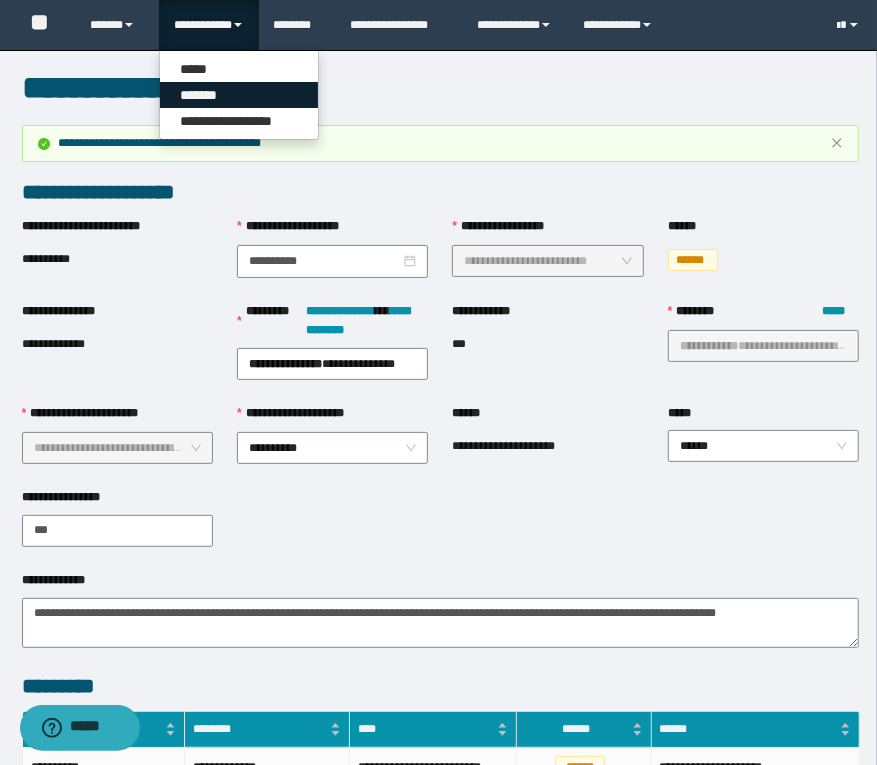 click on "*******" at bounding box center [239, 95] 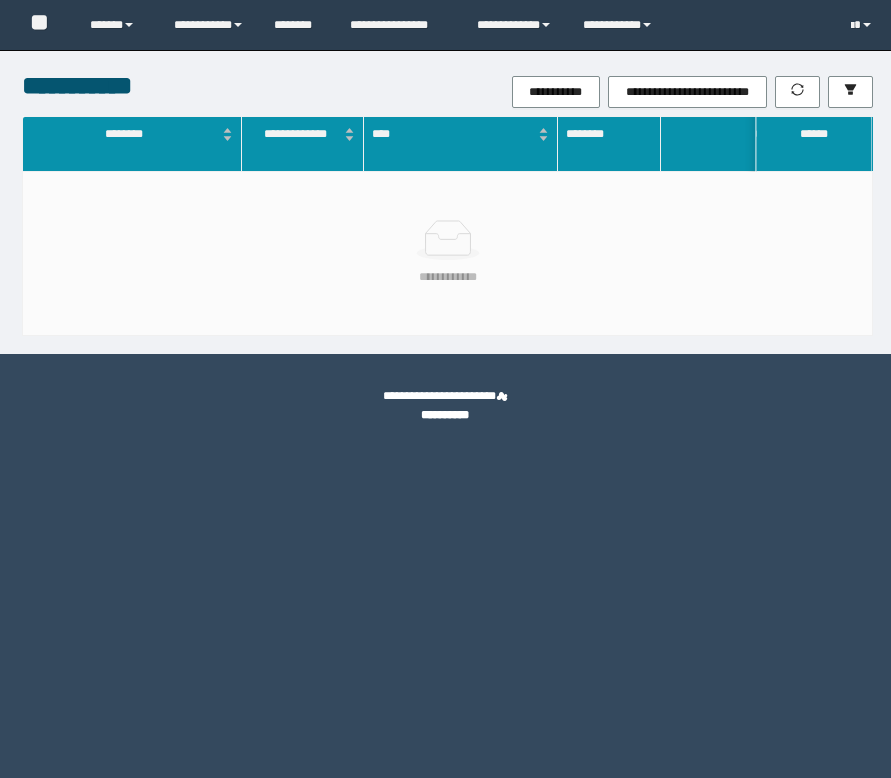 scroll, scrollTop: 0, scrollLeft: 0, axis: both 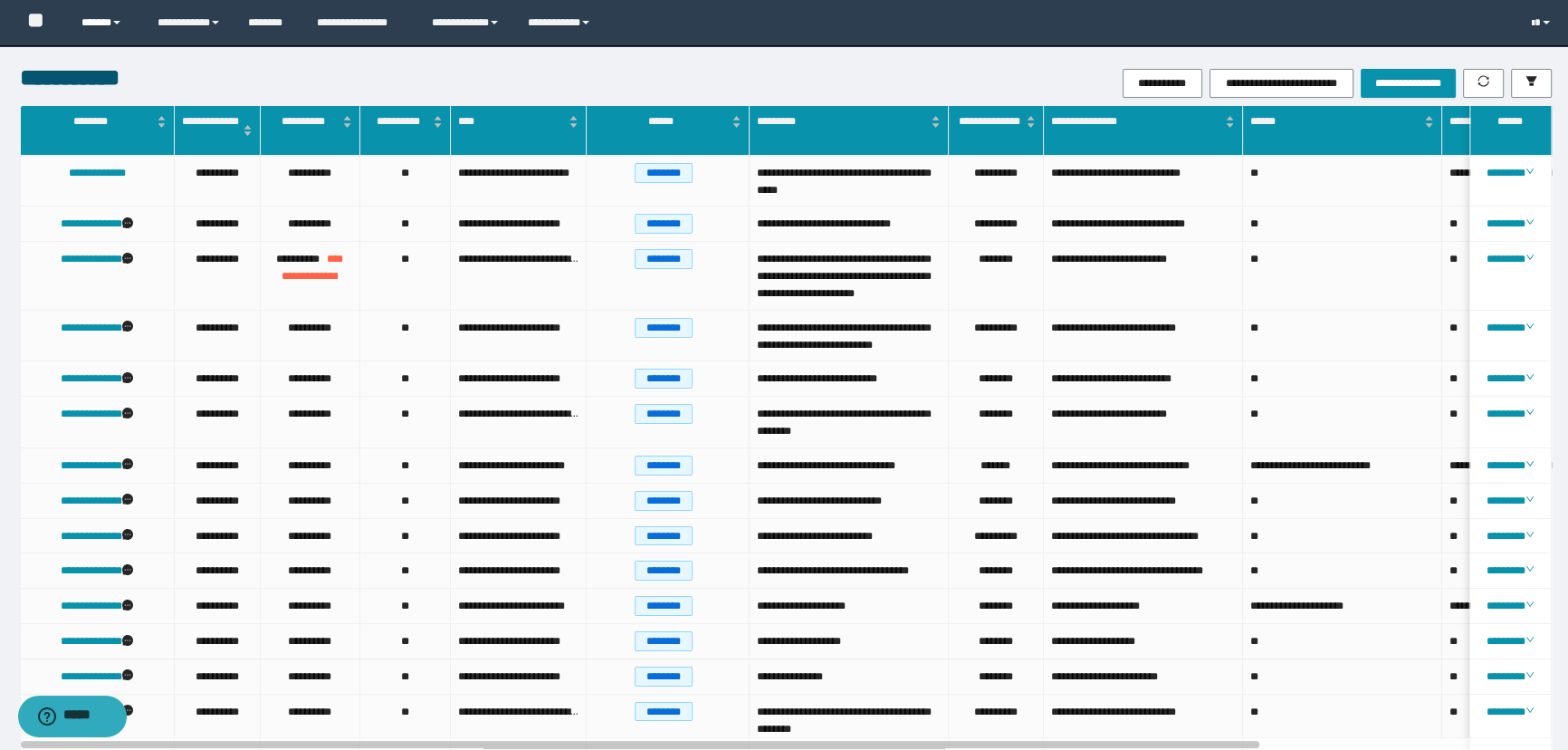 click on "******" at bounding box center [106, 23] 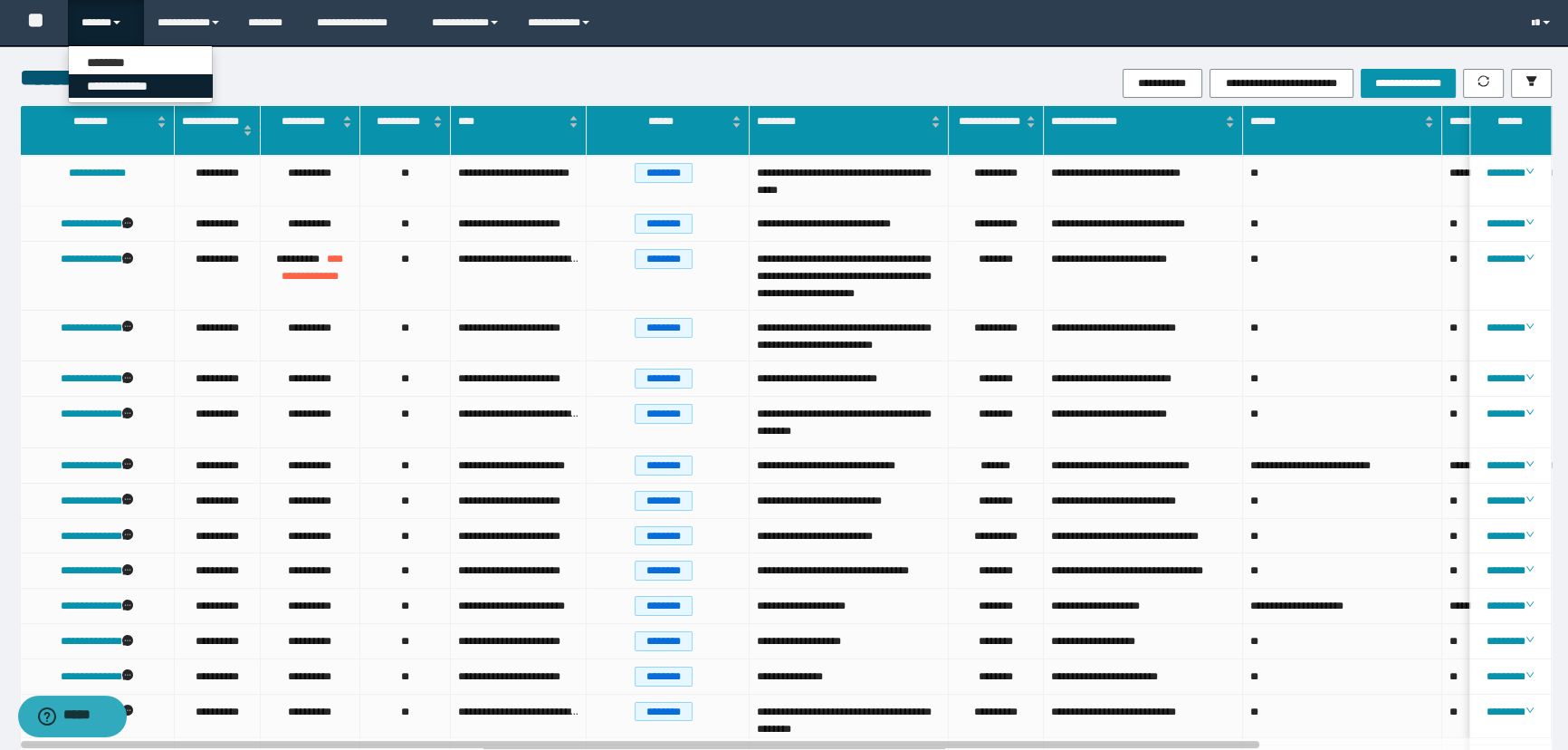 click on "**********" at bounding box center (140, 86) 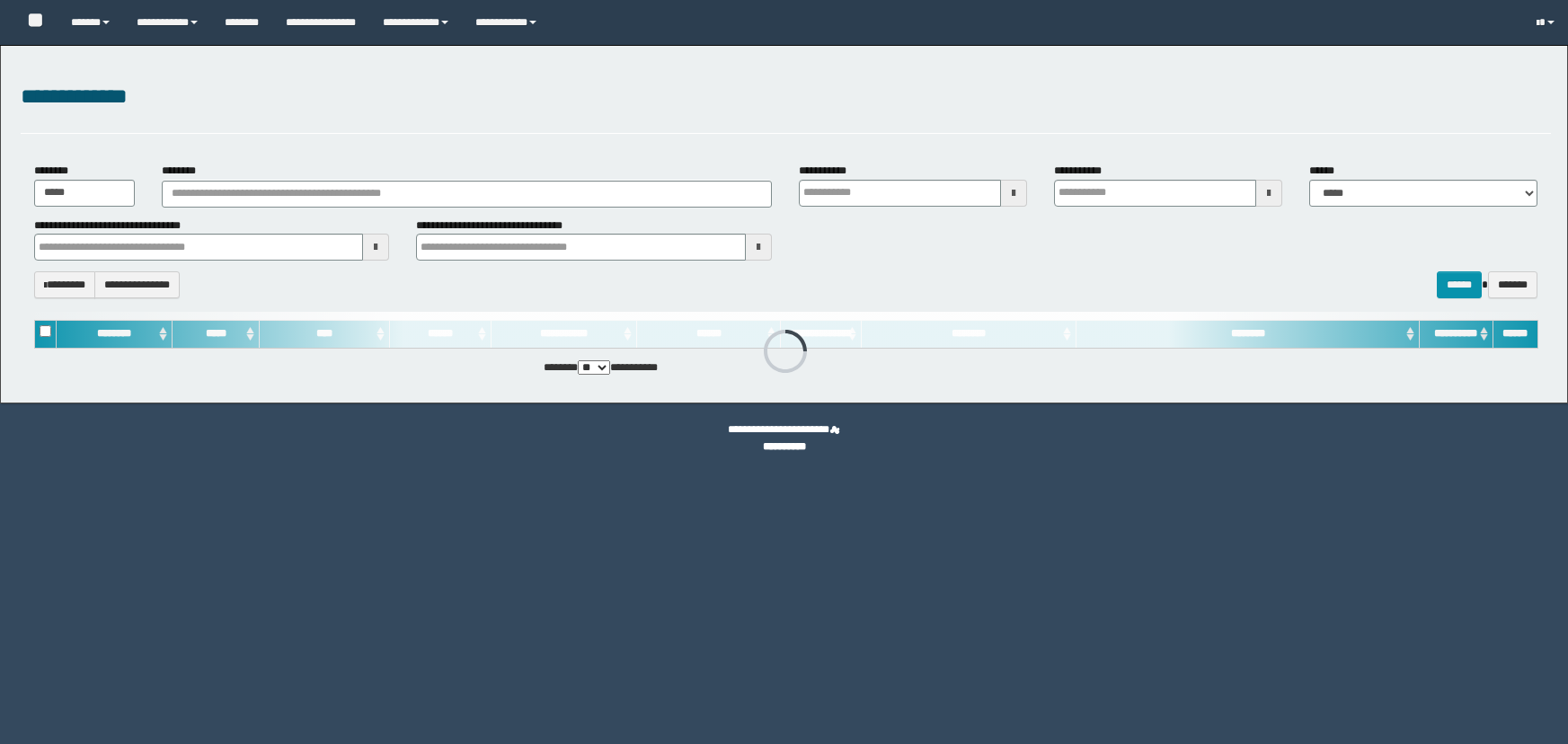 scroll, scrollTop: 0, scrollLeft: 0, axis: both 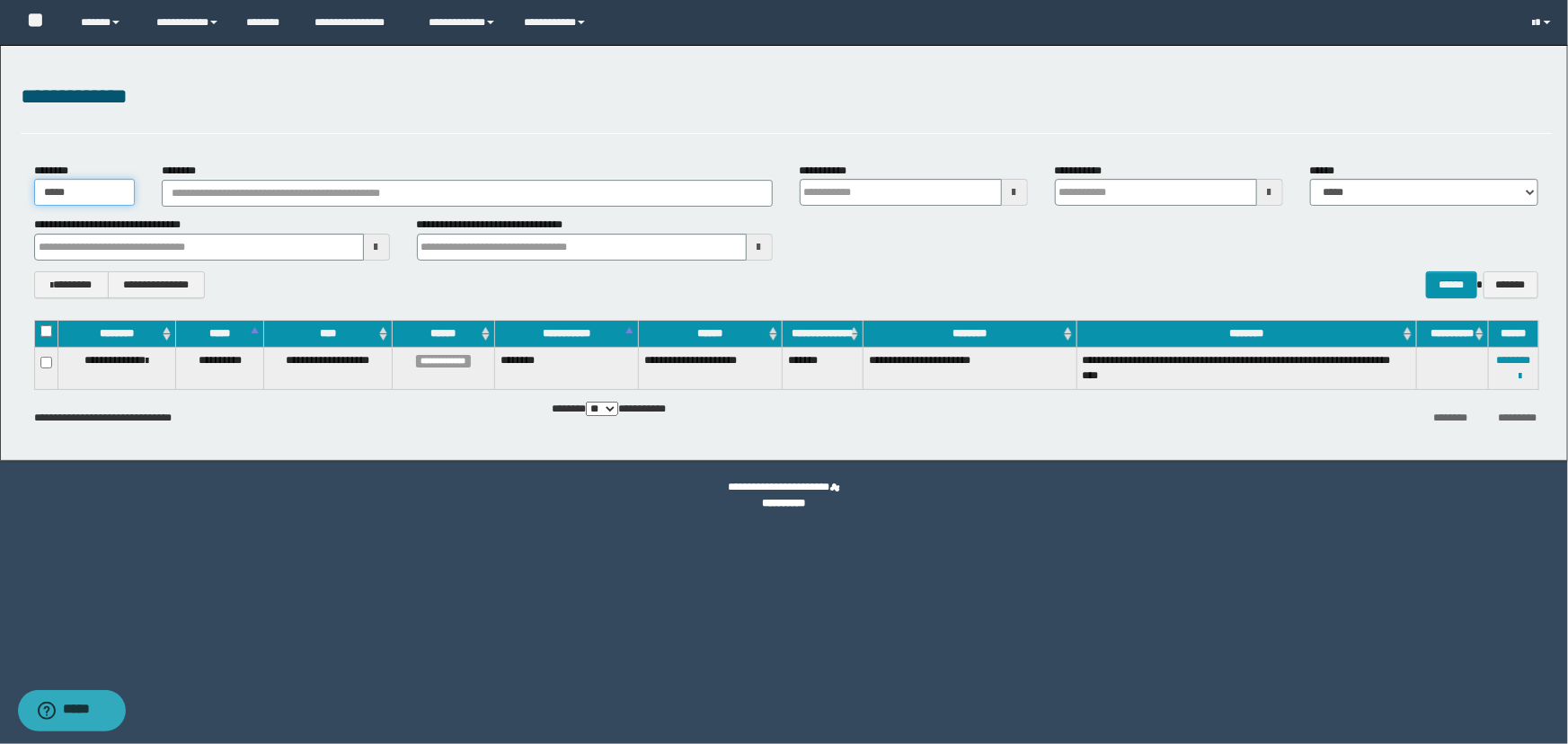 drag, startPoint x: 92, startPoint y: 201, endPoint x: 16, endPoint y: 173, distance: 80.993827 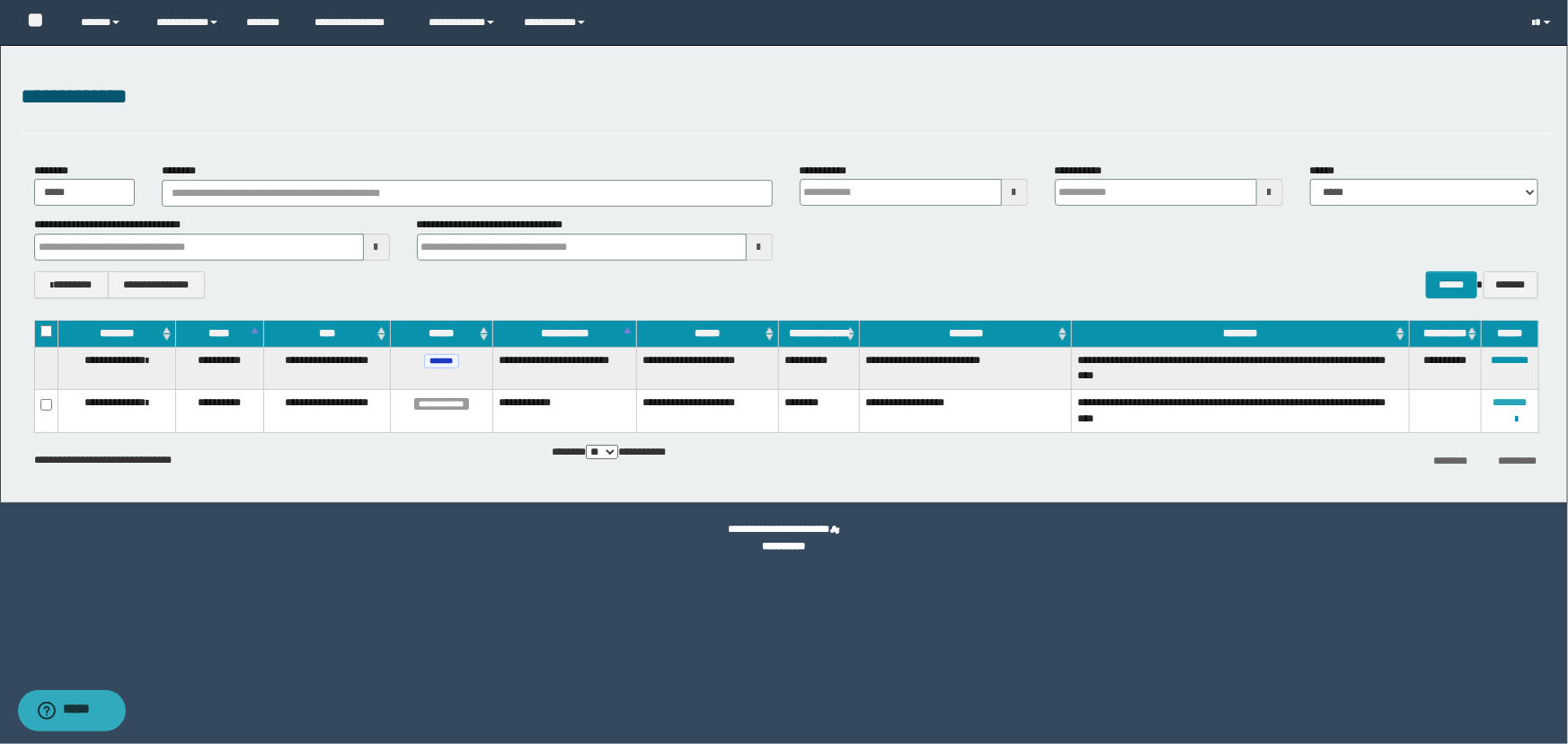 click on "********" at bounding box center [1510, 403] 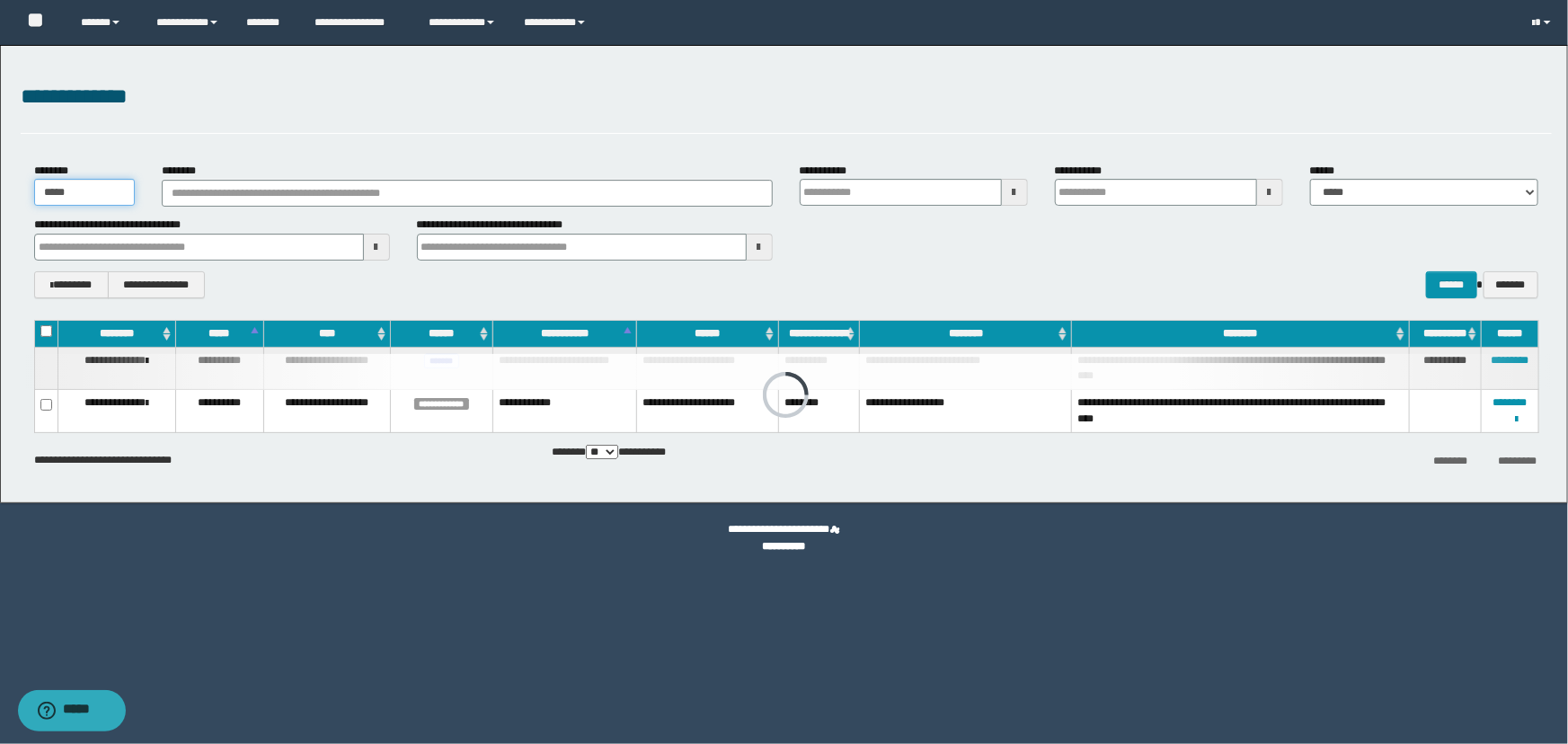 drag, startPoint x: 98, startPoint y: 186, endPoint x: 0, endPoint y: 199, distance: 98.85848 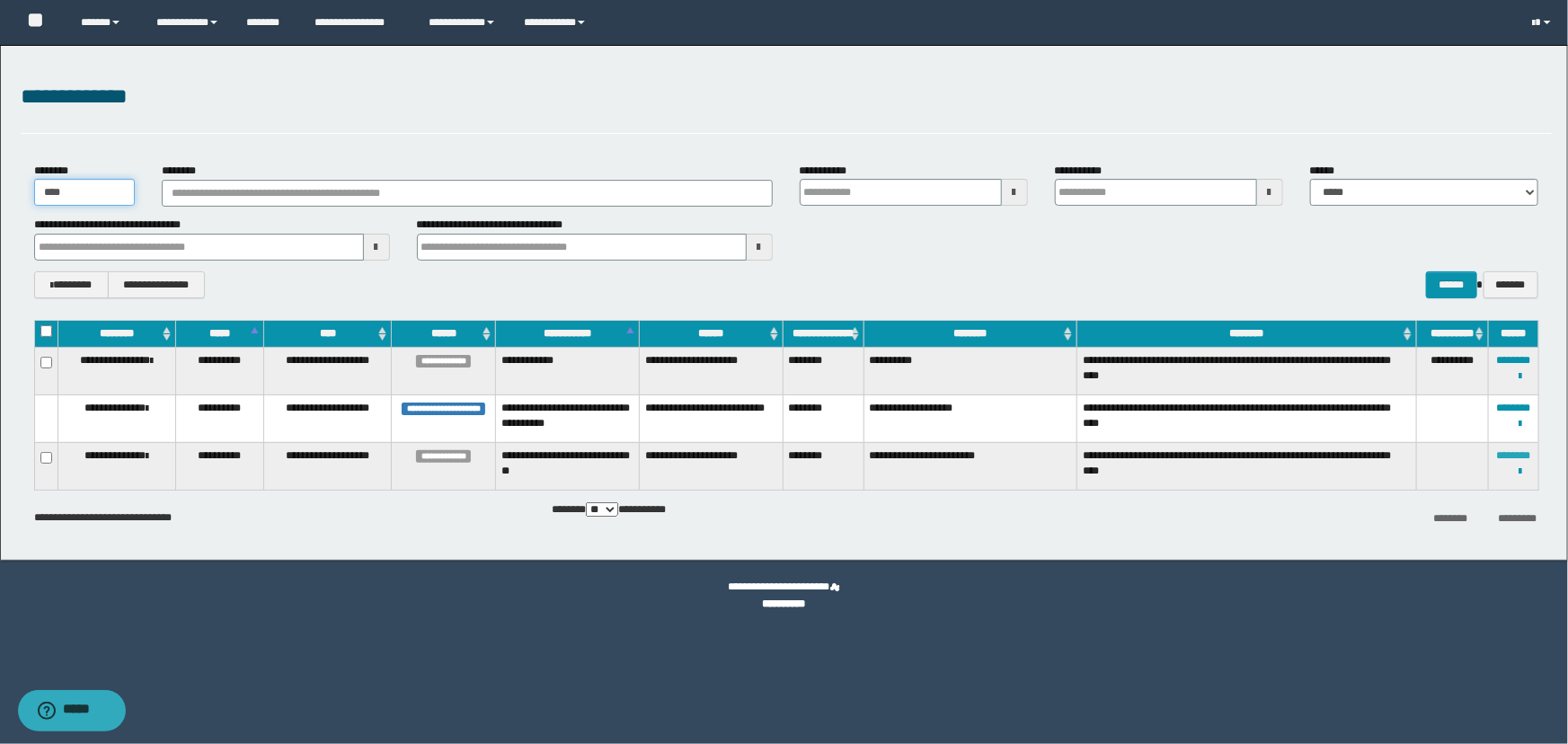 type on "****" 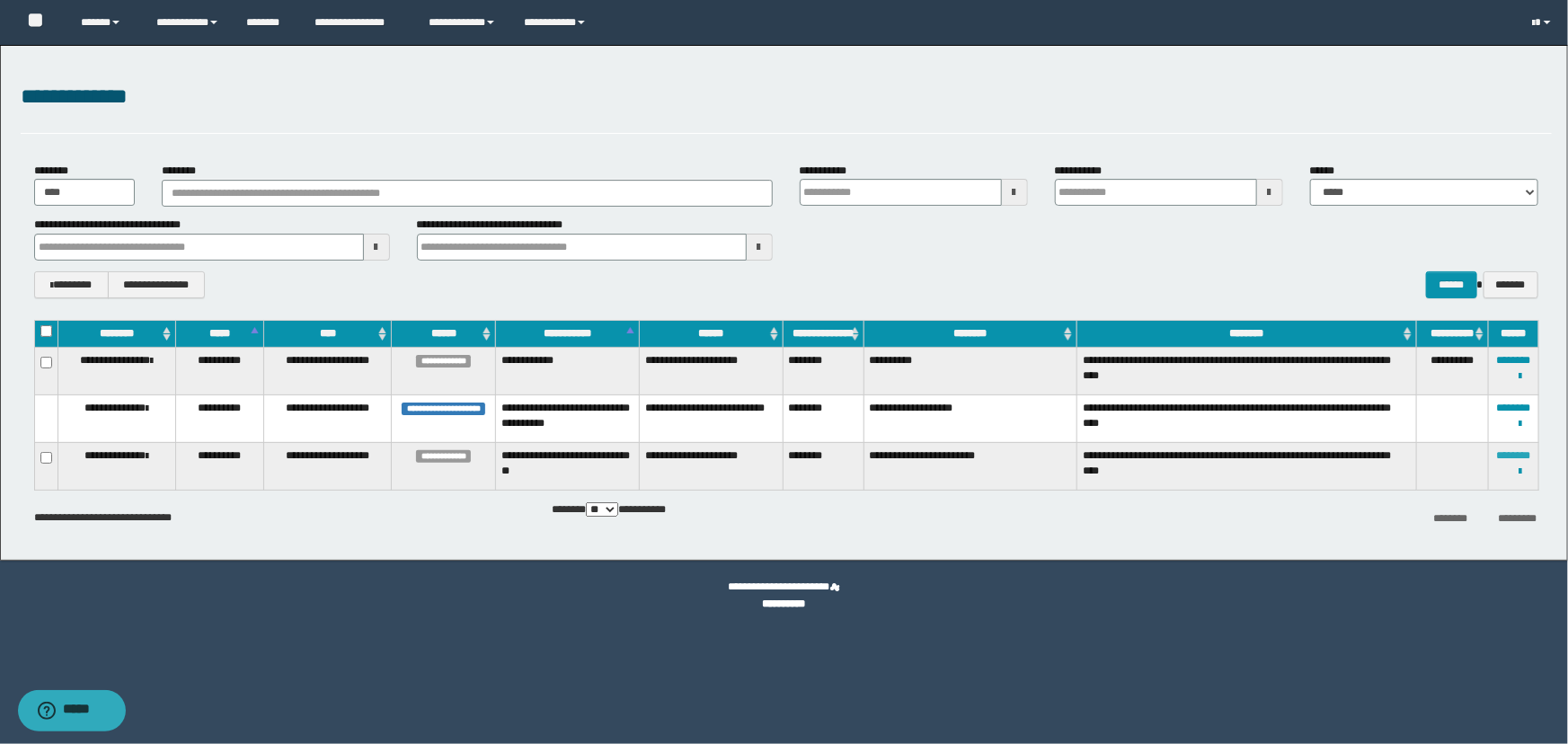 click on "********" at bounding box center [1513, 456] 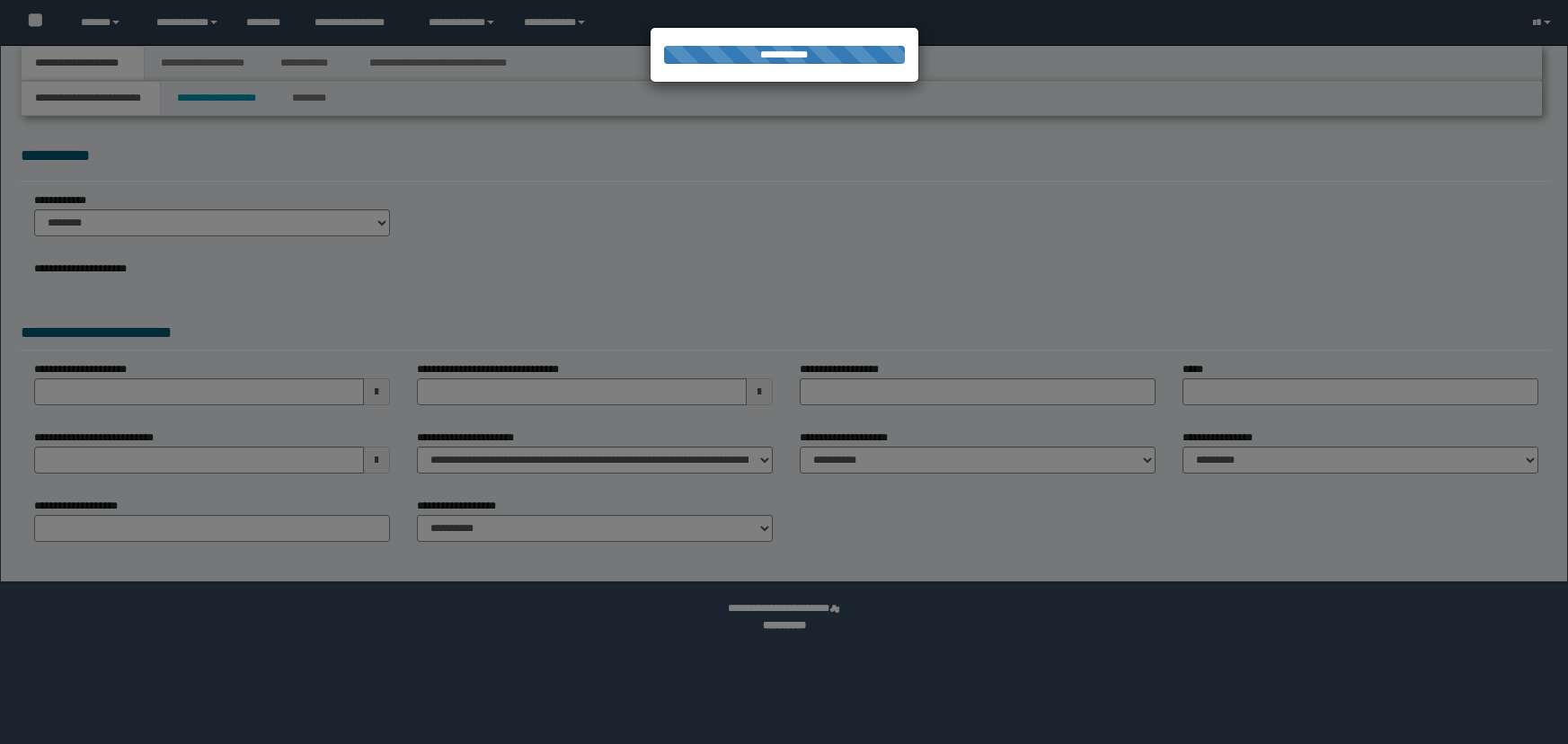 scroll, scrollTop: 0, scrollLeft: 0, axis: both 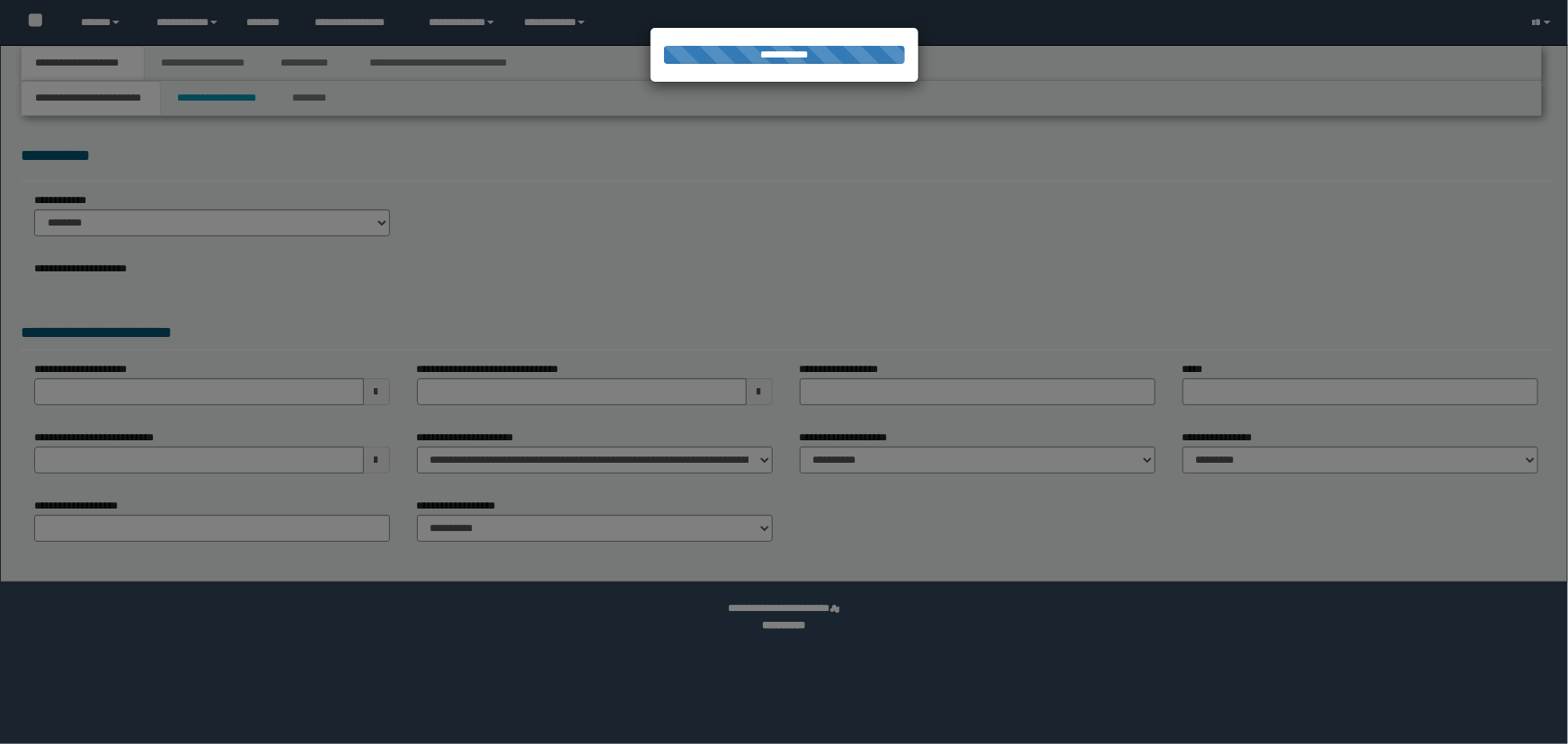 select on "**" 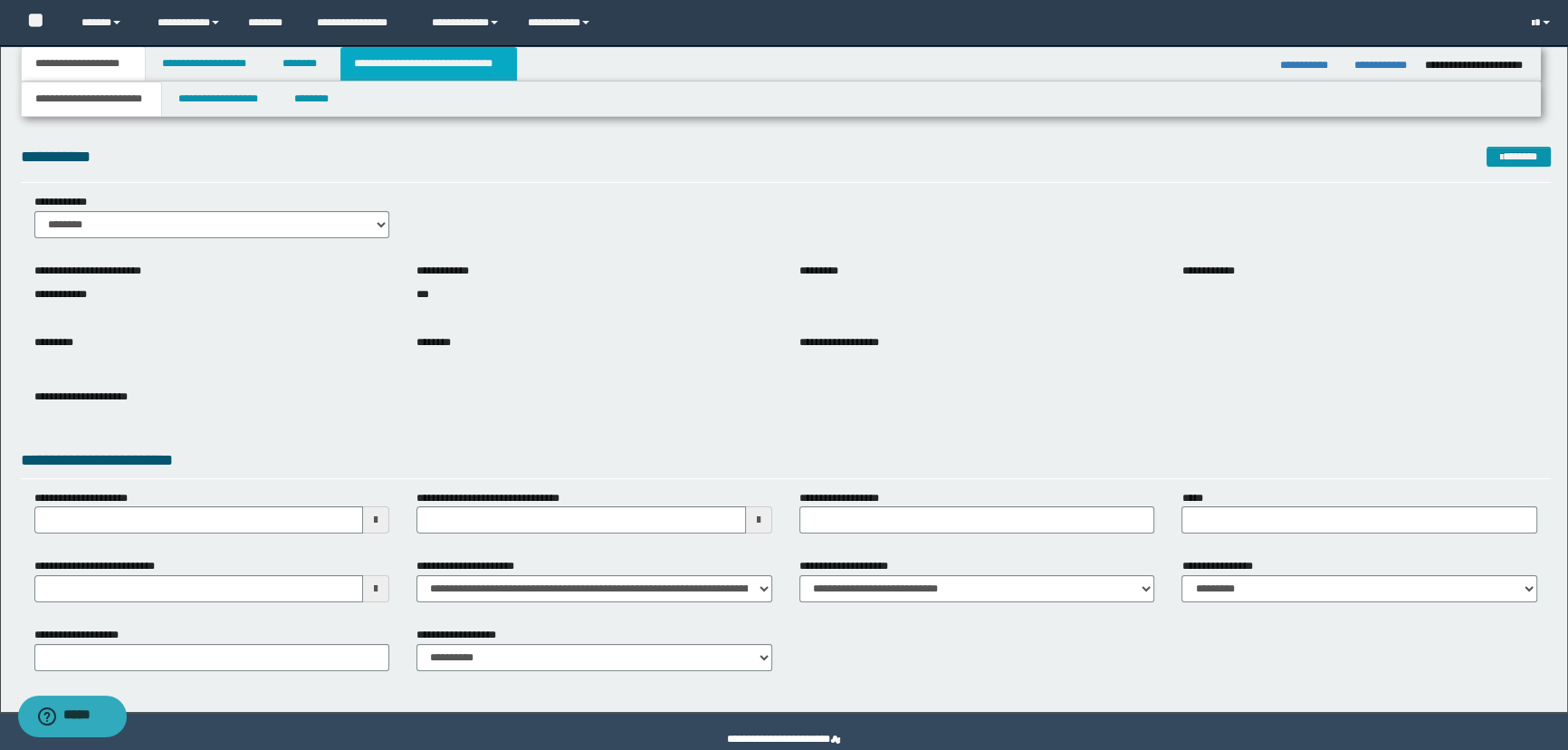 click on "**********" at bounding box center (428, 63) 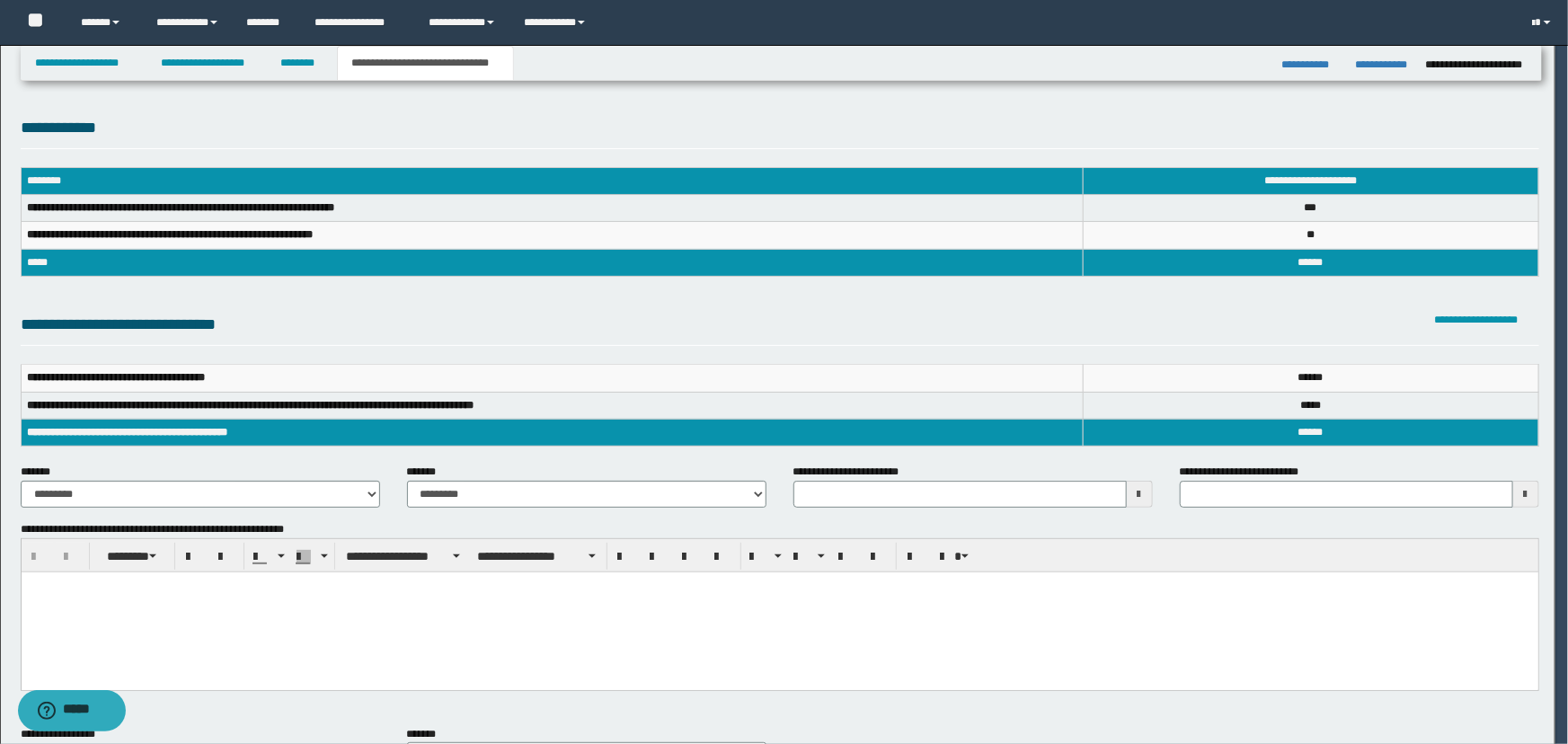 scroll, scrollTop: 0, scrollLeft: 0, axis: both 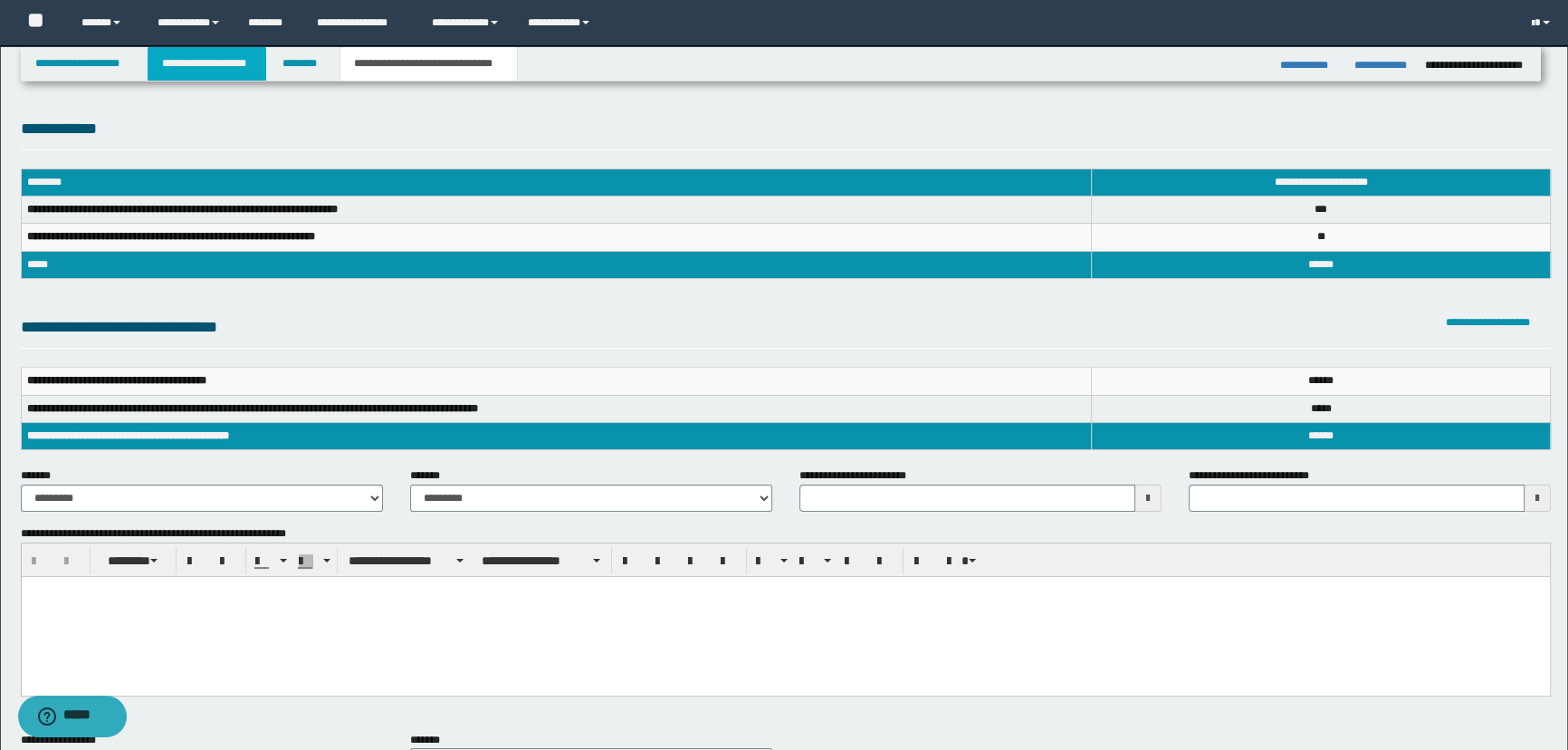 click on "**********" at bounding box center [206, 63] 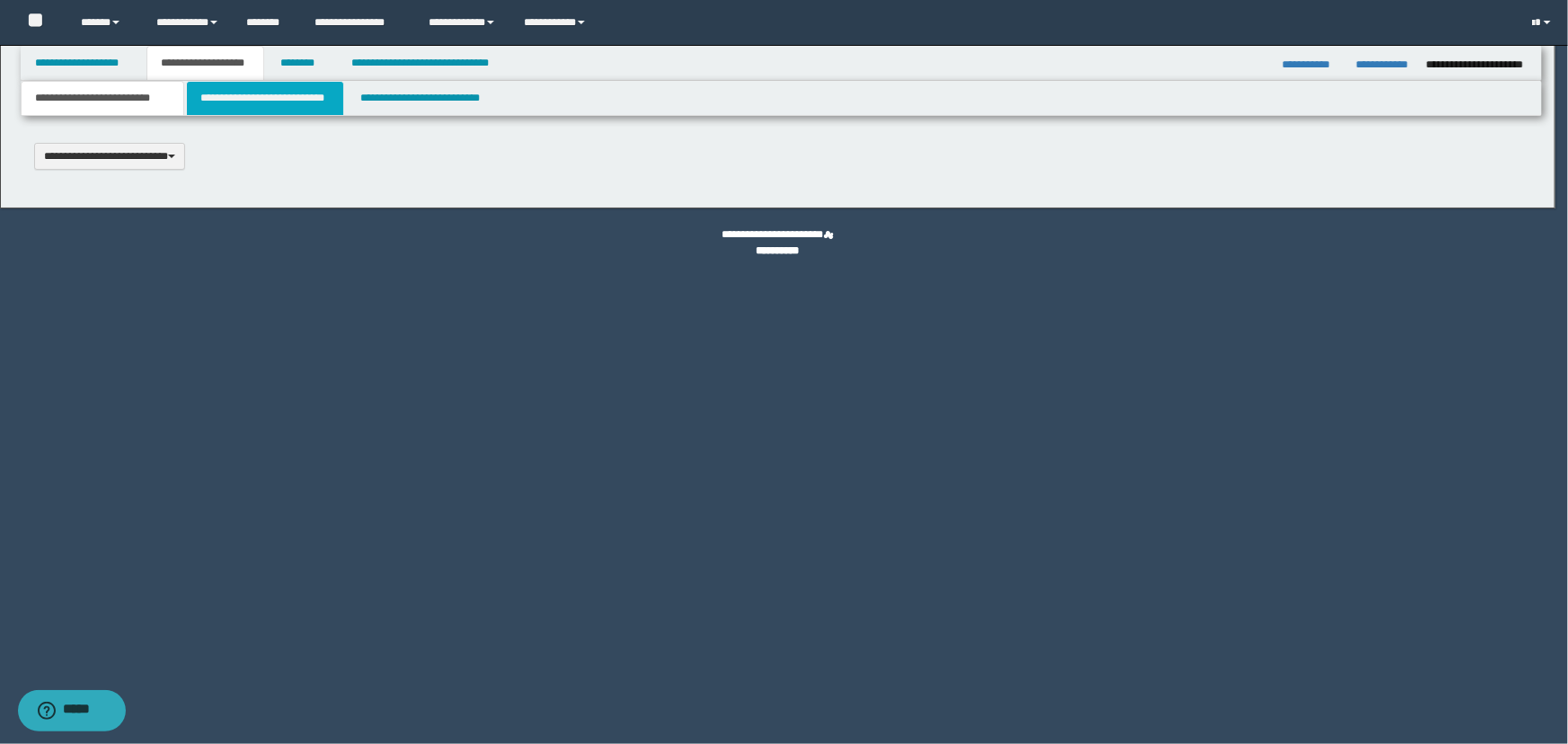 type 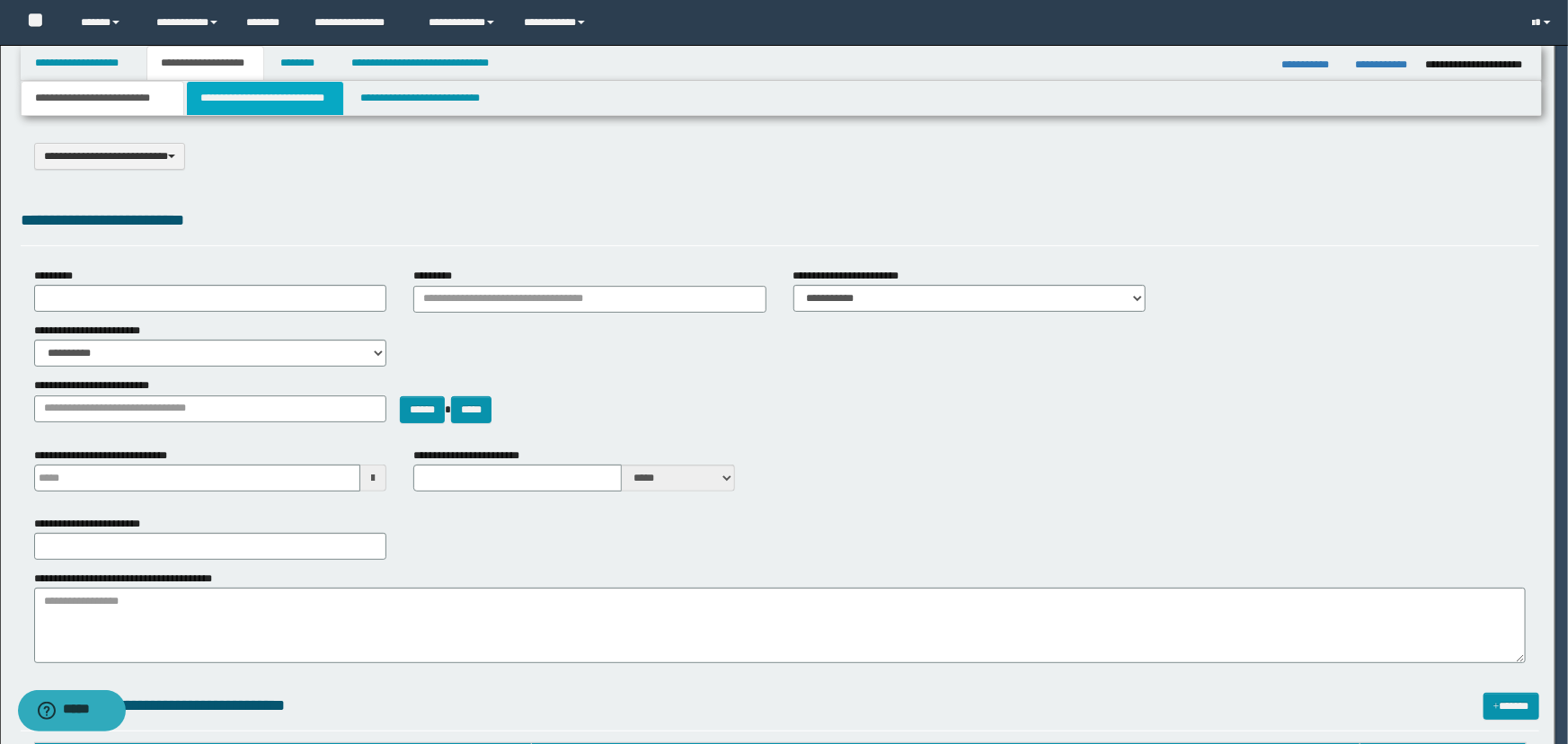click on "**********" at bounding box center (264, 98) 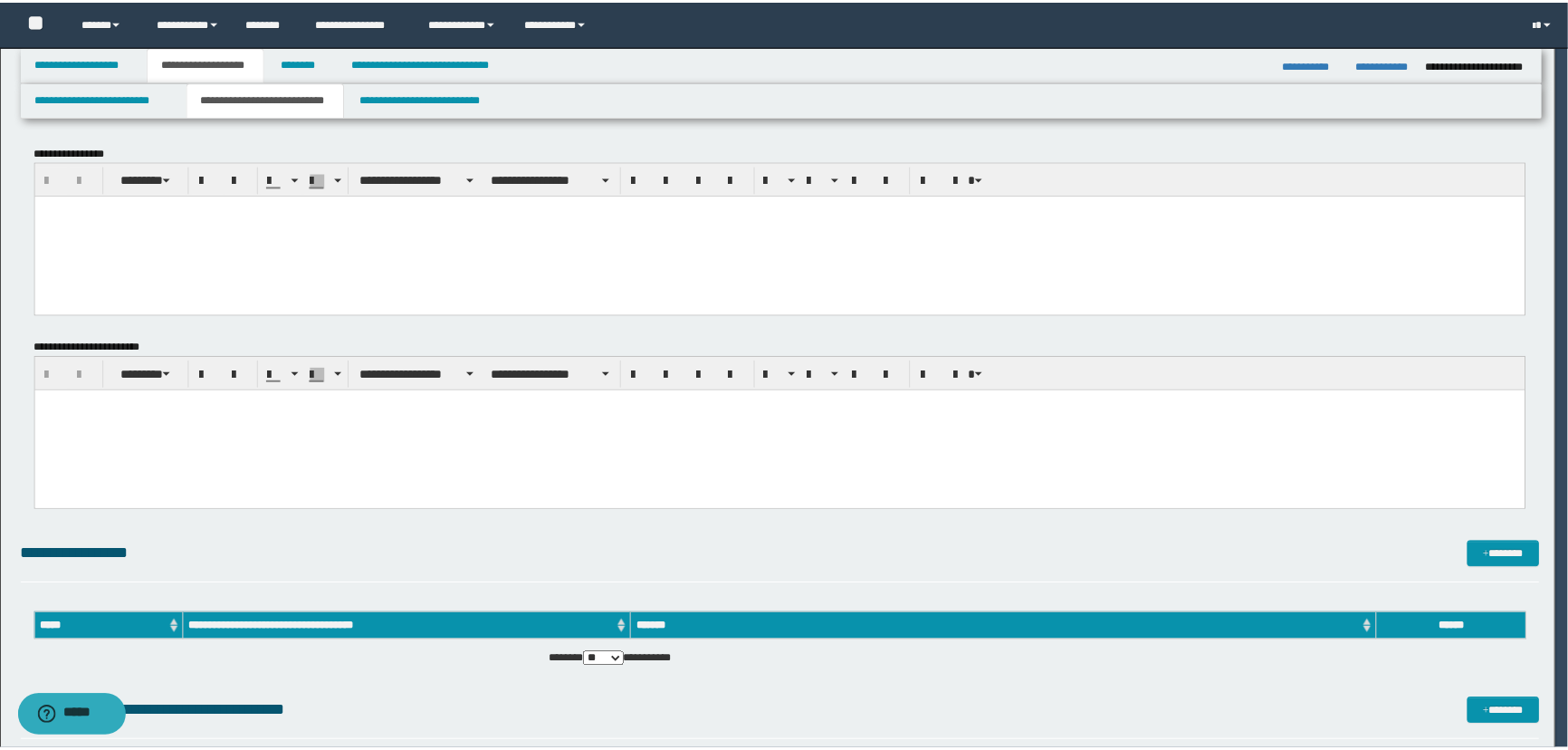 scroll, scrollTop: 0, scrollLeft: 0, axis: both 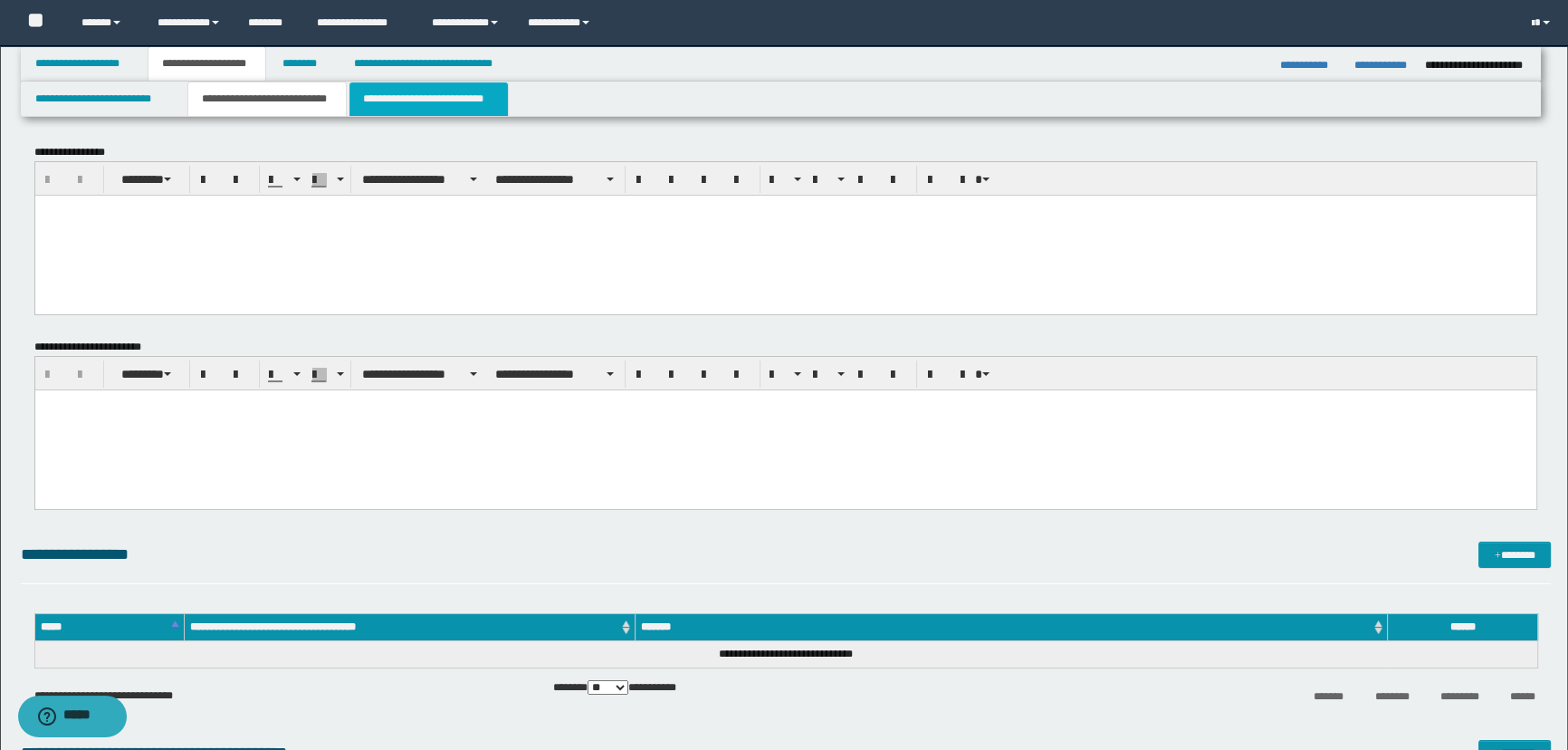 click on "**********" at bounding box center (428, 99) 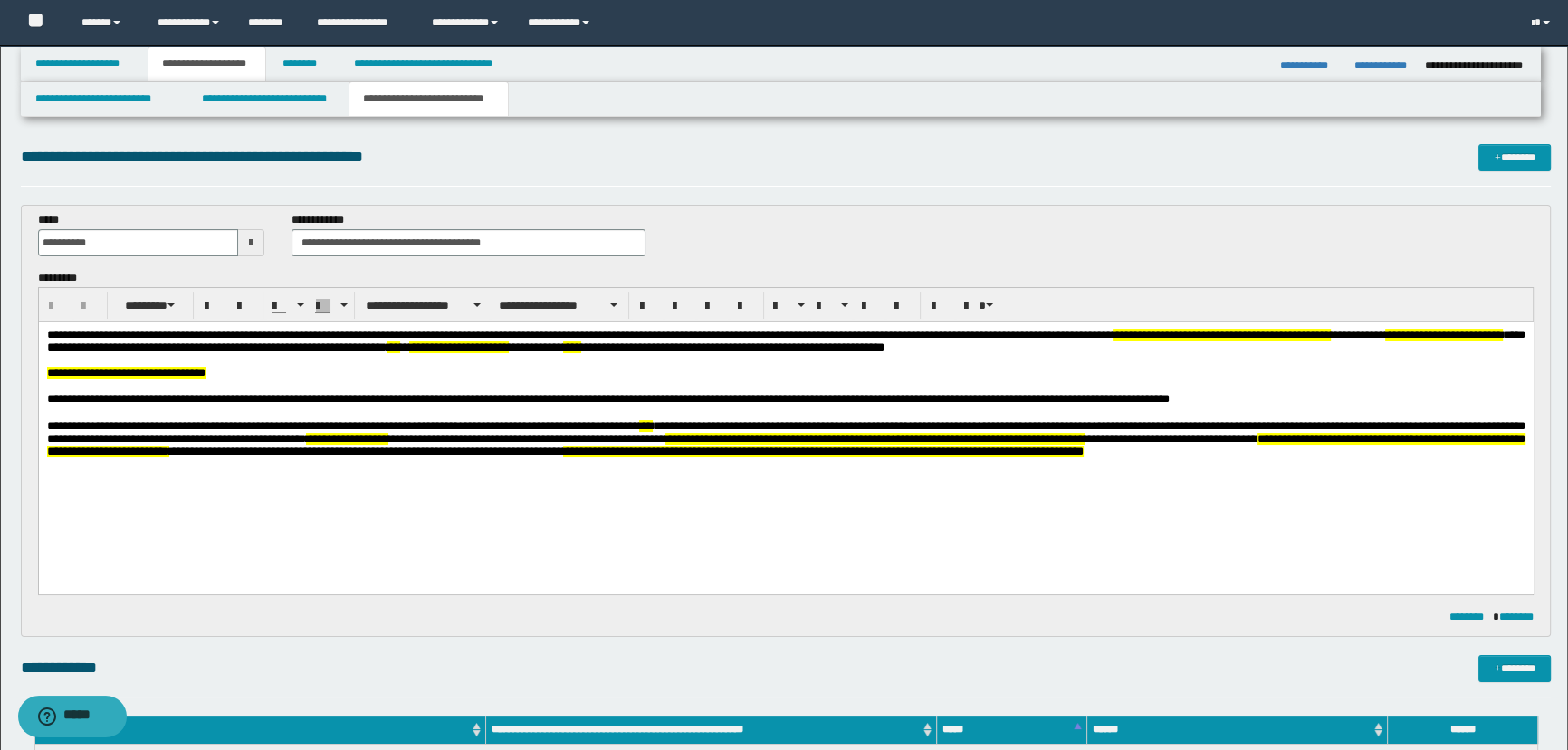 scroll, scrollTop: 329, scrollLeft: 0, axis: vertical 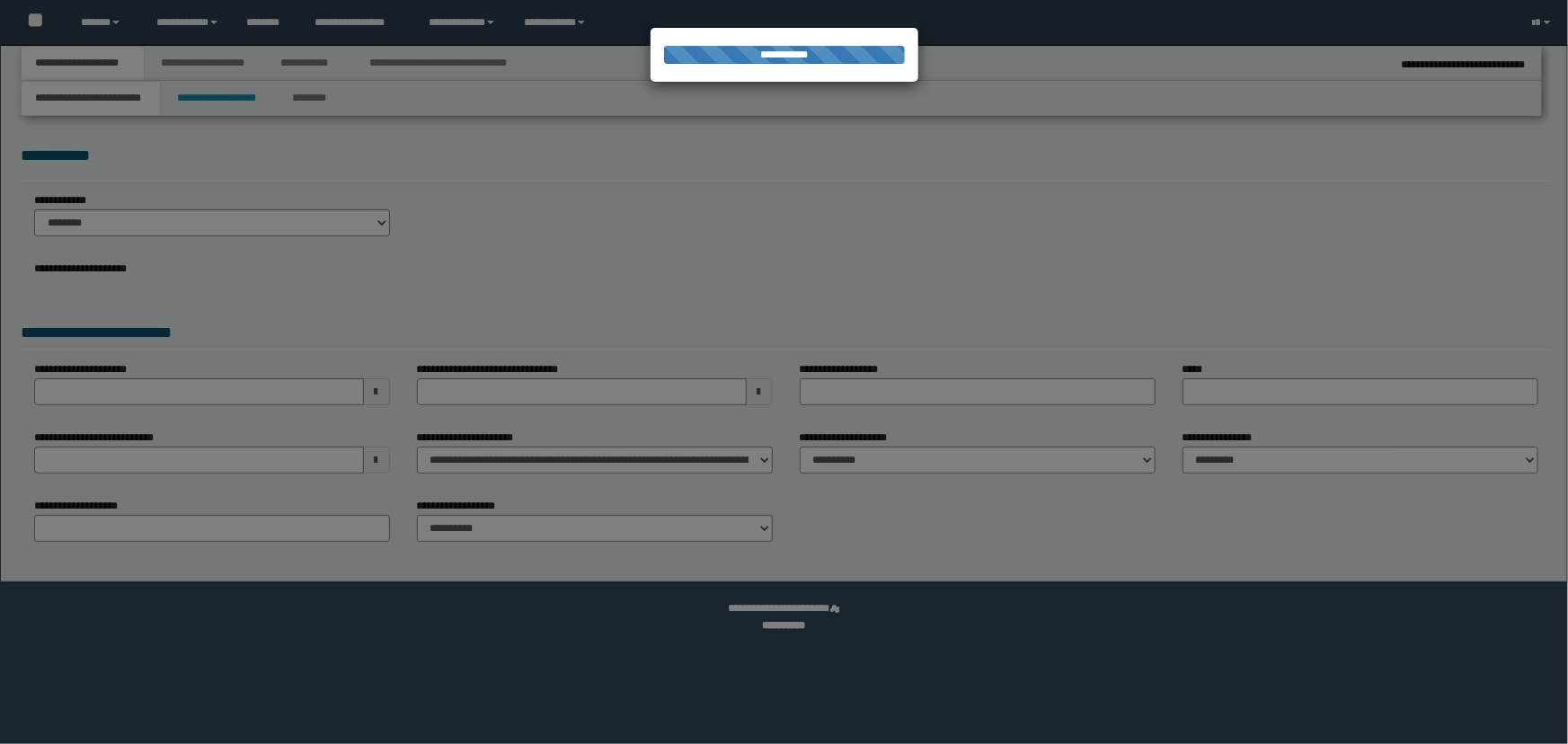 select on "**" 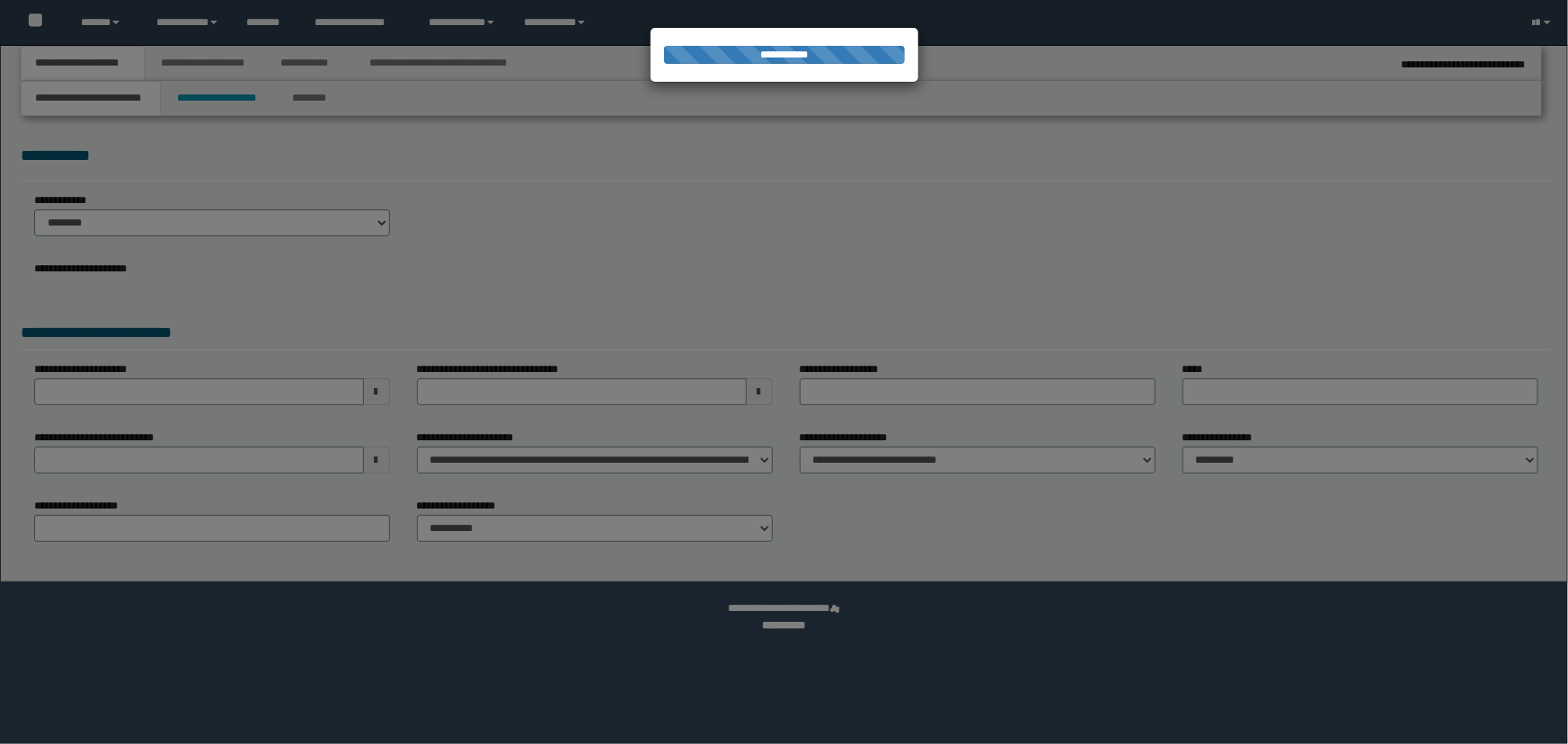 scroll, scrollTop: 0, scrollLeft: 0, axis: both 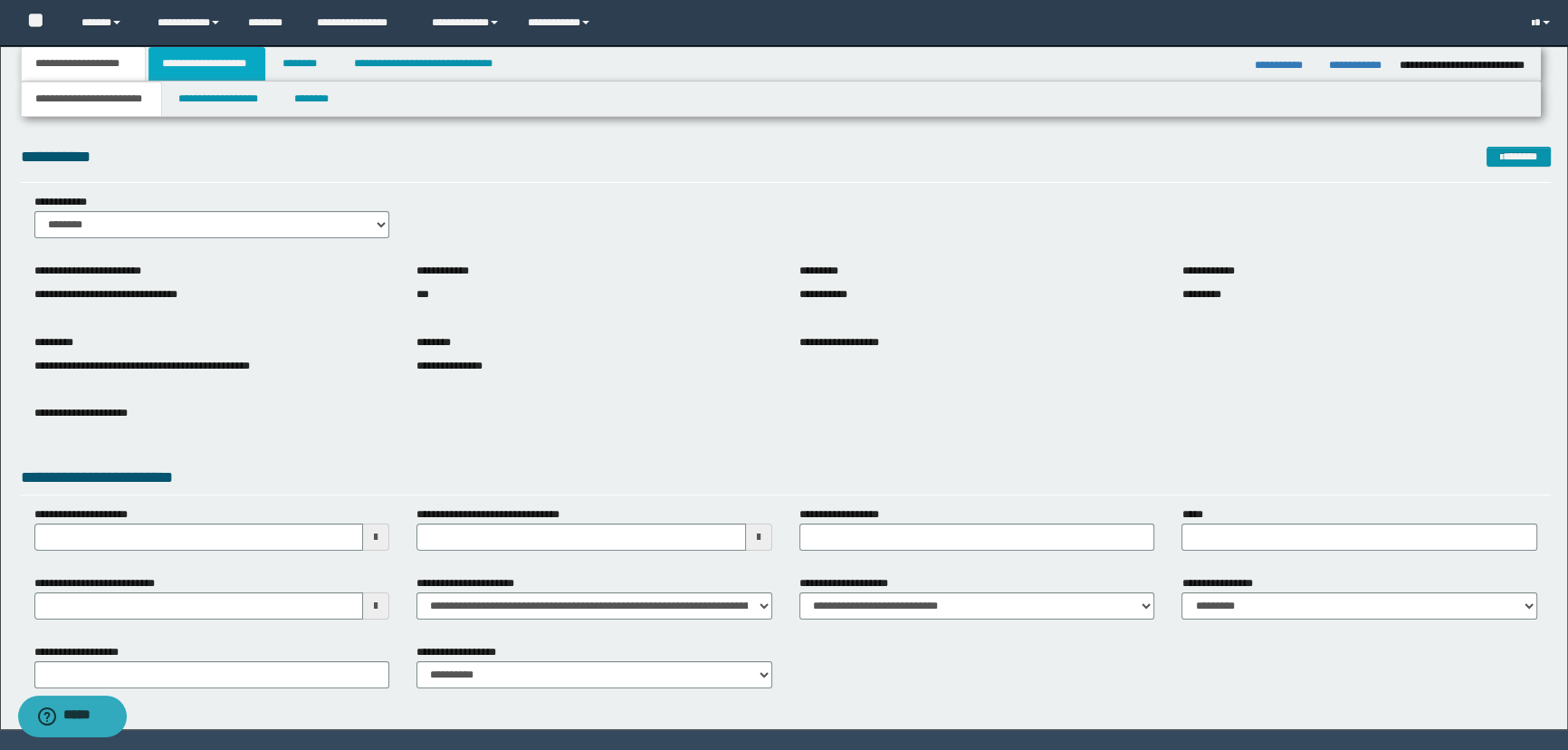 click on "**********" at bounding box center [206, 63] 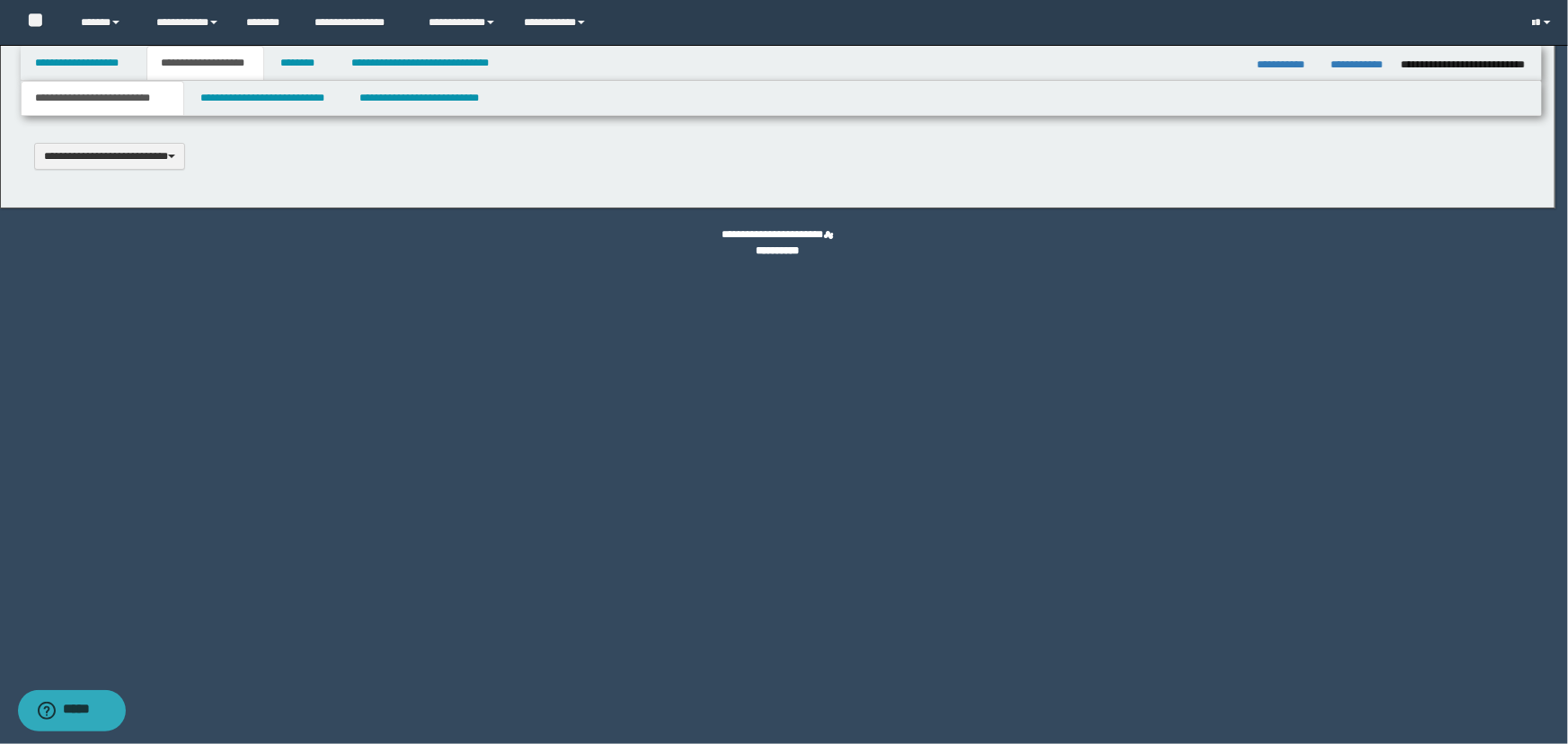 type 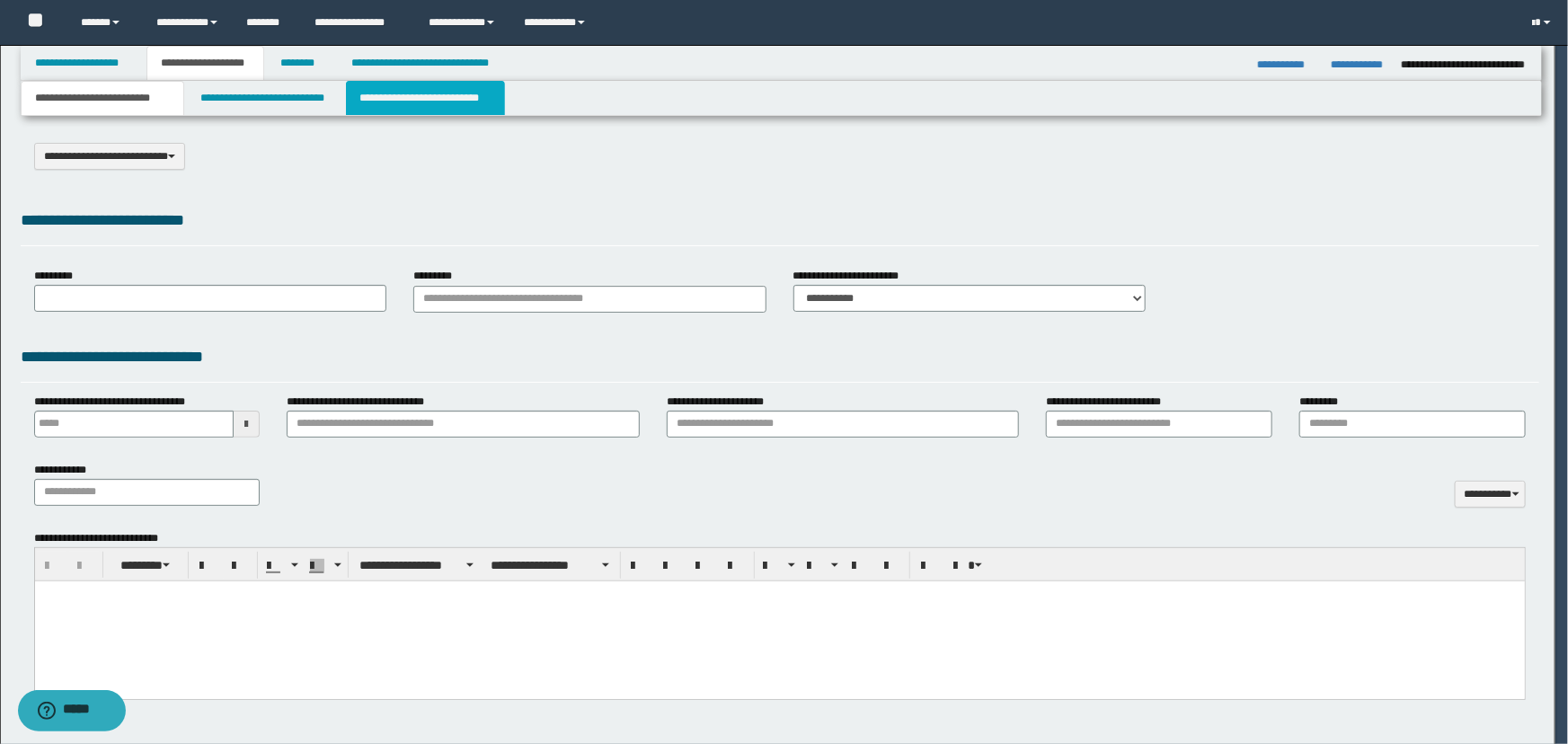 select on "*" 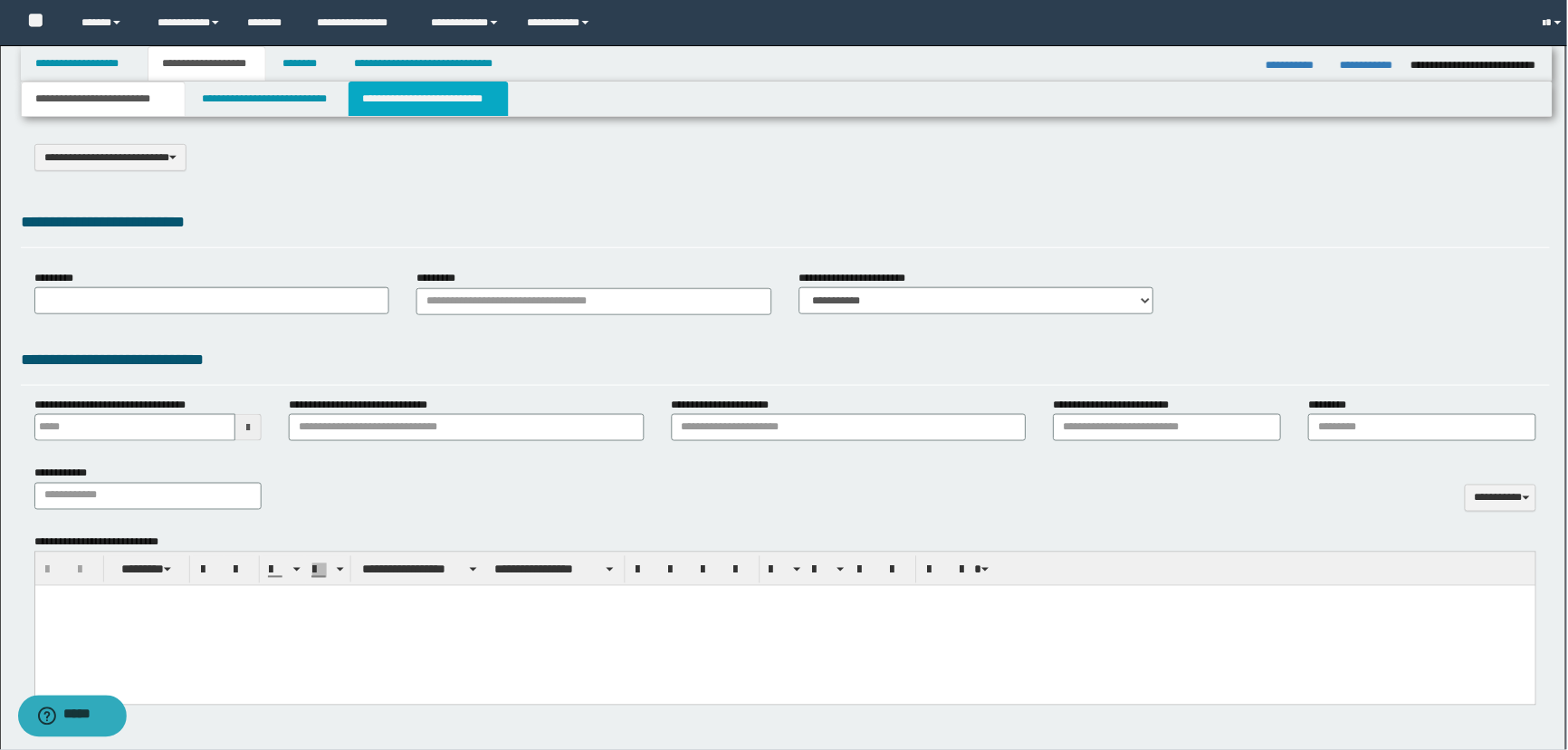 click on "**********" at bounding box center (428, 99) 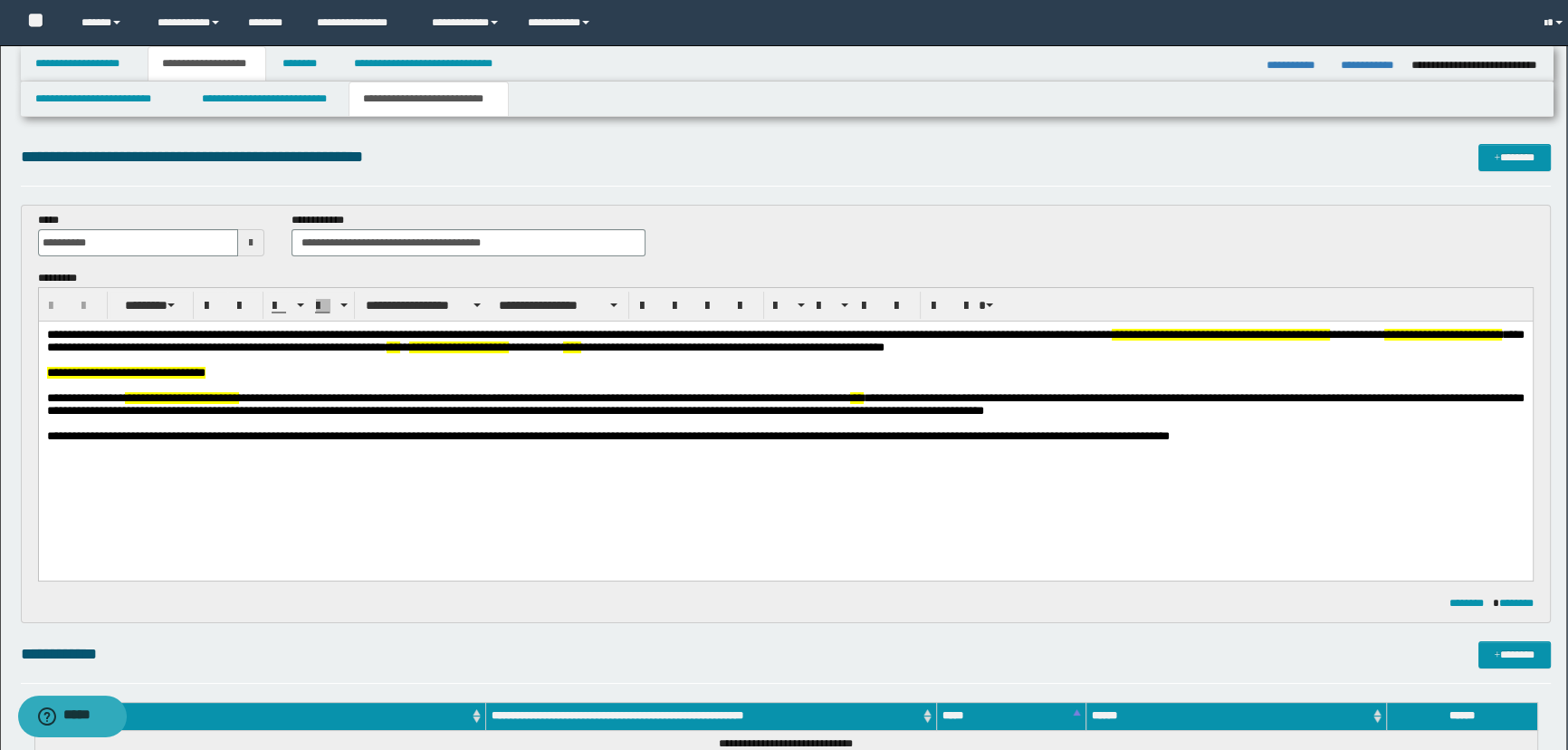 scroll, scrollTop: 0, scrollLeft: 0, axis: both 